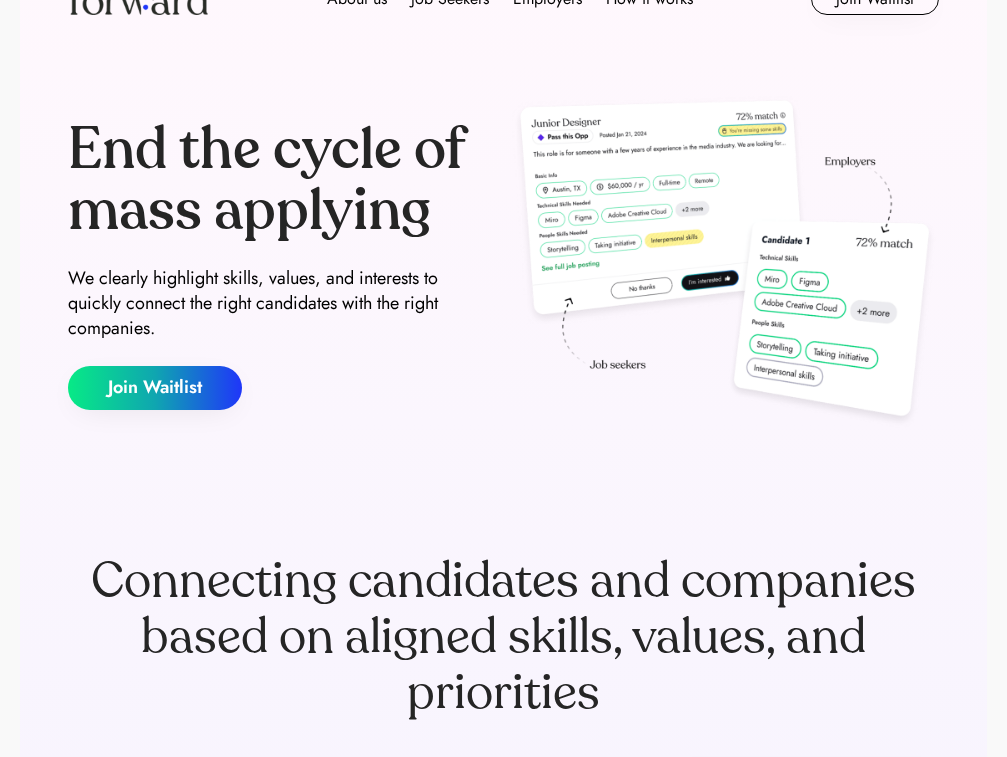 scroll, scrollTop: 79, scrollLeft: 0, axis: vertical 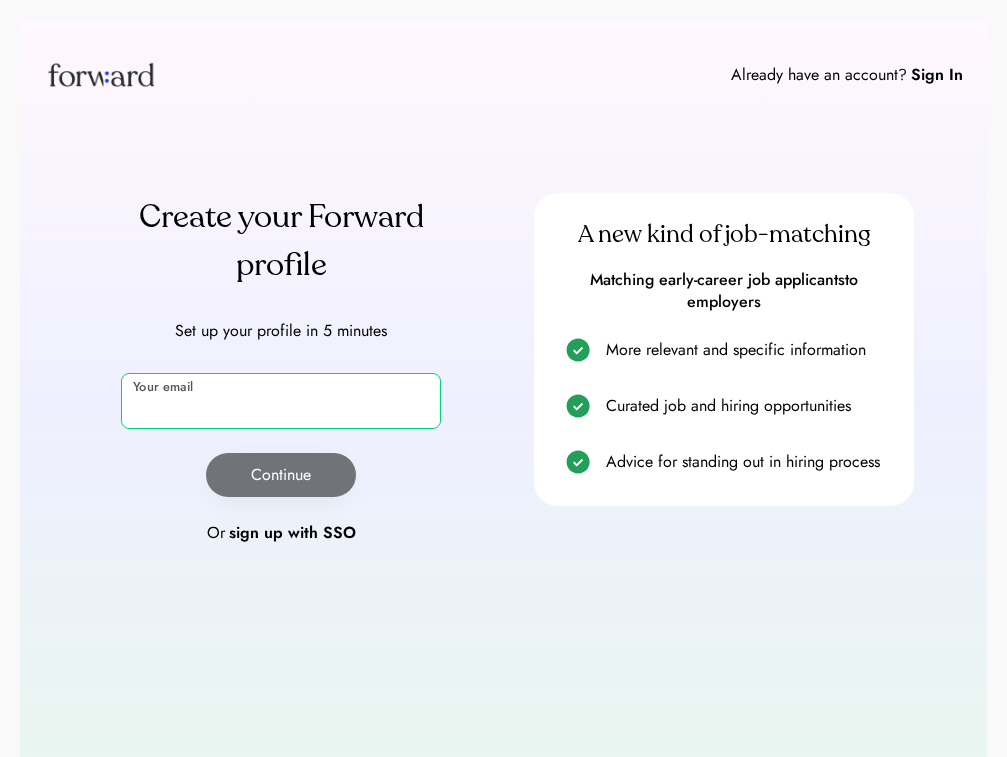 click at bounding box center (281, 401) 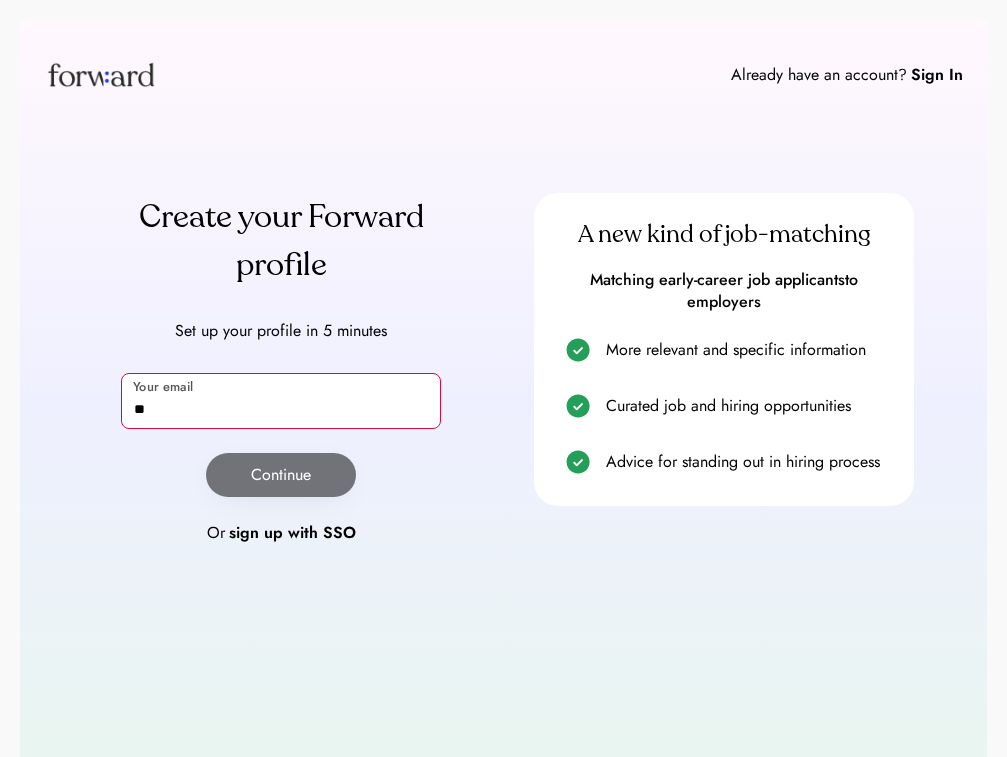 type on "*" 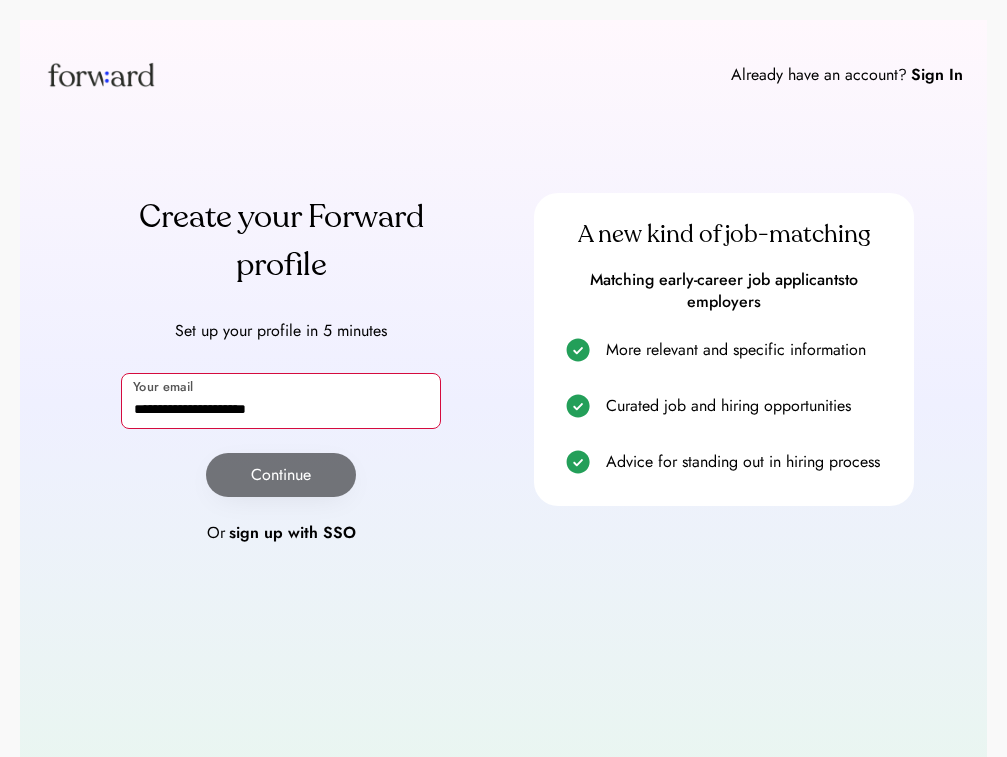 type on "**********" 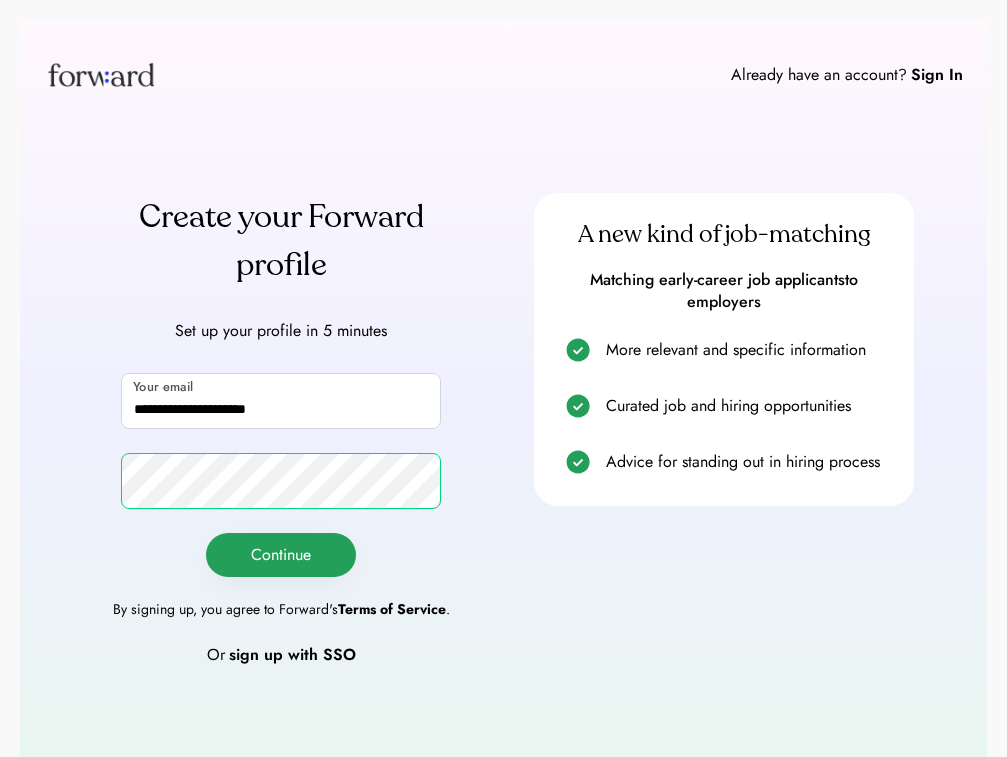 click on "Continue" at bounding box center (281, 555) 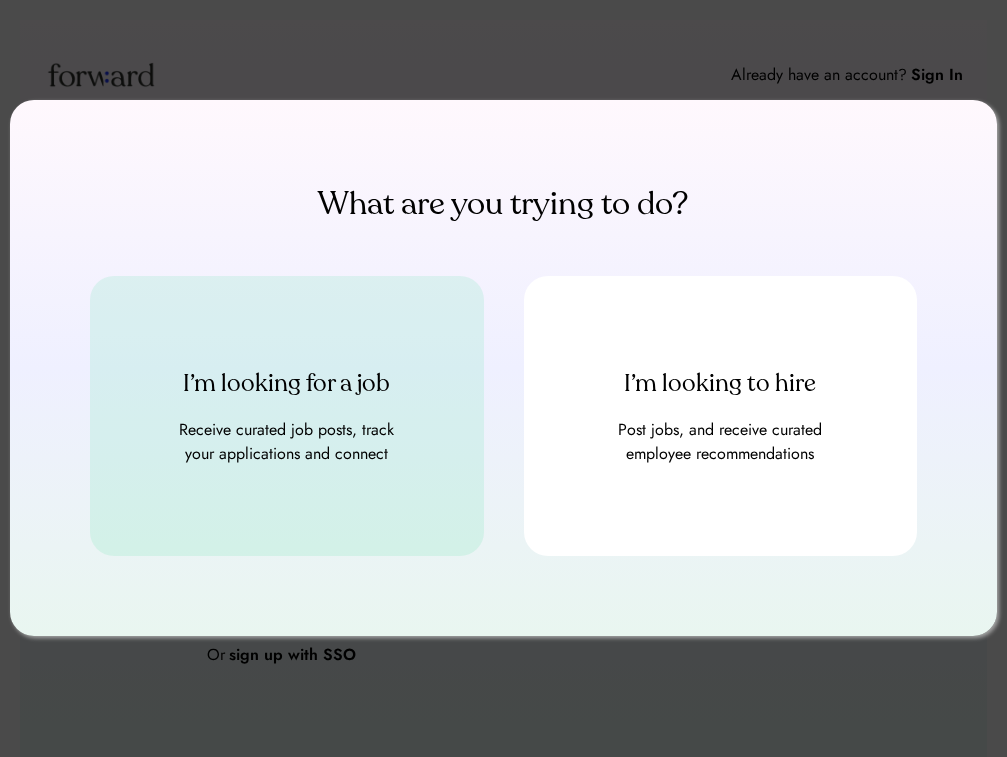 click on "Receive curated job posts, track your applications and connect" at bounding box center (287, 442) 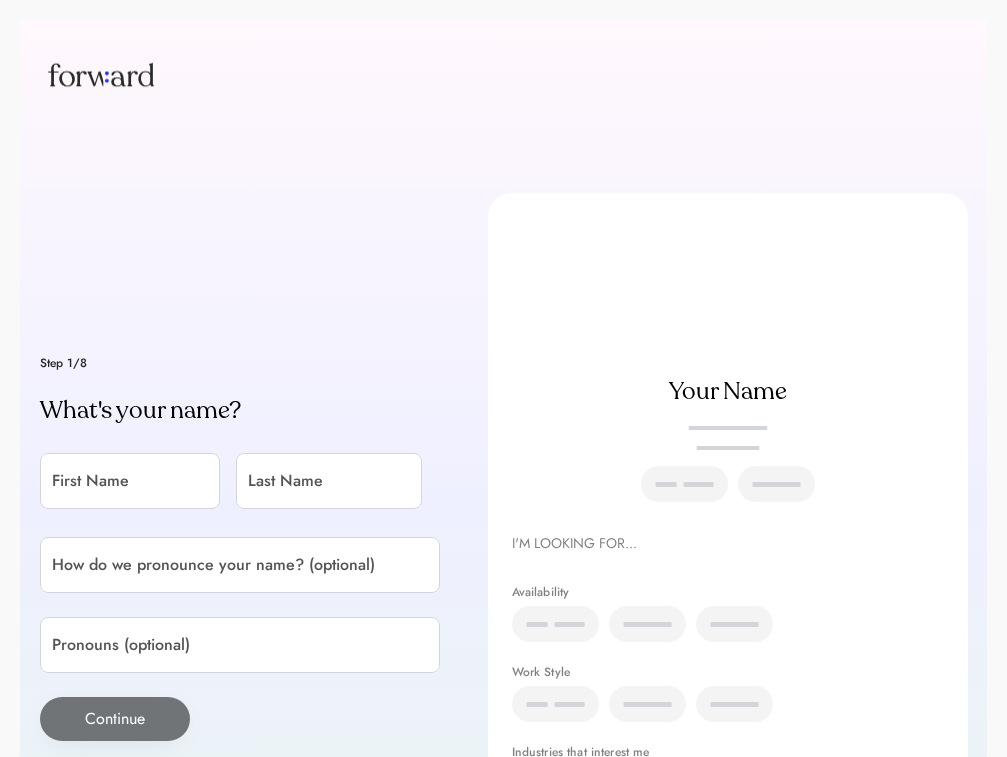 scroll, scrollTop: 0, scrollLeft: 0, axis: both 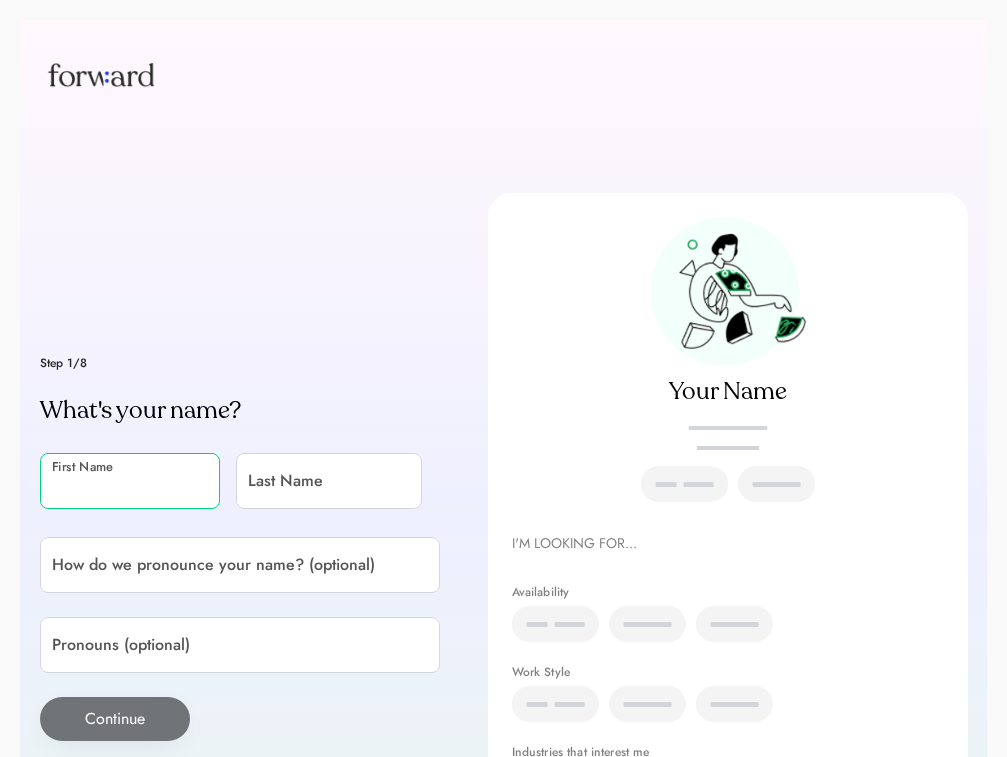 click at bounding box center [130, 481] 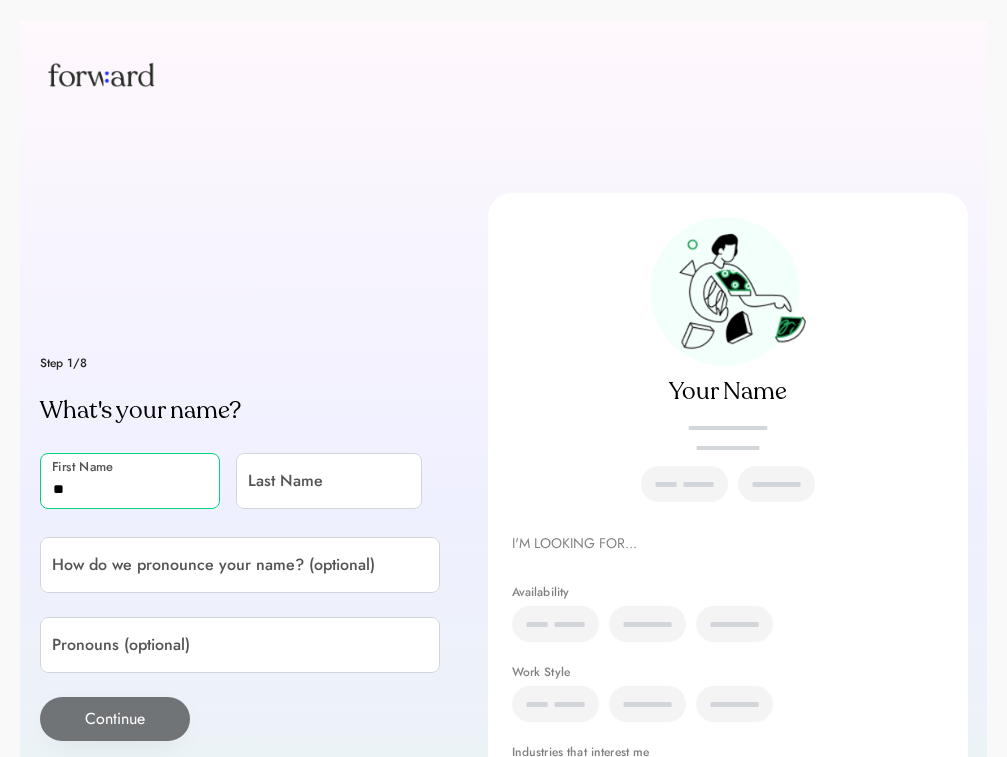 type on "*" 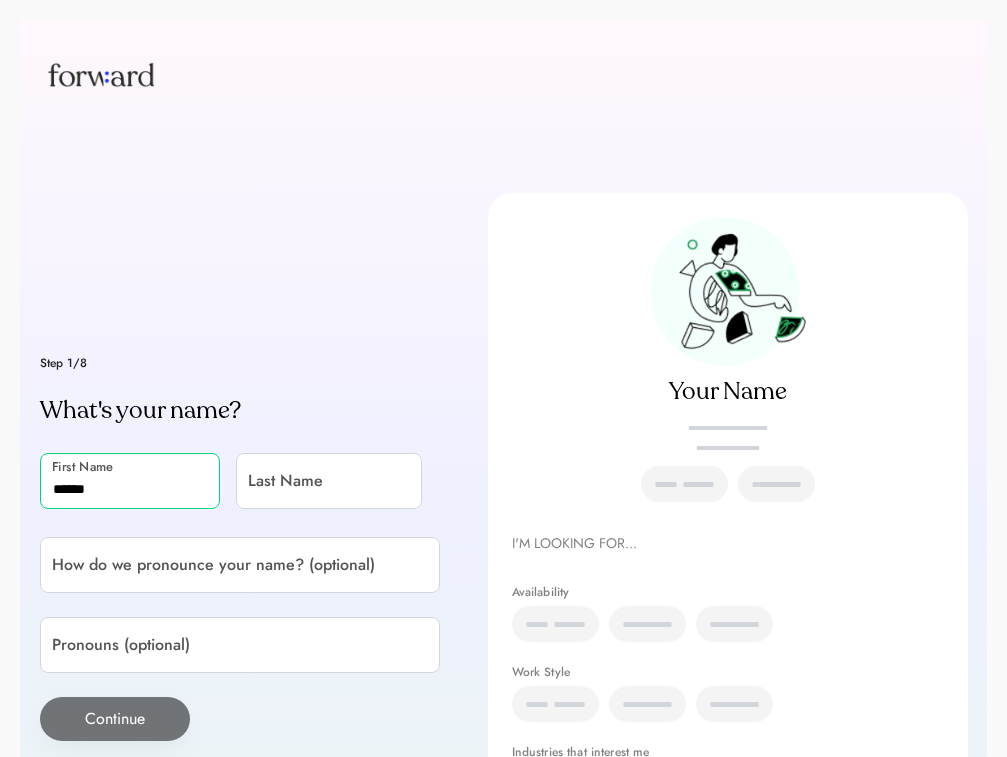 type on "******" 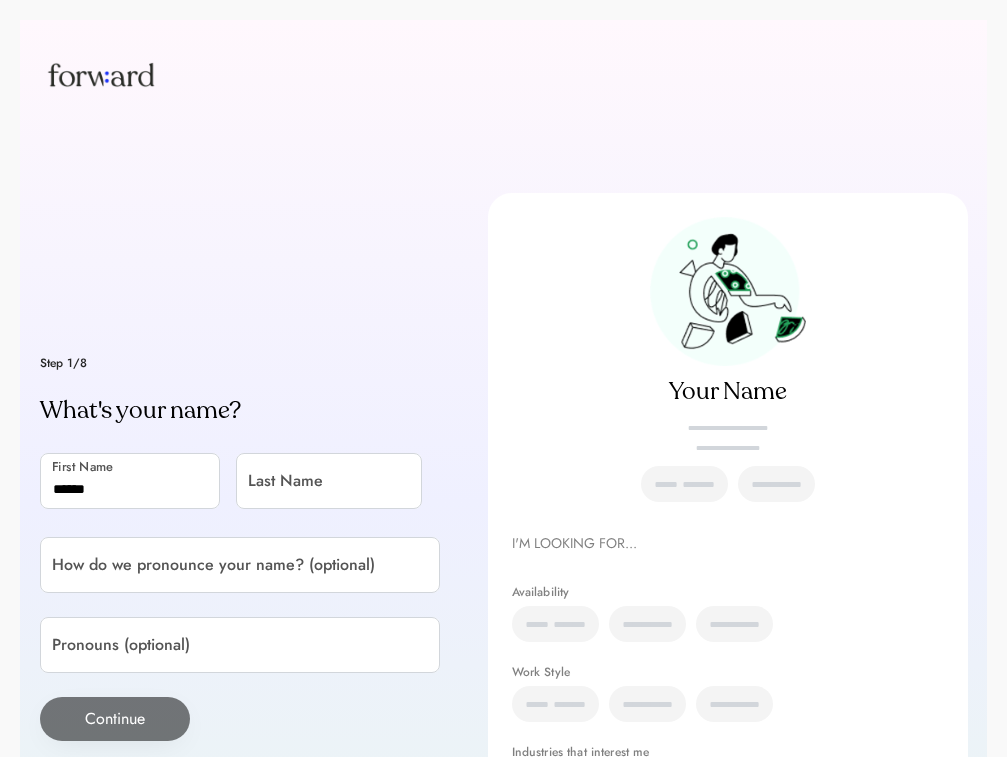 click on "First Name Last Name" at bounding box center (240, 483) 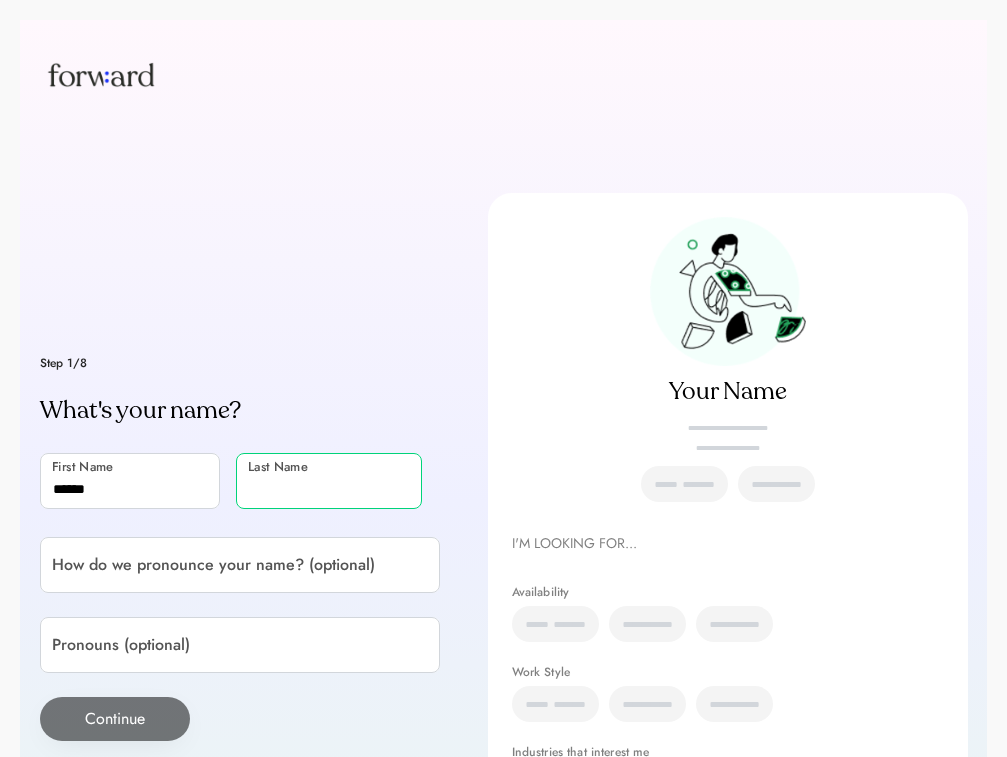 click at bounding box center [329, 481] 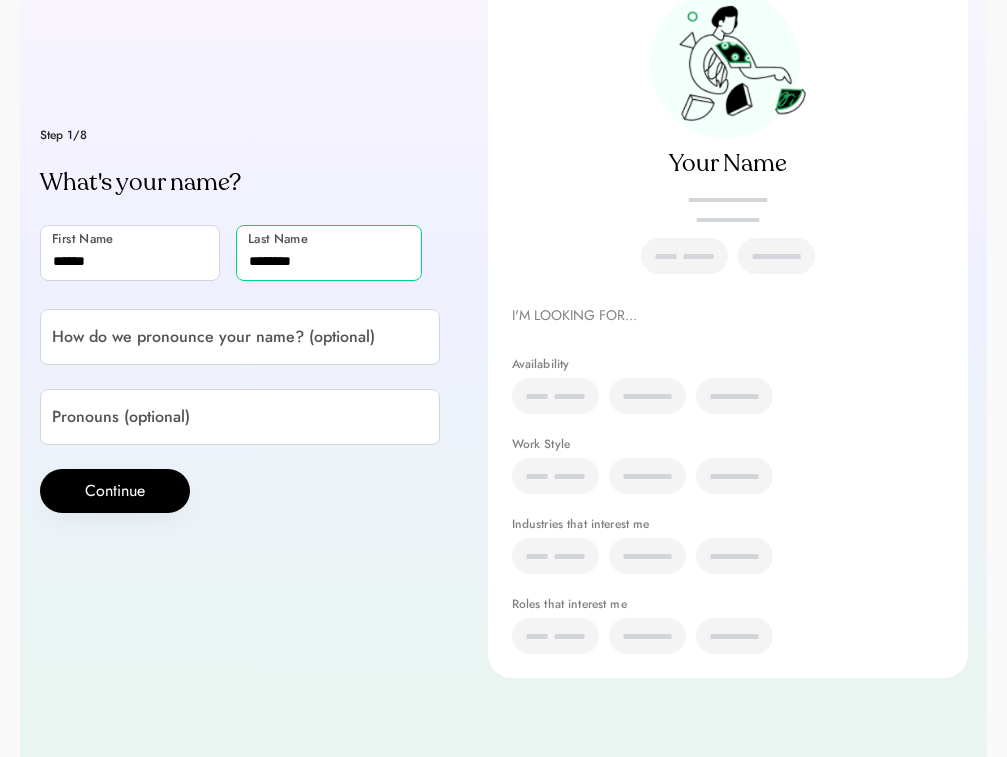 scroll, scrollTop: 227, scrollLeft: 0, axis: vertical 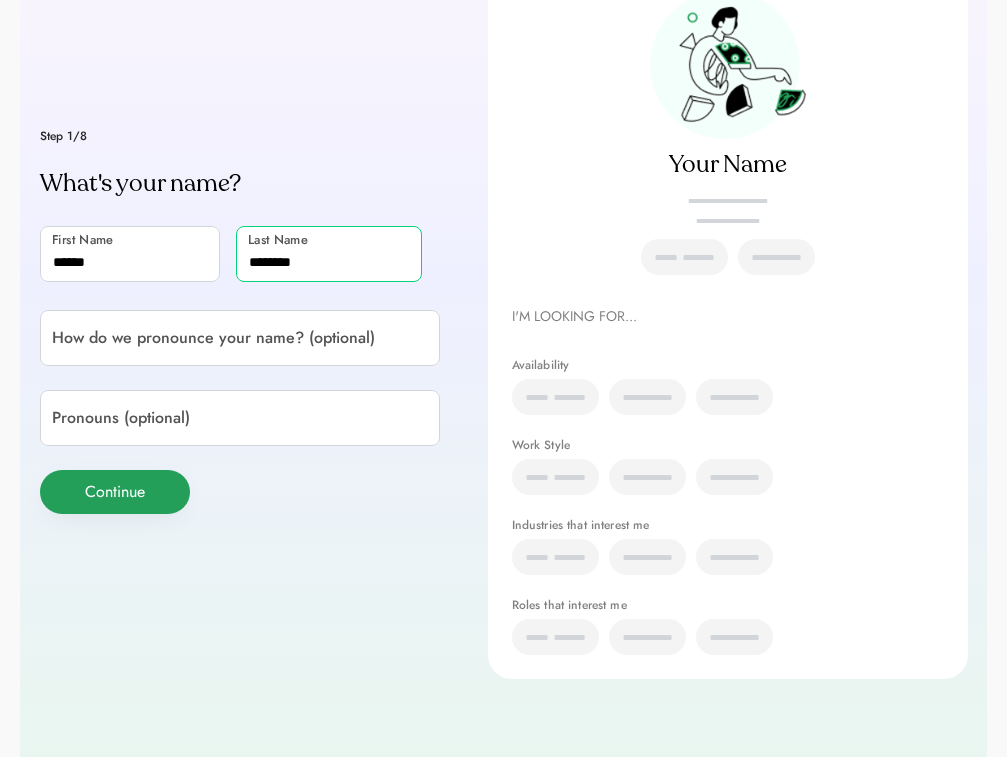type on "*******" 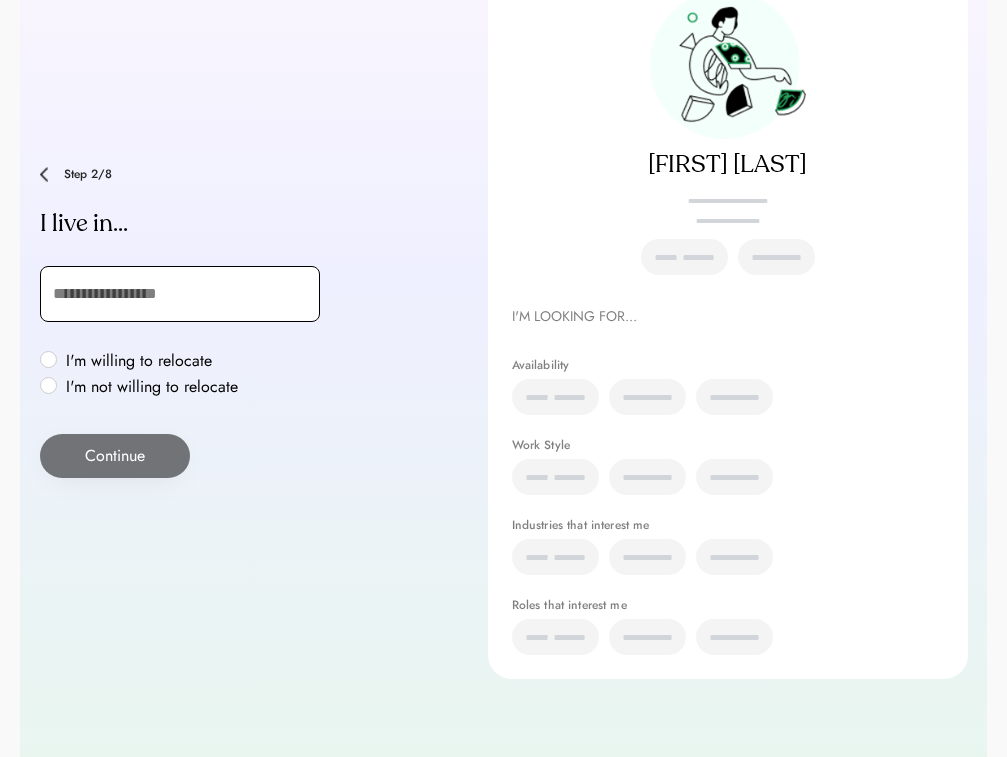 click at bounding box center (180, 294) 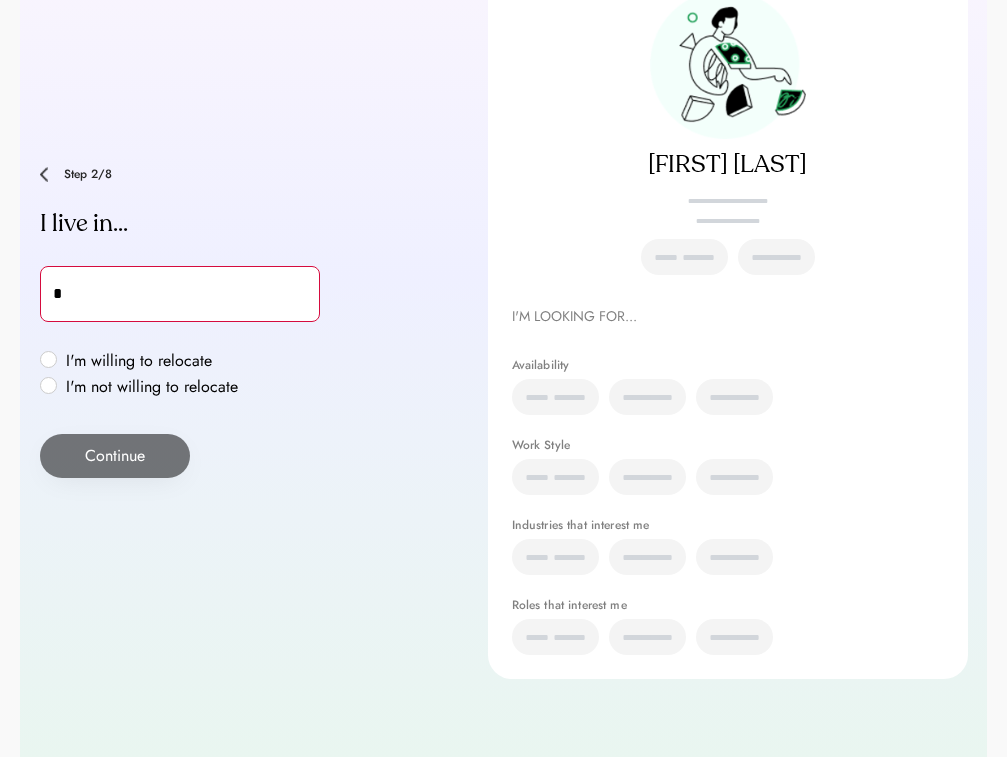 type on "**" 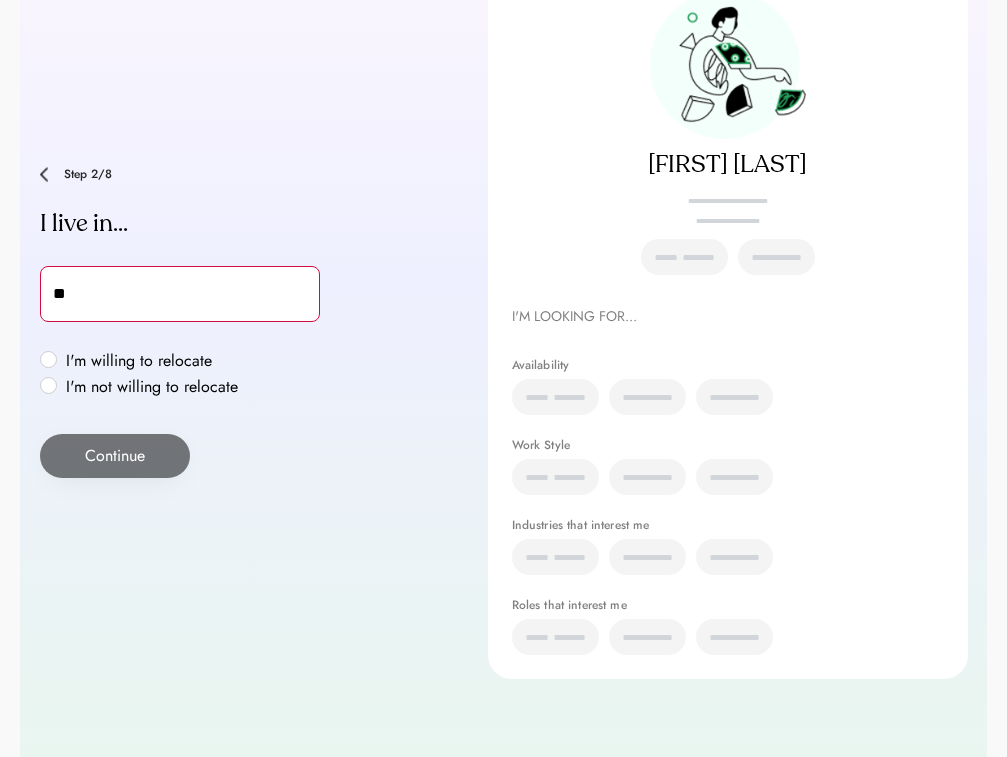 type on "**********" 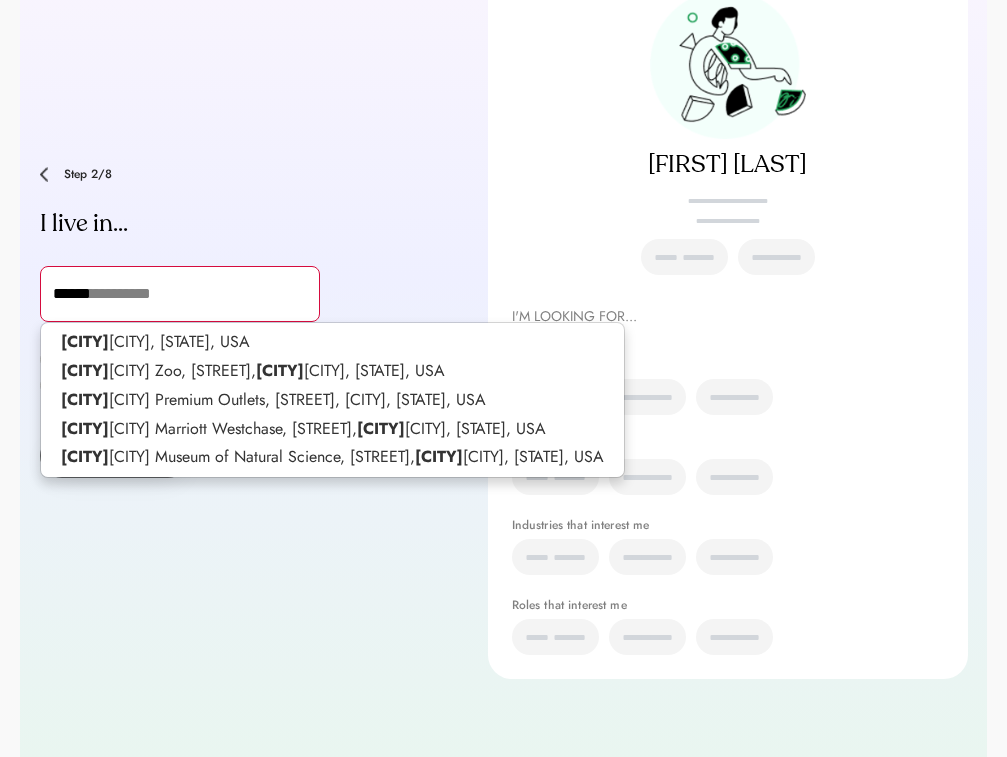 type on "*******" 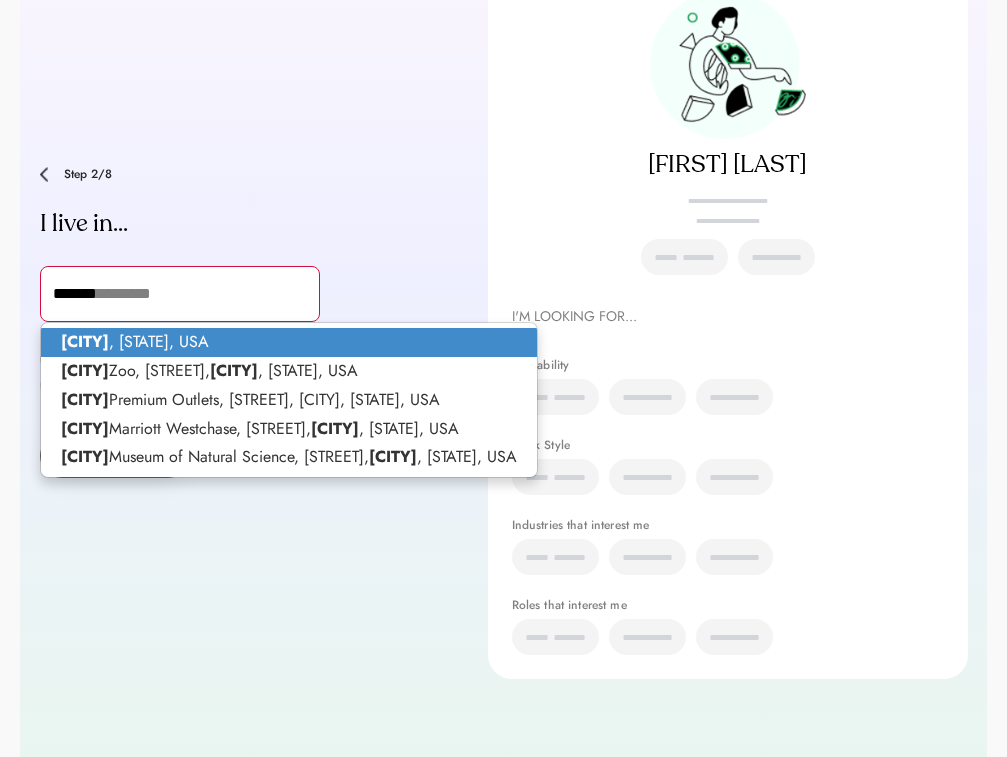 click on "Houston , TX, USA" at bounding box center [289, 342] 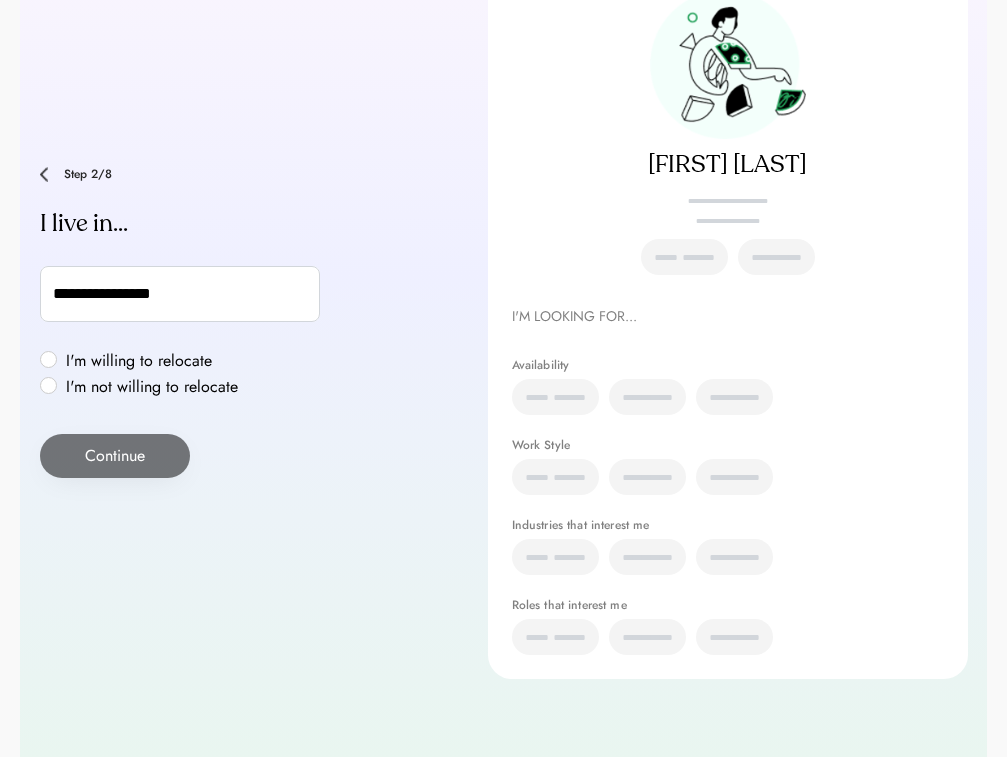 click on "I'm willing to relocate" at bounding box center (152, 361) 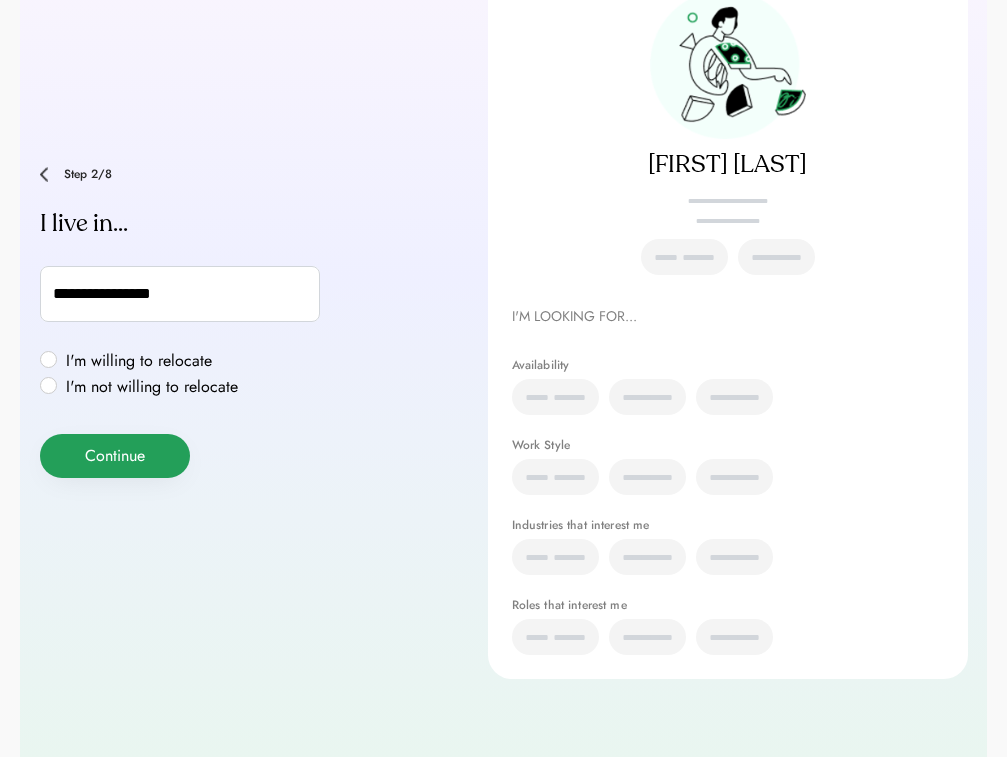 click on "Continue" at bounding box center (115, 456) 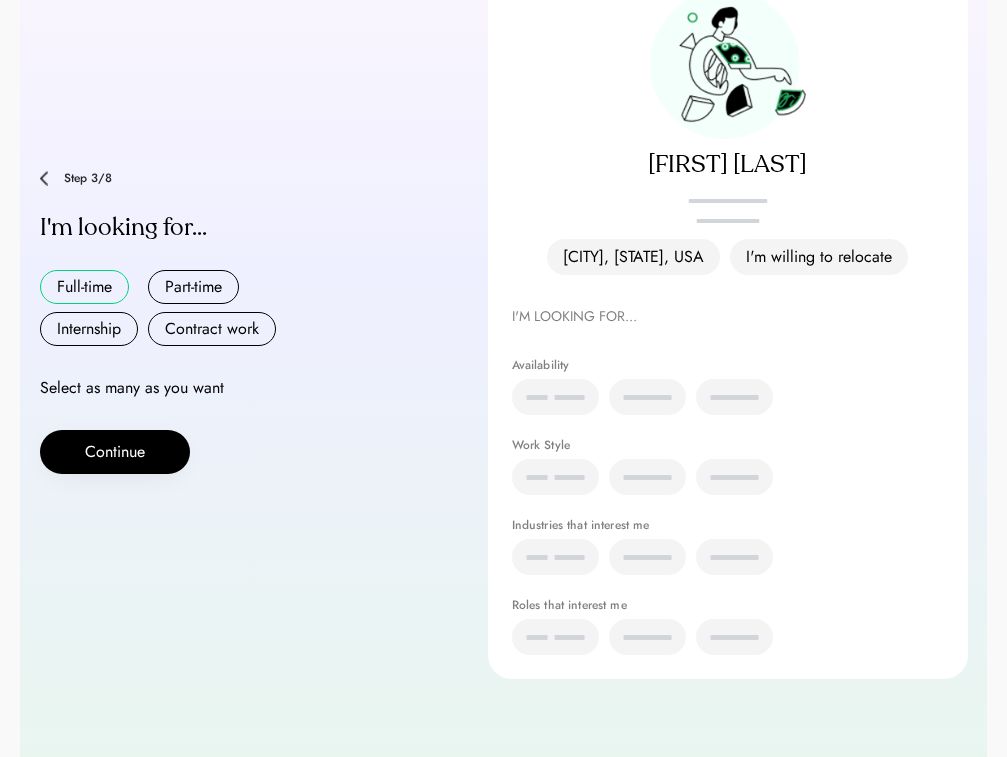 click on "Full-time" at bounding box center (84, 287) 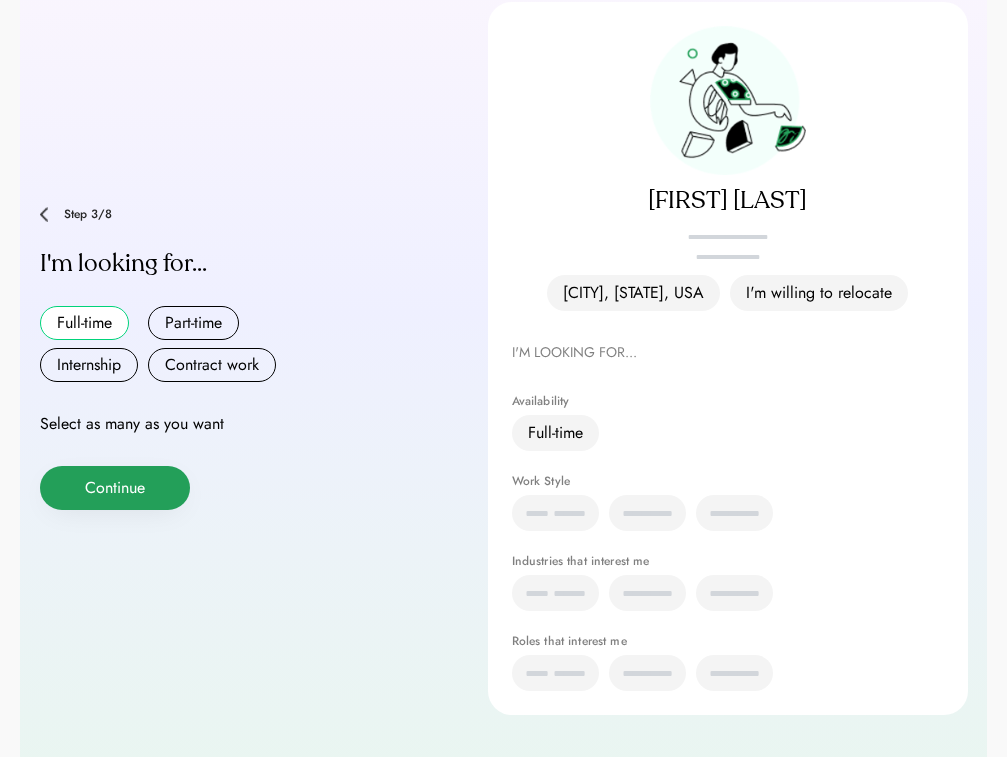 click on "Continue" at bounding box center [115, 488] 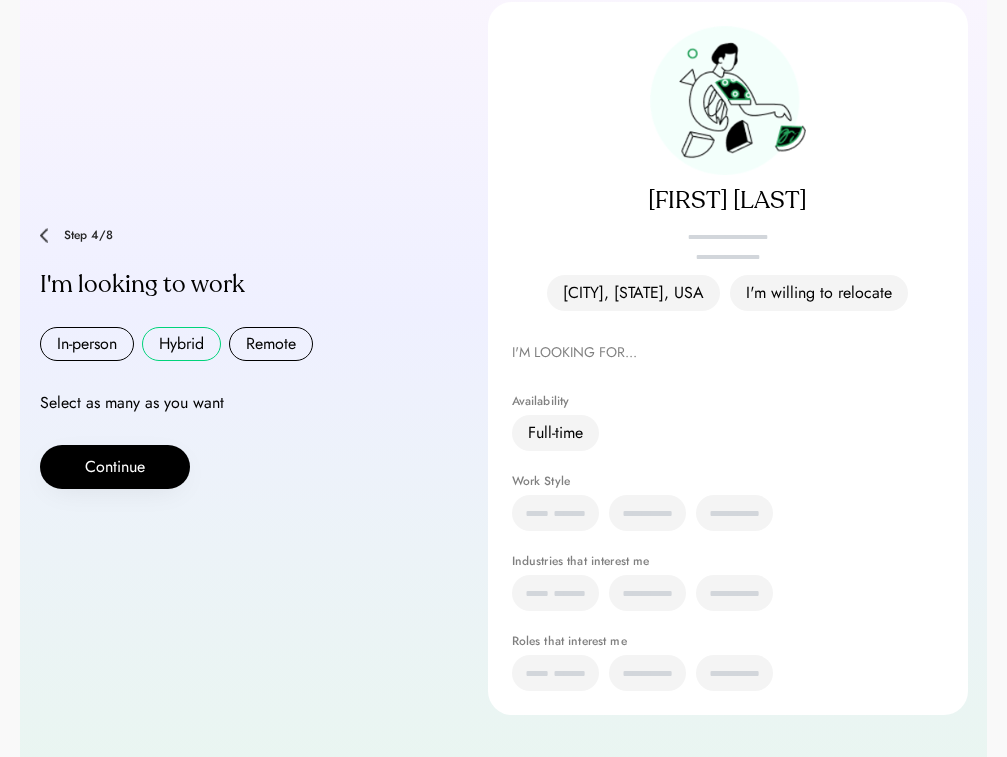 click on "Hybrid" at bounding box center (181, 344) 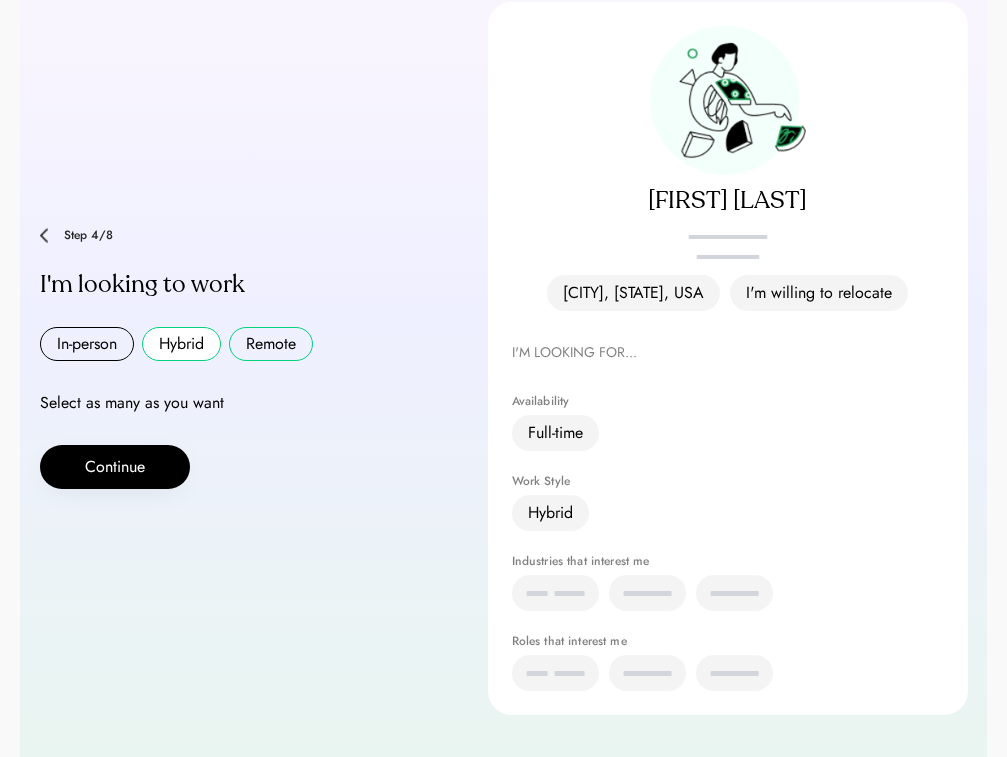click on "Remote" at bounding box center [271, 344] 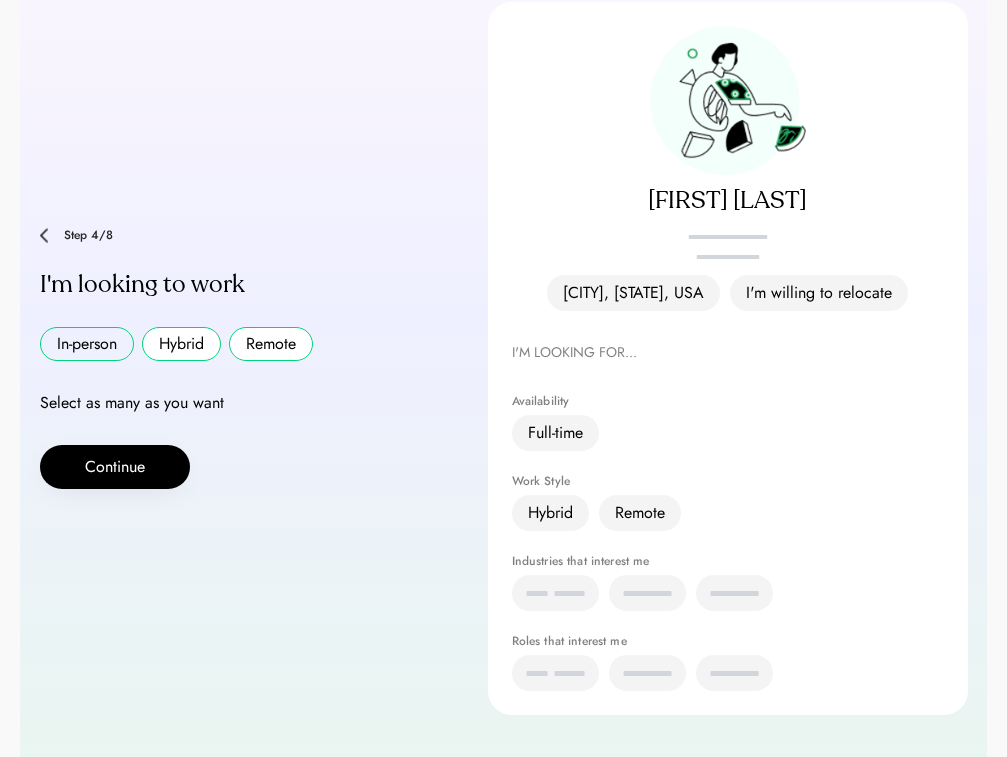click on "In-person" at bounding box center (87, 344) 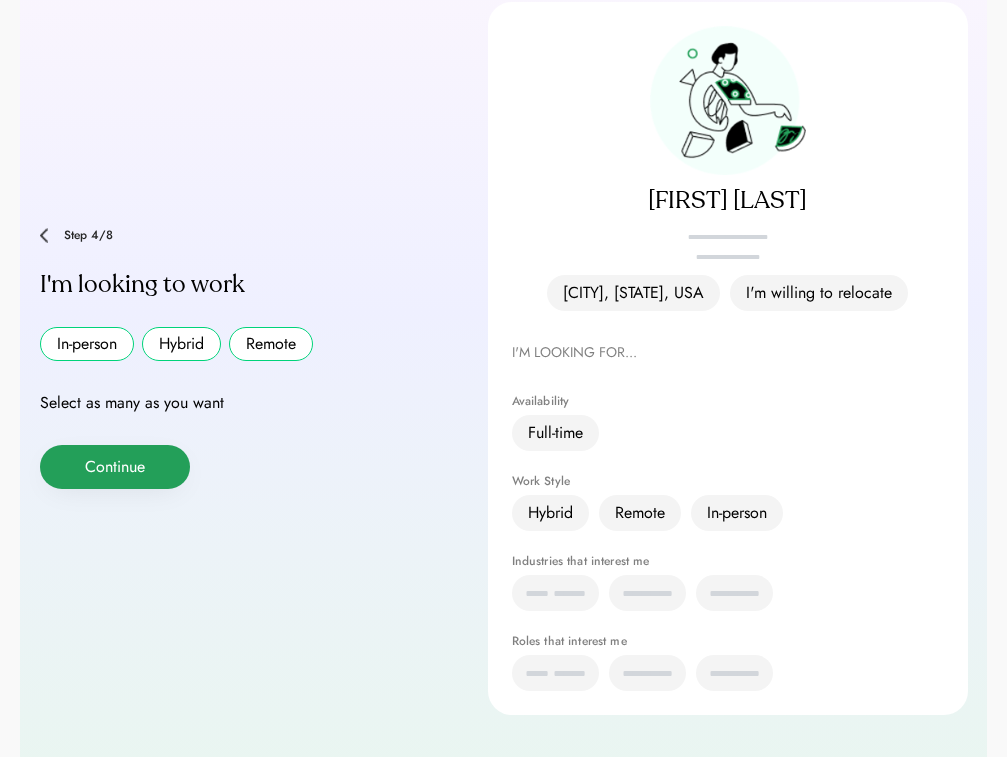 click on "Continue" at bounding box center (115, 467) 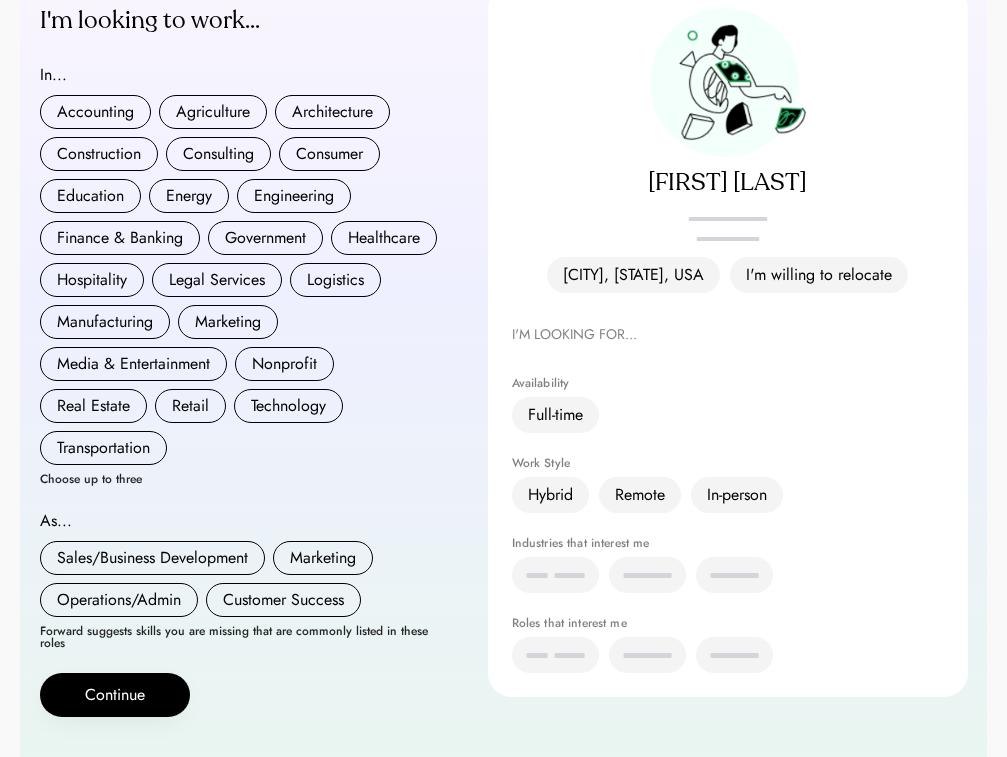 scroll, scrollTop: 231, scrollLeft: 0, axis: vertical 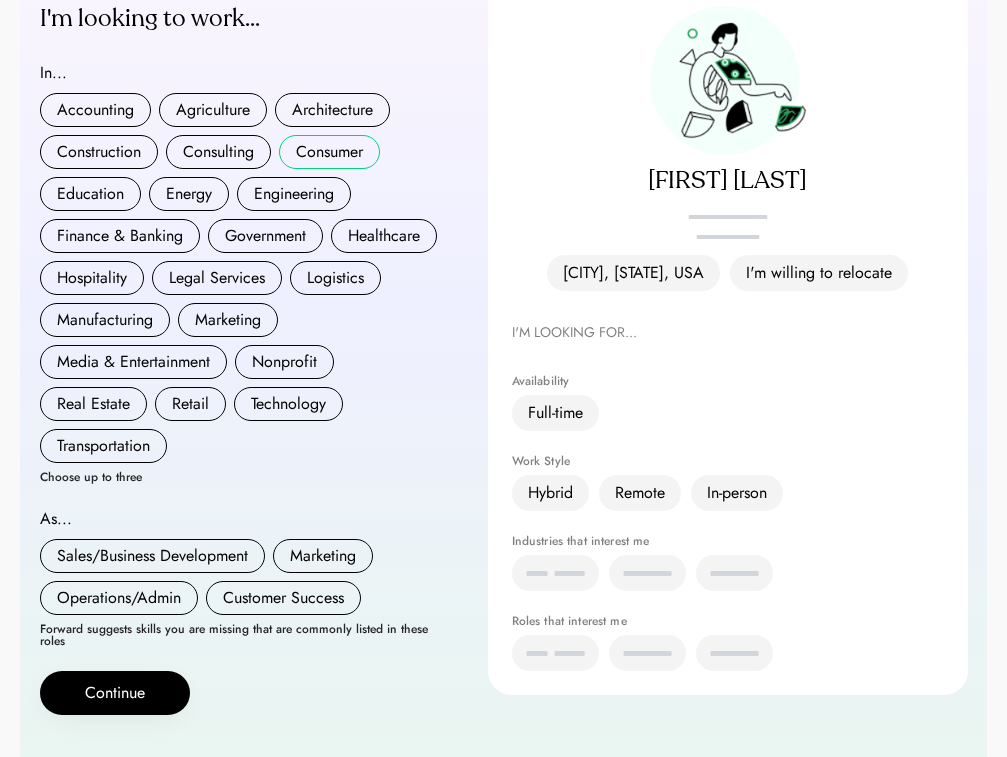 click on "Consumer" at bounding box center (329, 152) 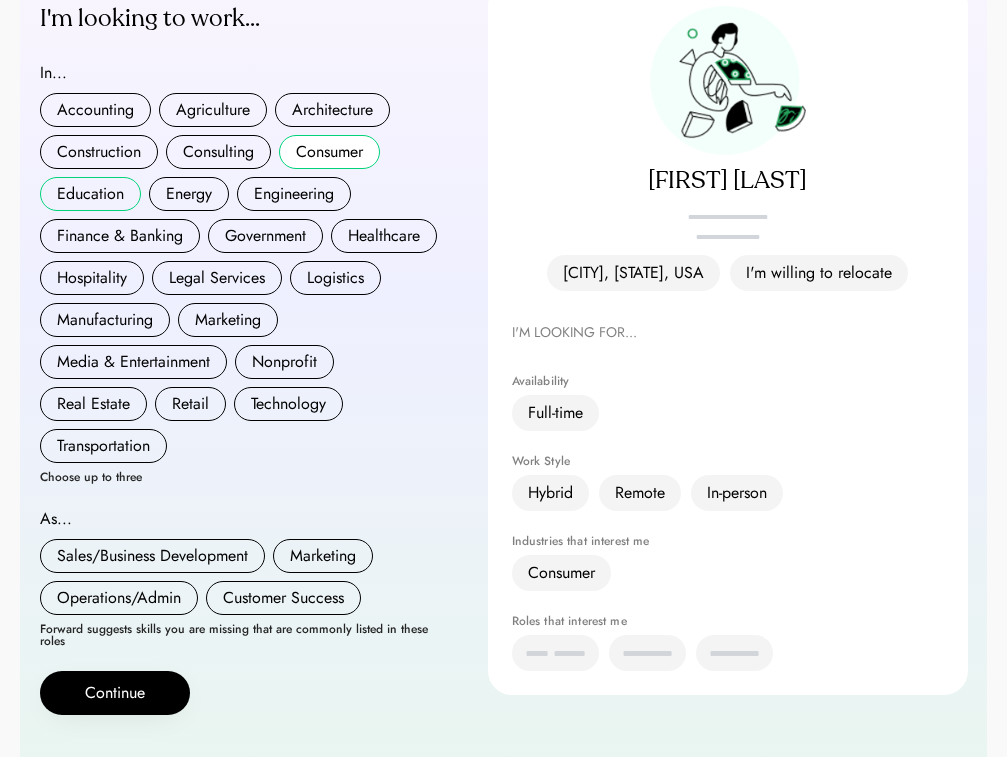 click on "Education" at bounding box center [90, 194] 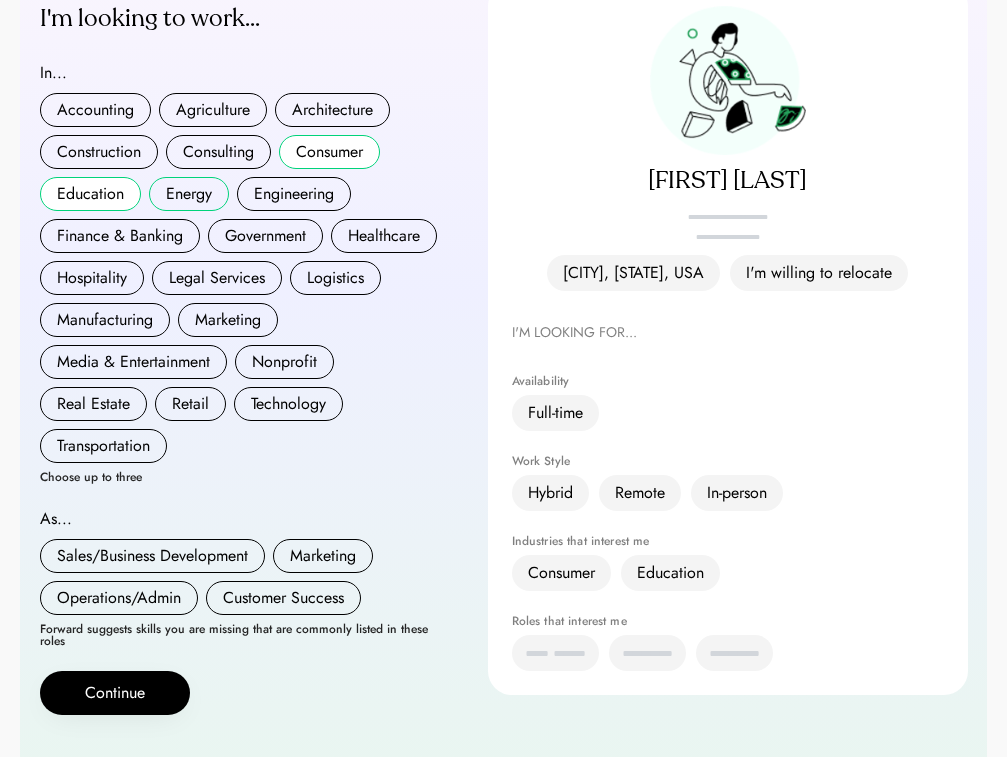 click on "Energy" at bounding box center (189, 194) 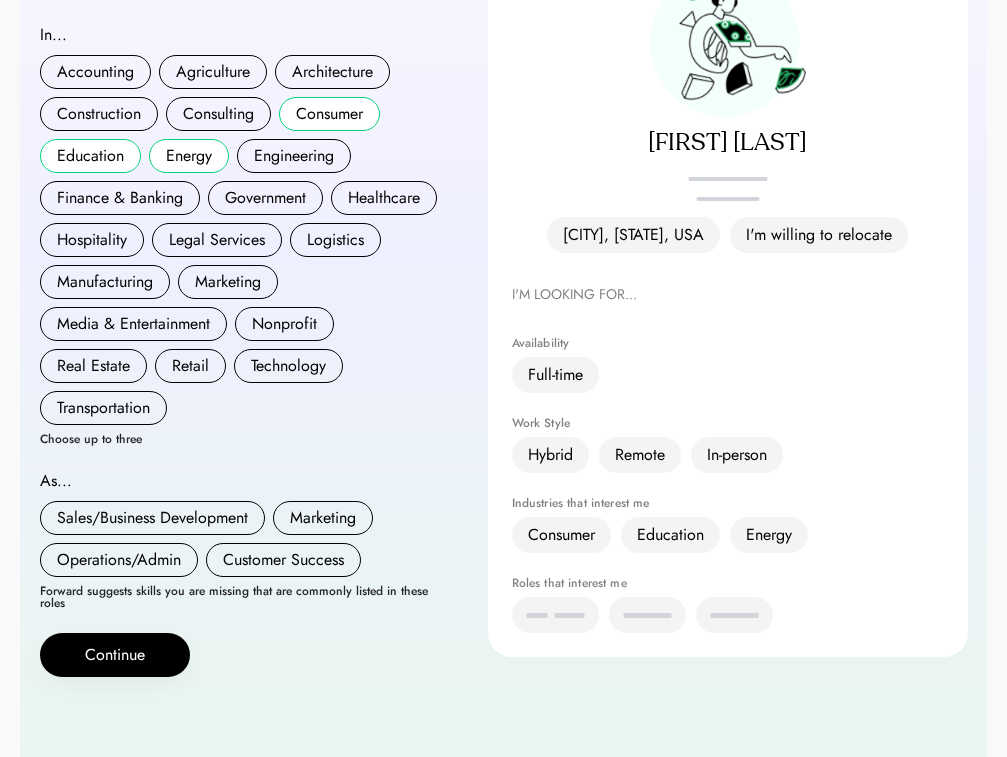 scroll, scrollTop: 269, scrollLeft: 0, axis: vertical 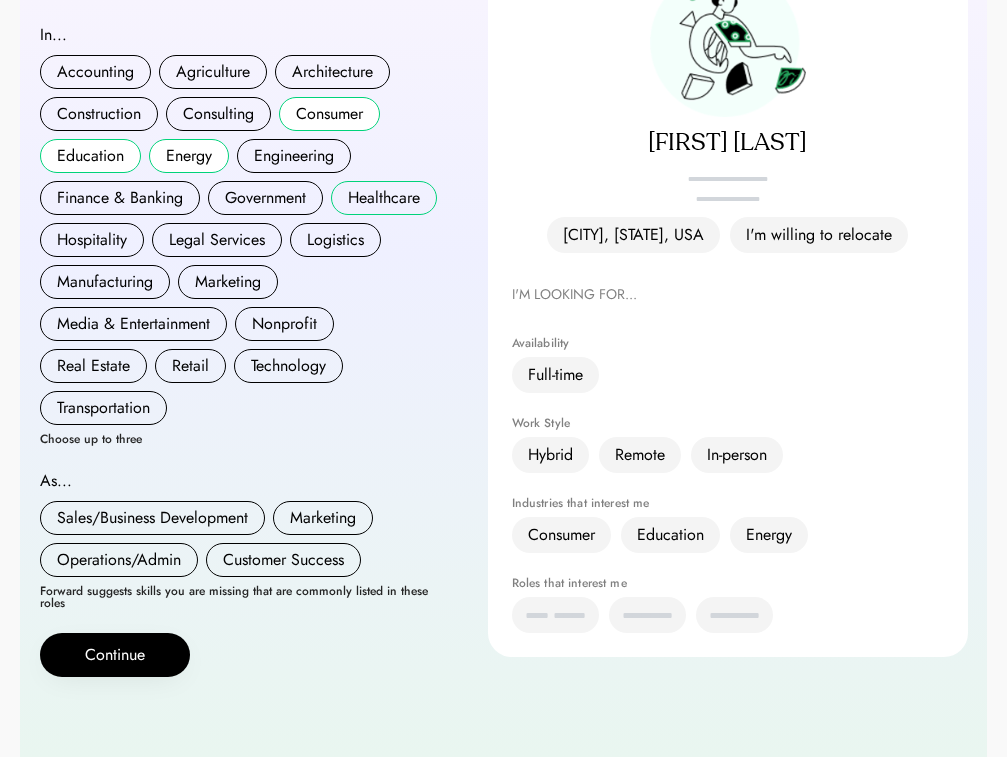 click on "Healthcare" at bounding box center (384, 198) 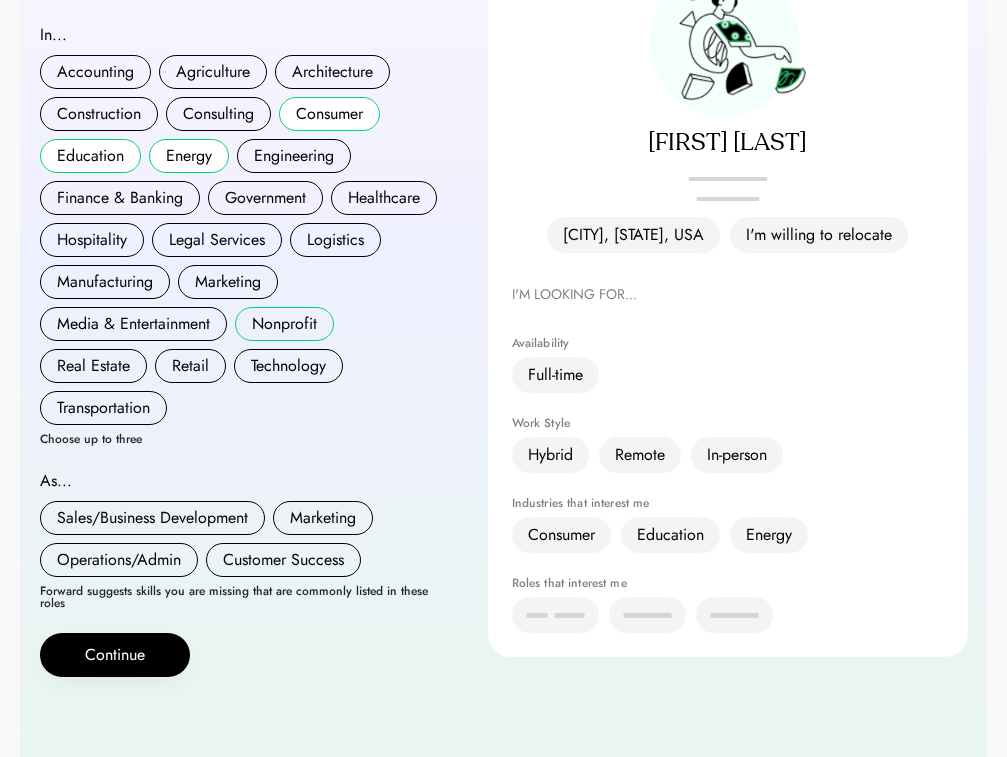 click on "Nonprofit" at bounding box center (284, 324) 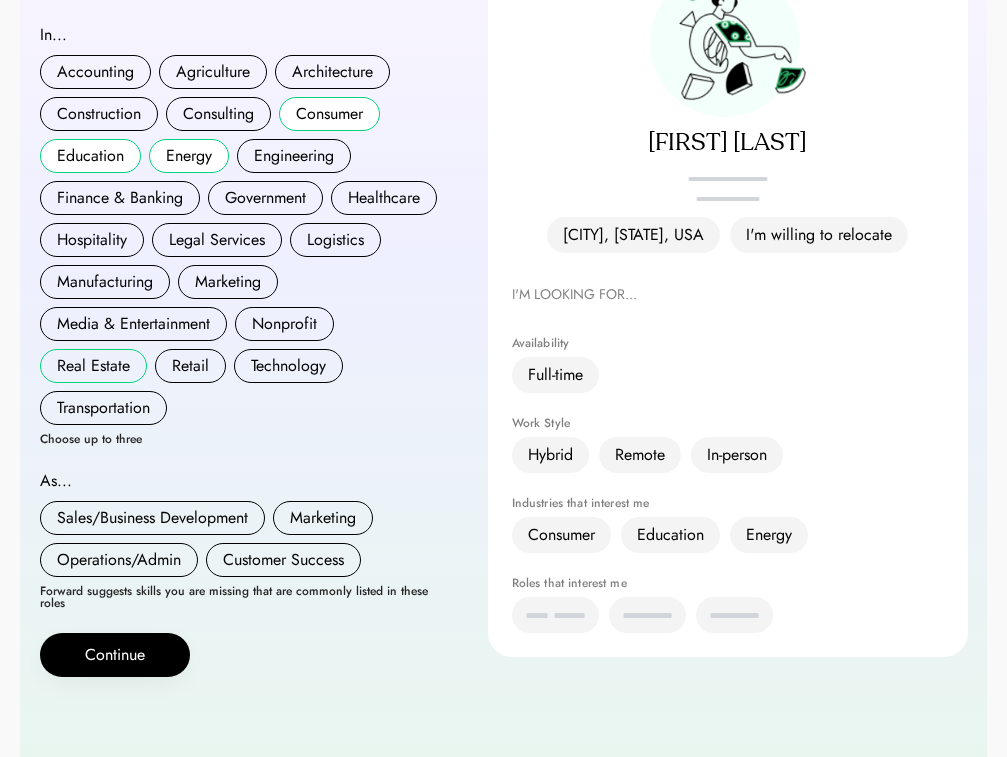 click on "Real Estate" at bounding box center [93, 366] 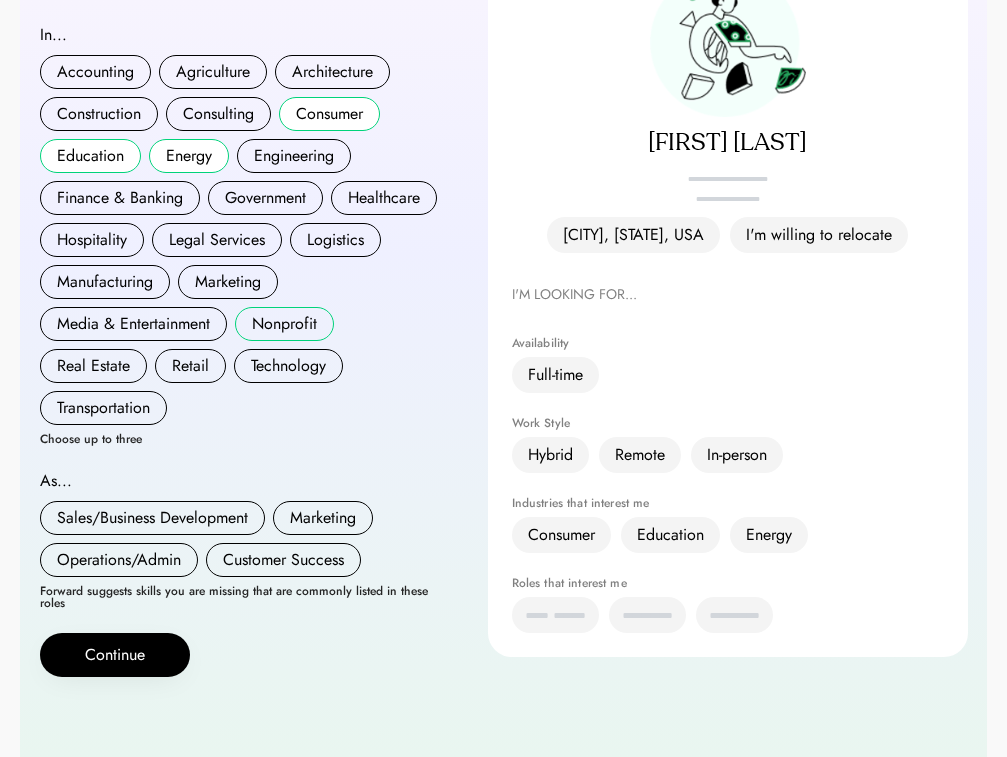click on "Nonprofit" at bounding box center (284, 324) 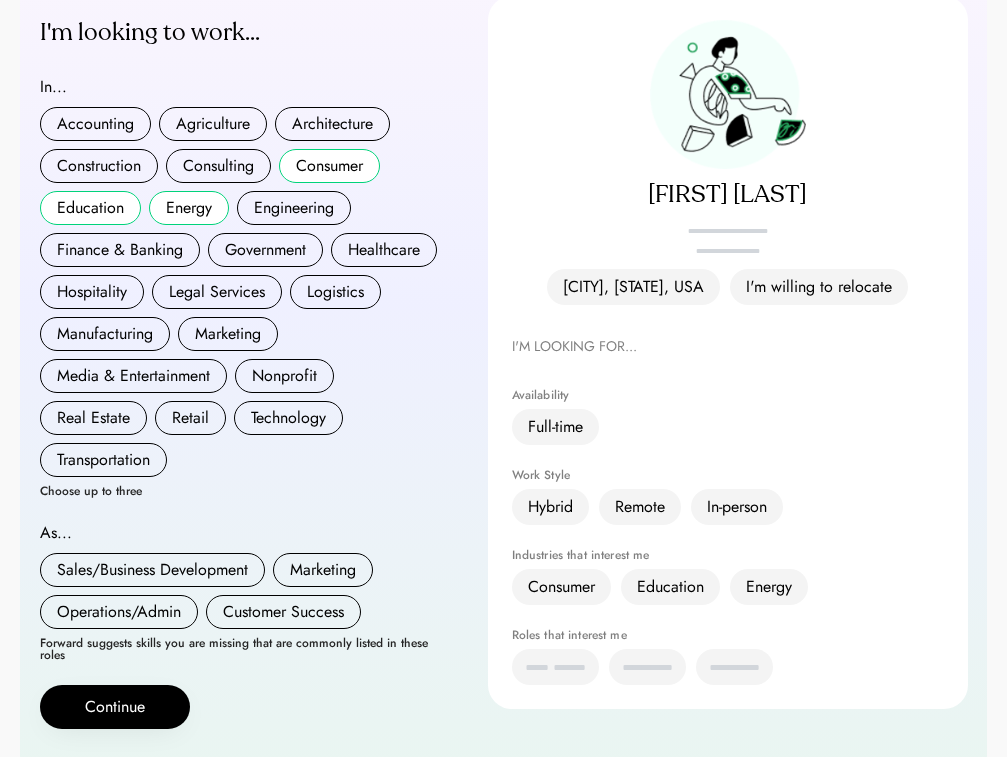 scroll, scrollTop: 217, scrollLeft: 0, axis: vertical 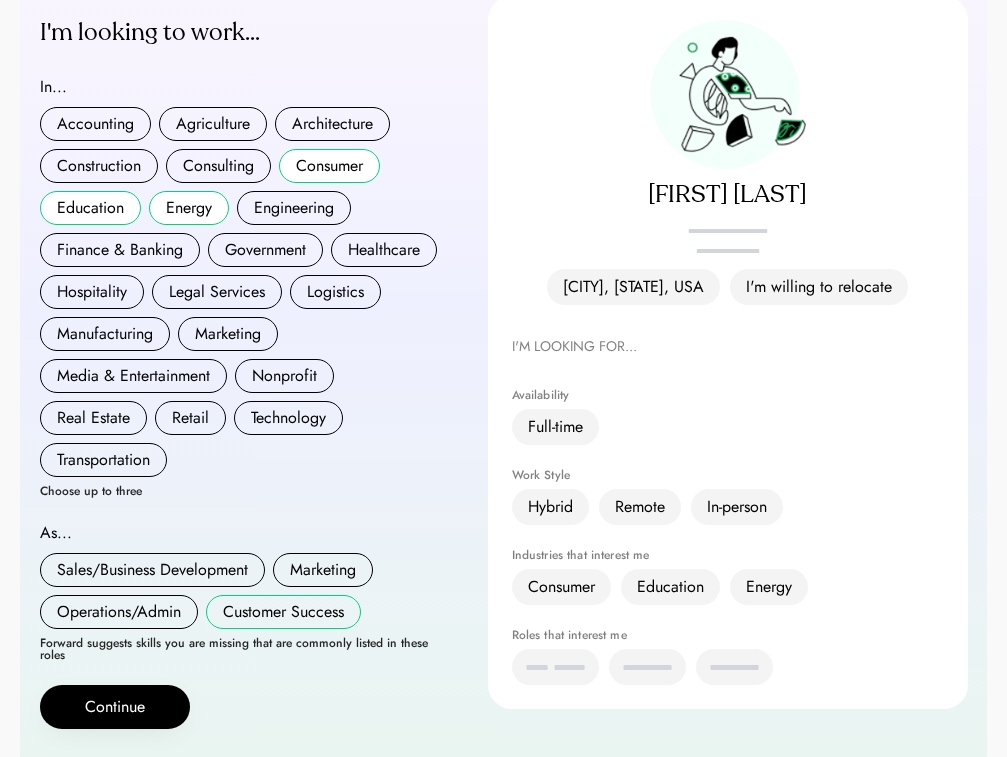 click on "Customer Success" at bounding box center (283, 612) 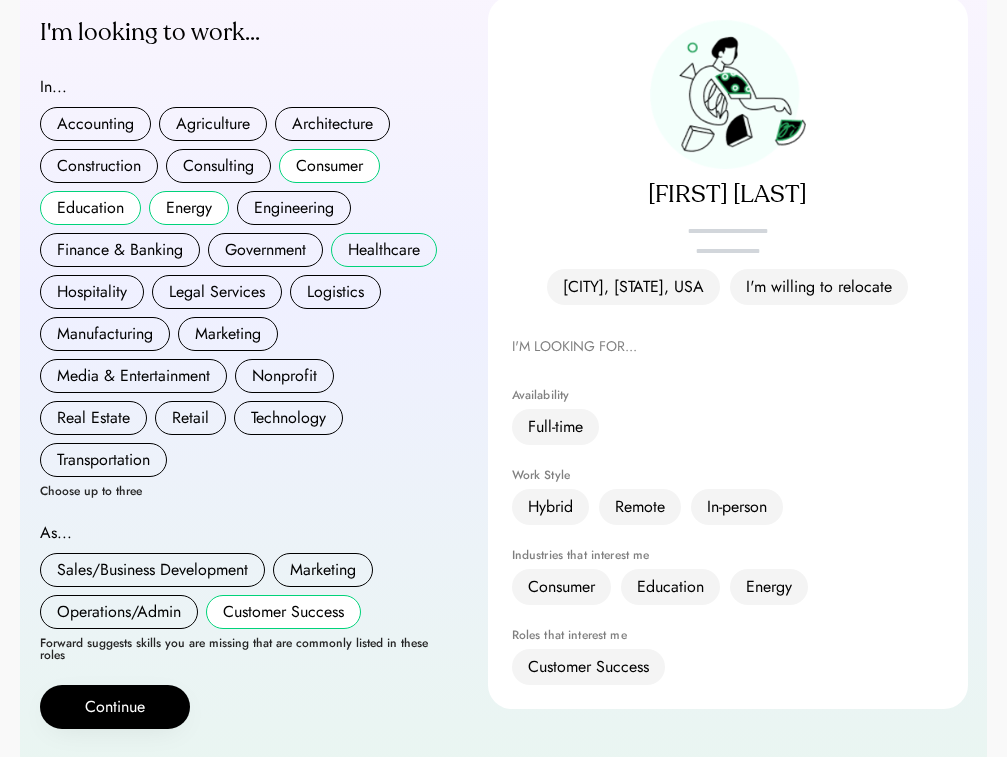 click on "Healthcare" at bounding box center [384, 250] 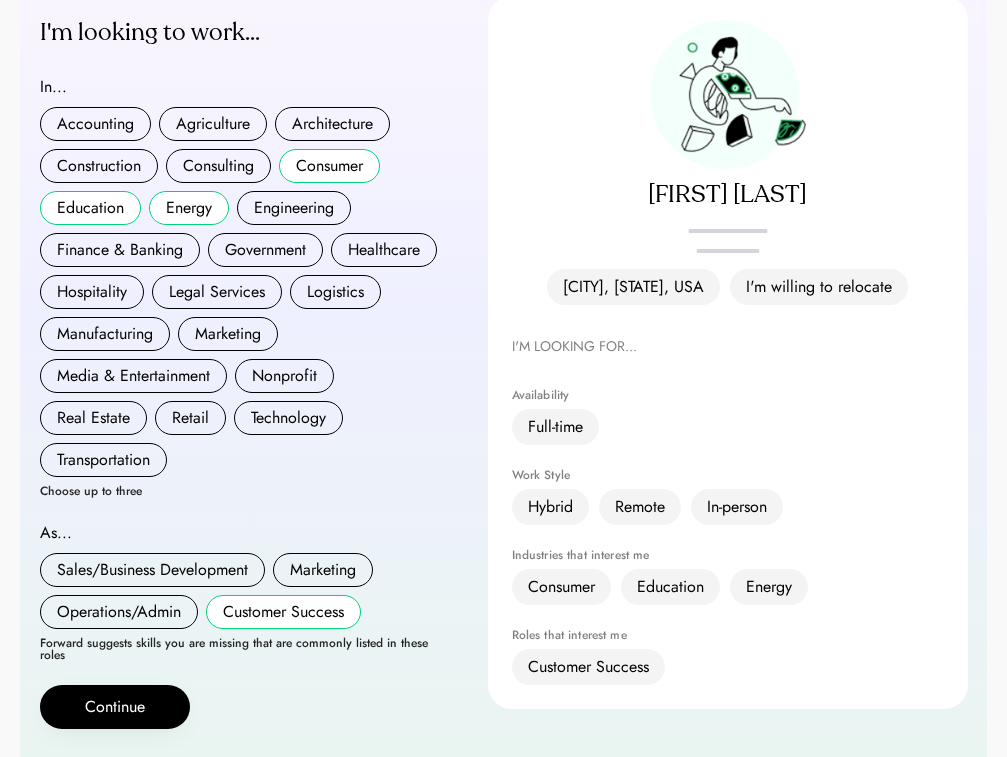 click on "Consumer" at bounding box center [329, 166] 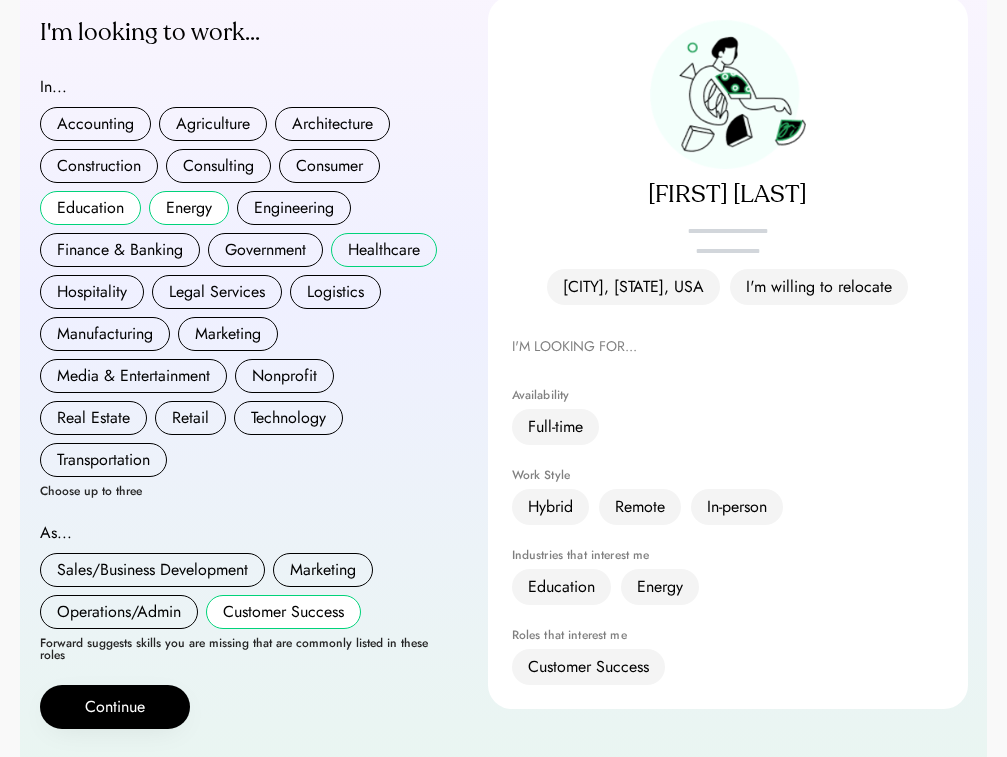 click on "Healthcare" at bounding box center (384, 250) 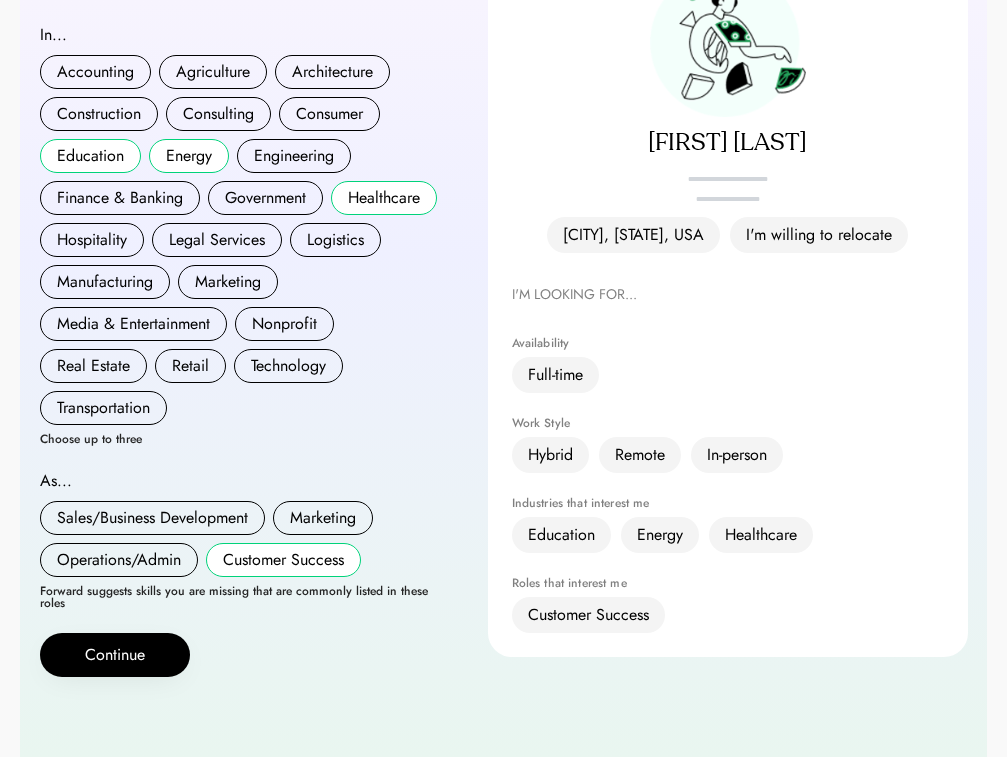 scroll, scrollTop: 269, scrollLeft: 0, axis: vertical 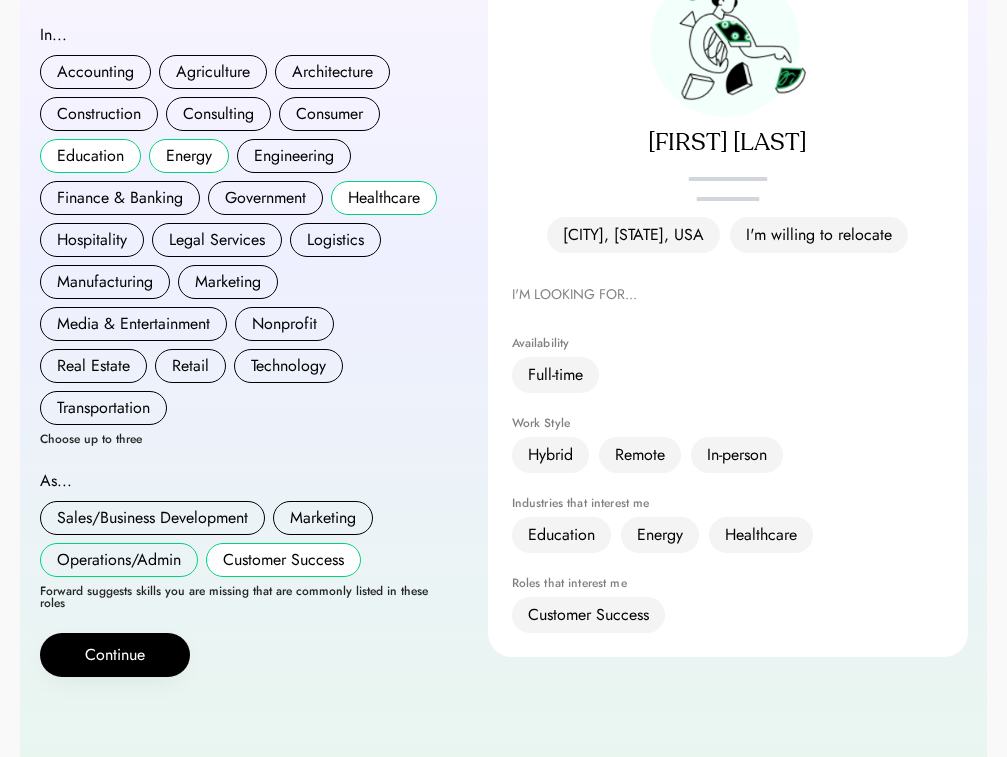 click on "Operations/Admin" at bounding box center (119, 560) 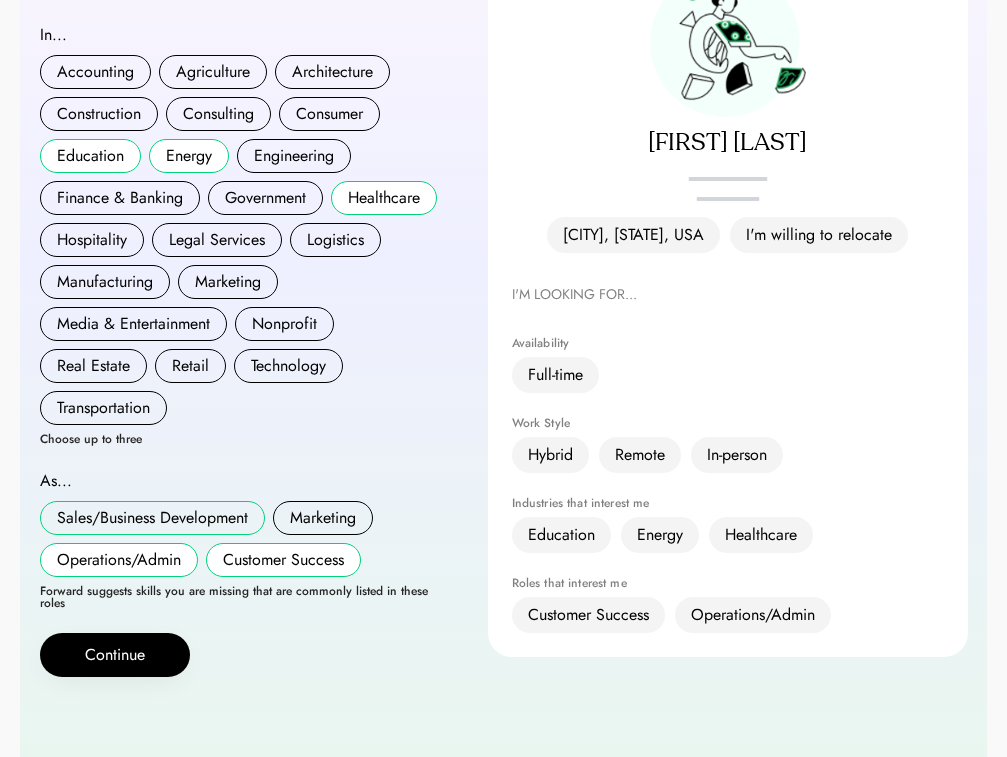 click on "Sales/Business Development" at bounding box center [152, 518] 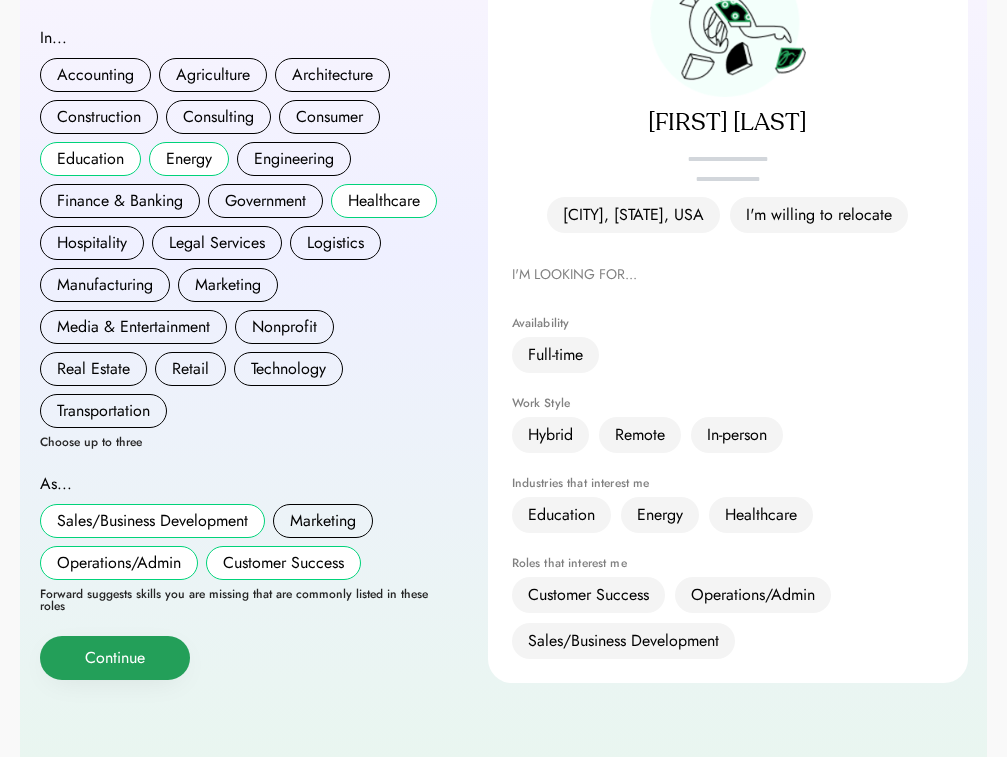 click on "Continue" at bounding box center (115, 658) 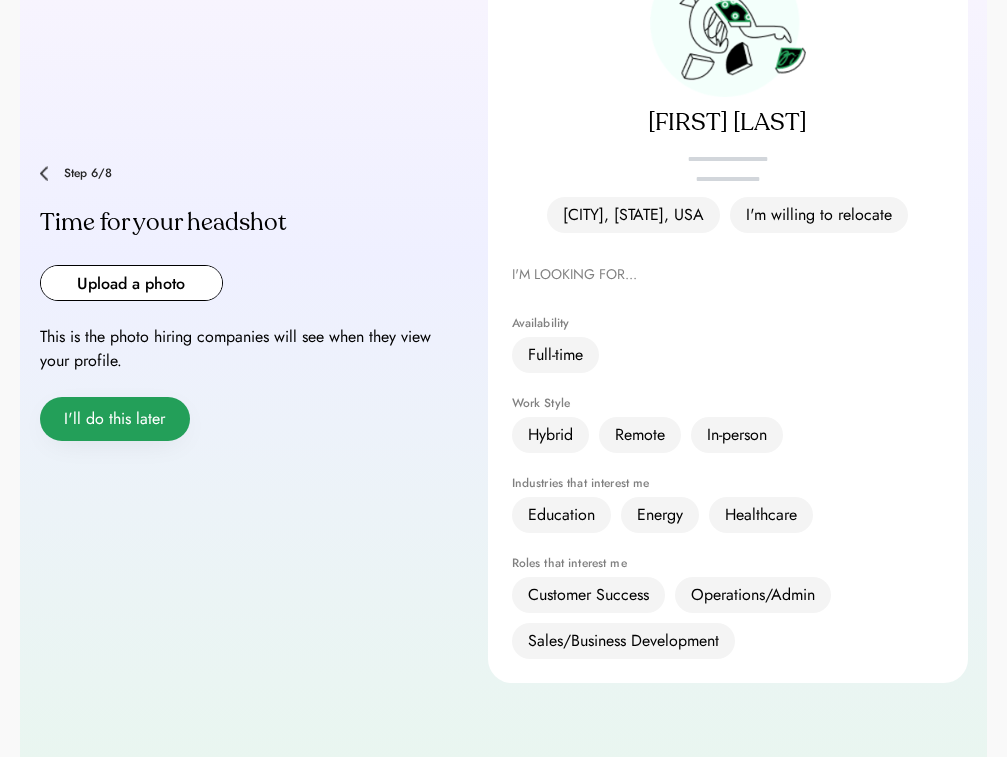 click on "I'll do this later" at bounding box center (115, 419) 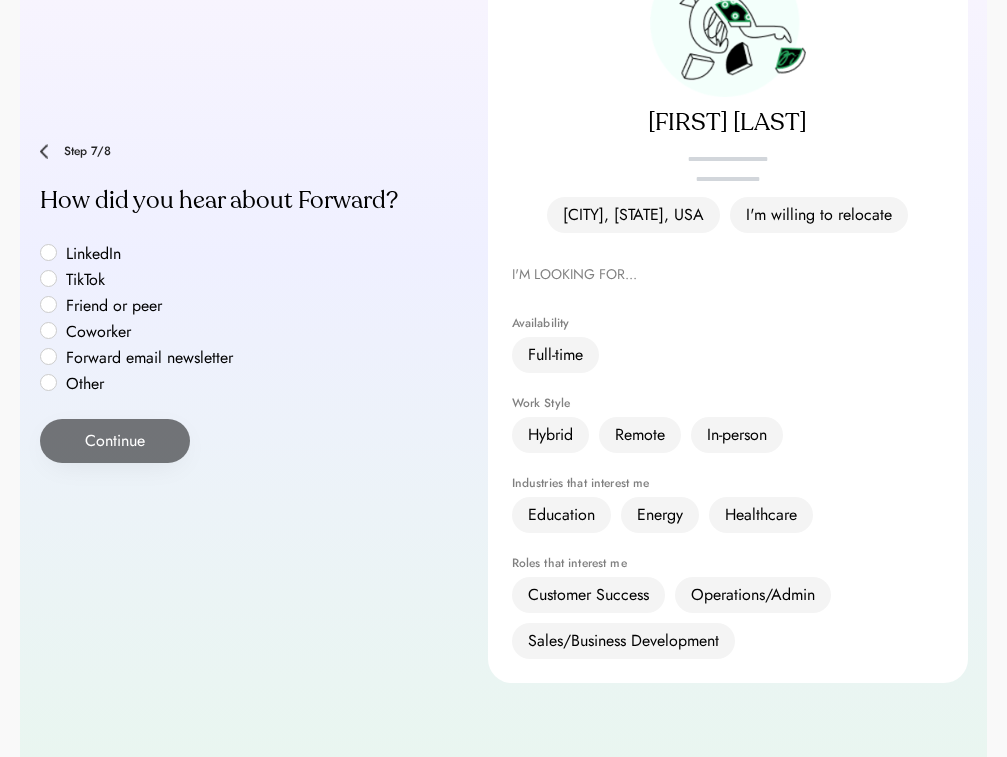 click on "LinkedIn" at bounding box center (150, 254) 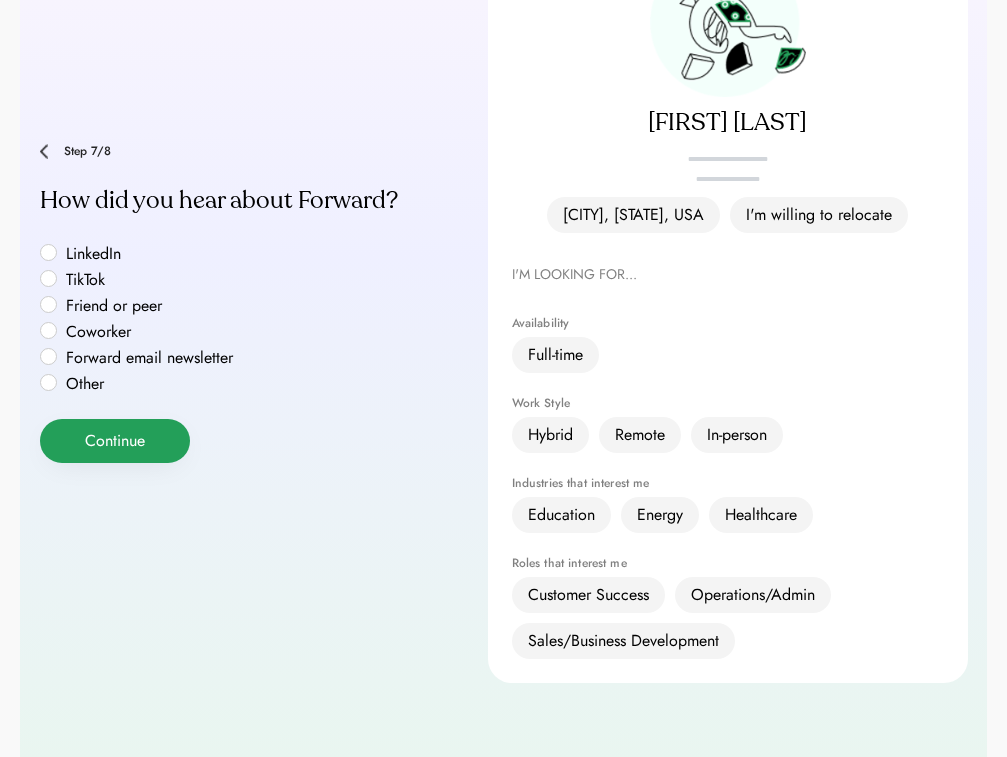 click on "Continue" at bounding box center (115, 441) 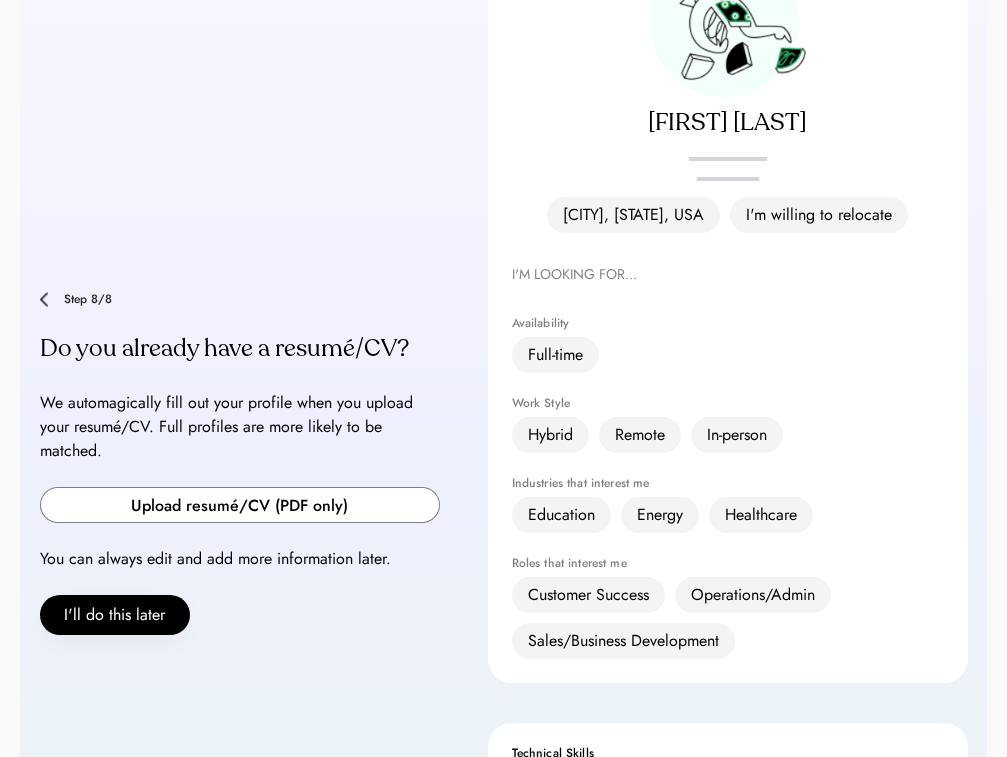 click at bounding box center (240, 505) 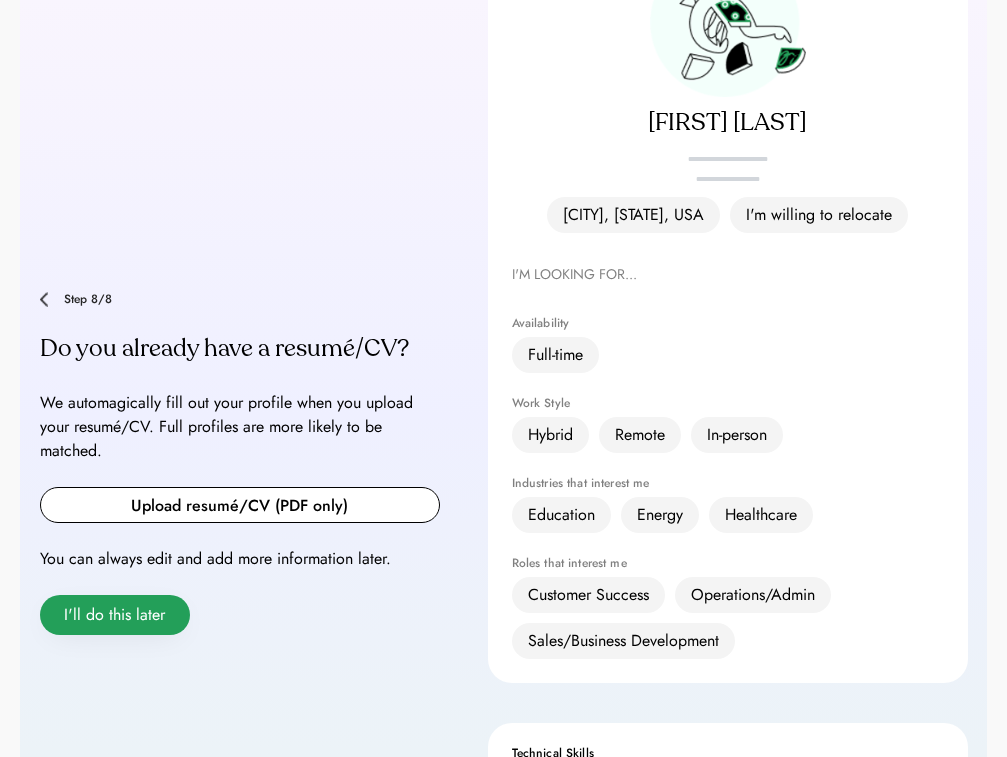 type 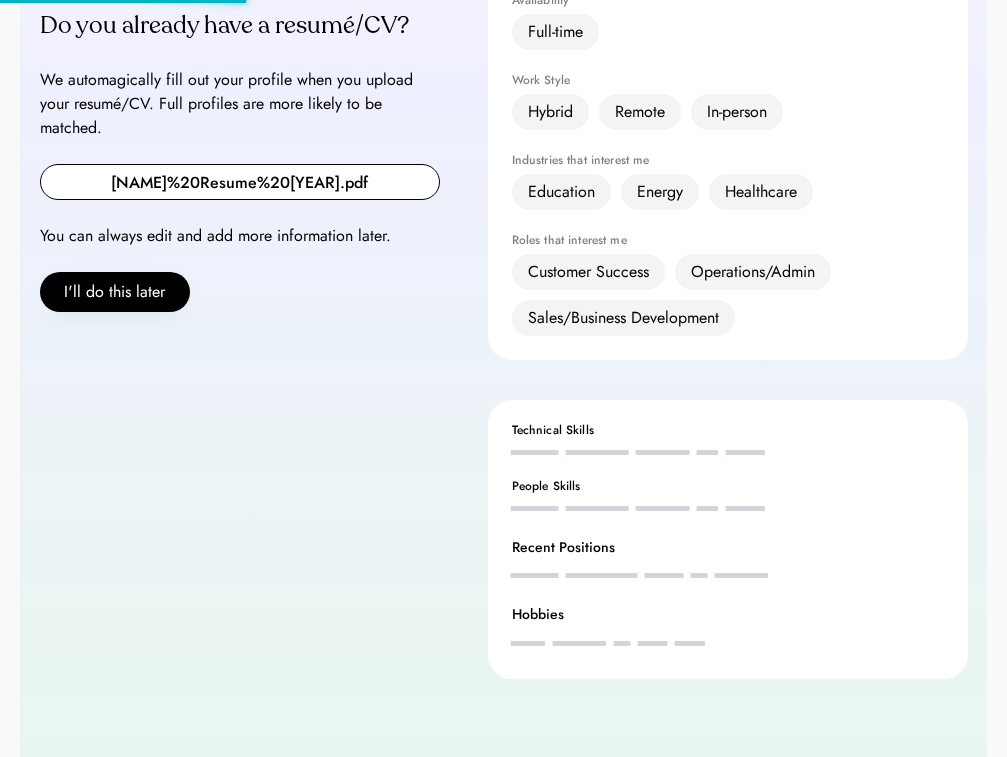 scroll, scrollTop: 591, scrollLeft: 0, axis: vertical 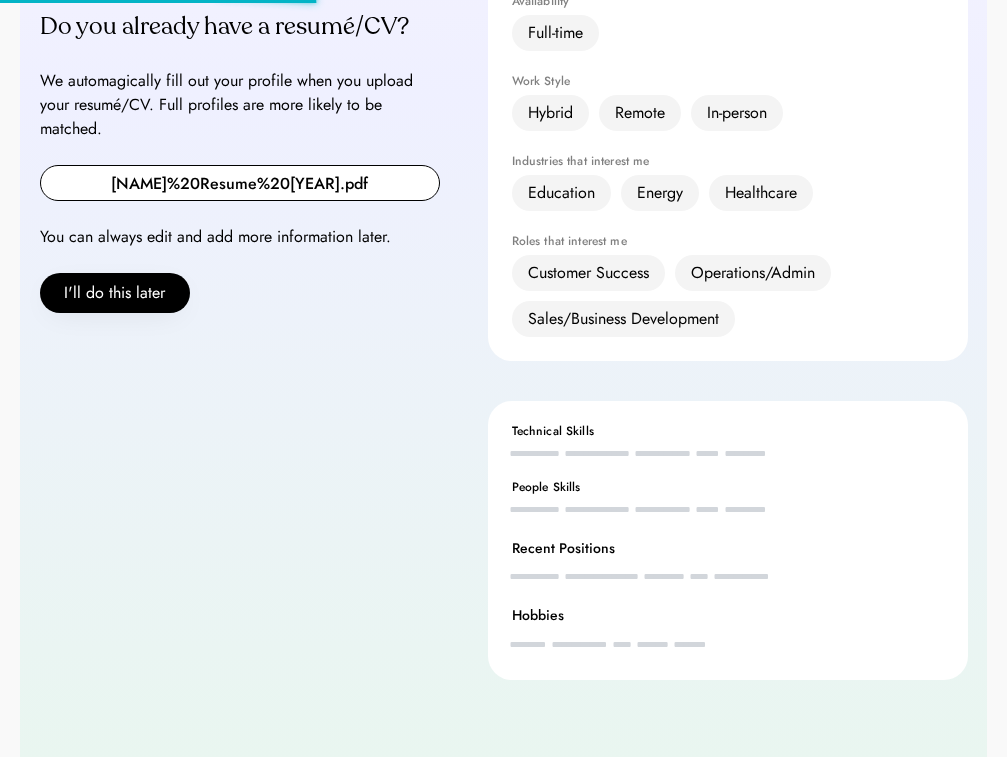 click on "Neque molestie lacinia sit morbi" at bounding box center [638, 453] 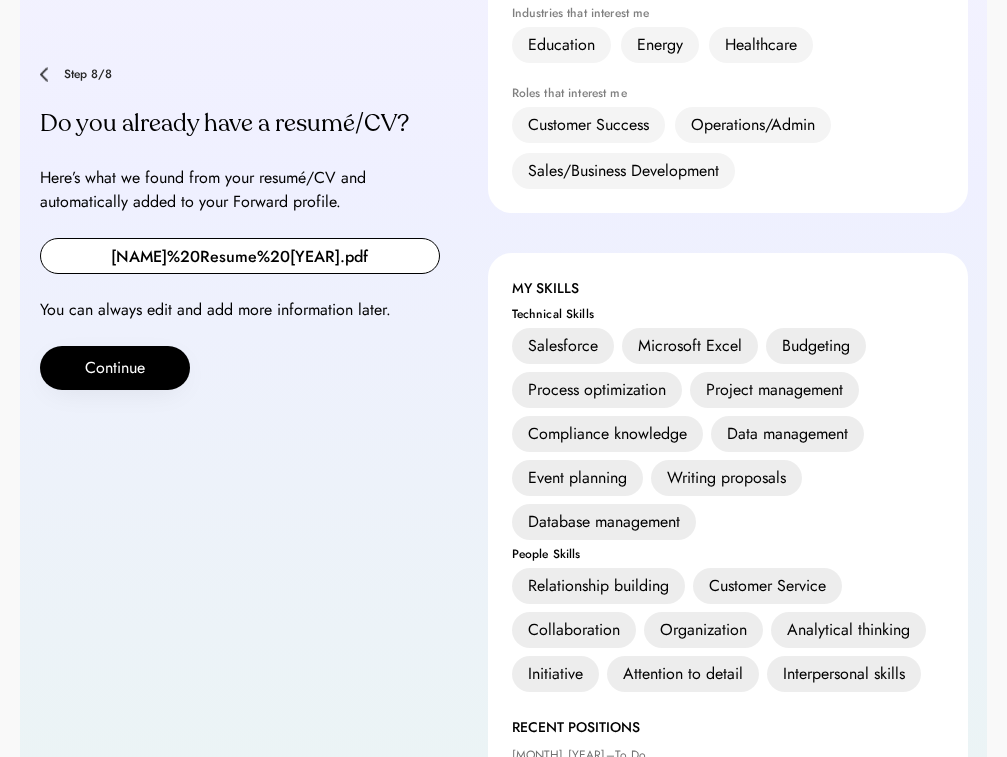 scroll, scrollTop: 721, scrollLeft: 0, axis: vertical 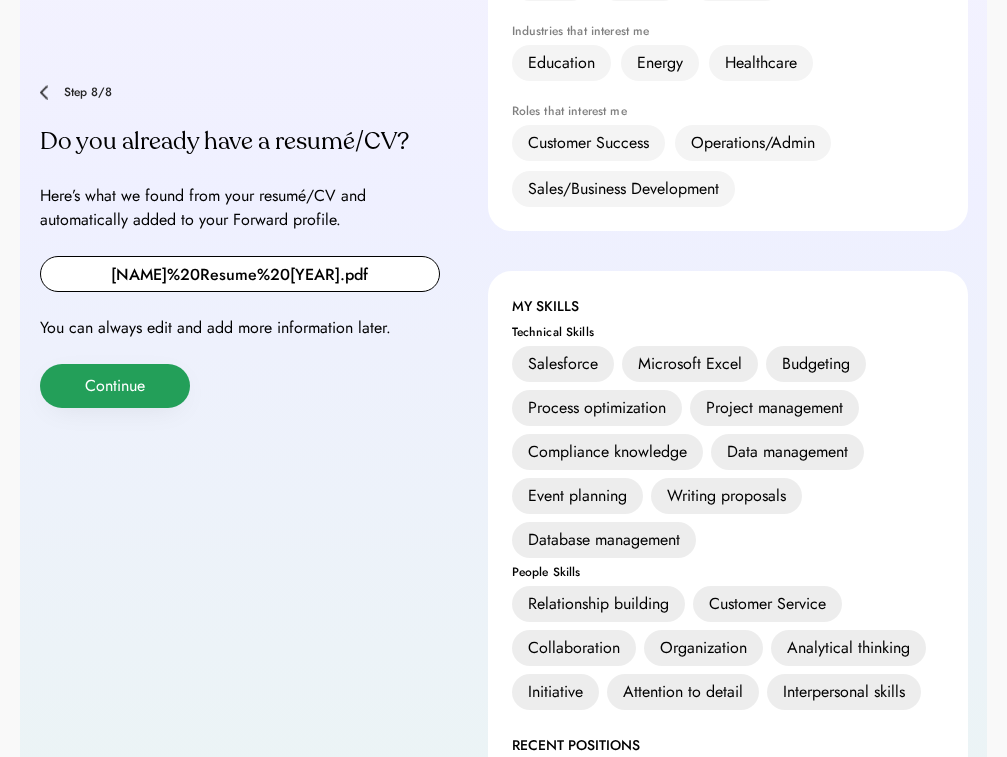 click on "Continue" at bounding box center [115, 386] 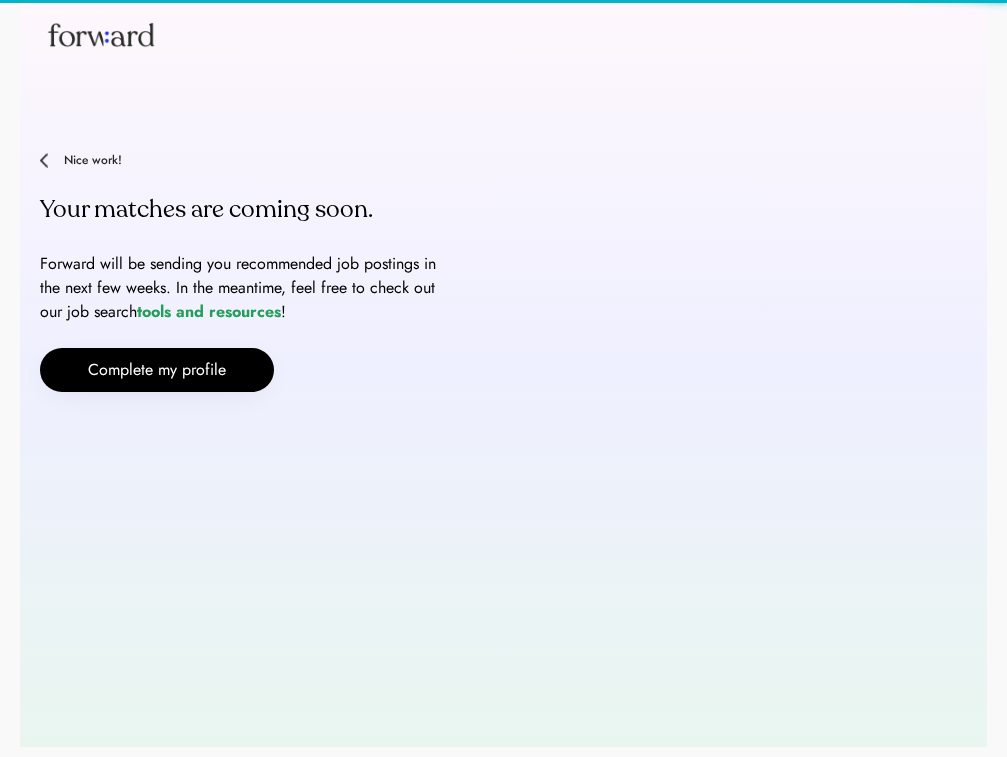 scroll, scrollTop: 40, scrollLeft: 0, axis: vertical 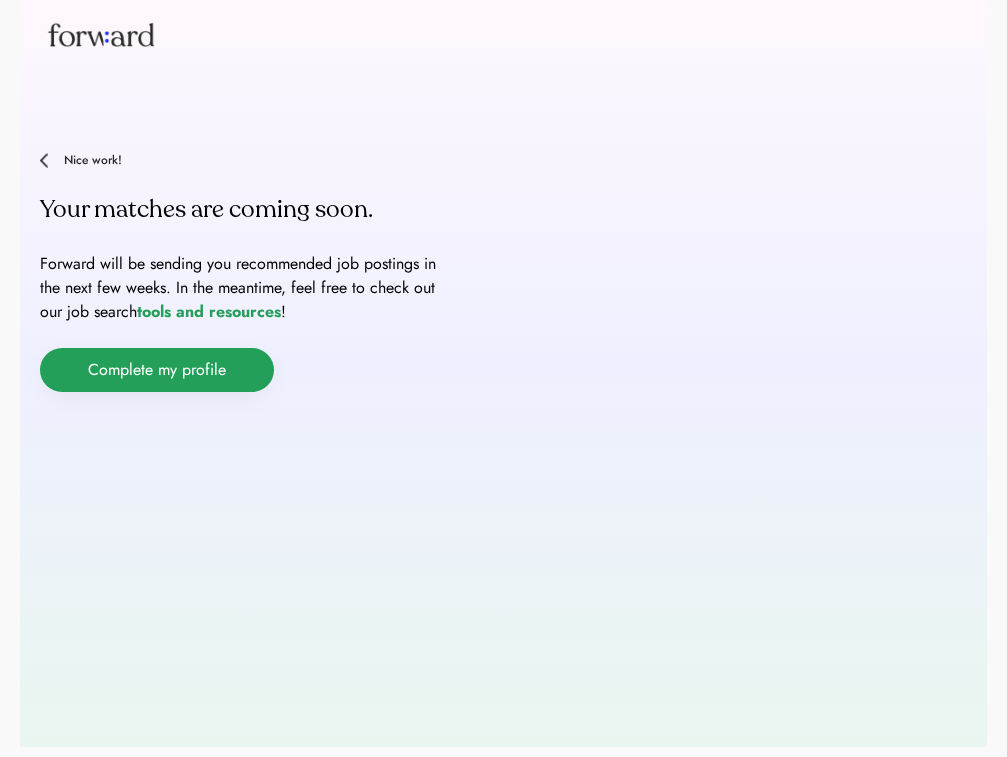 click on "Complete my profile" at bounding box center [157, 370] 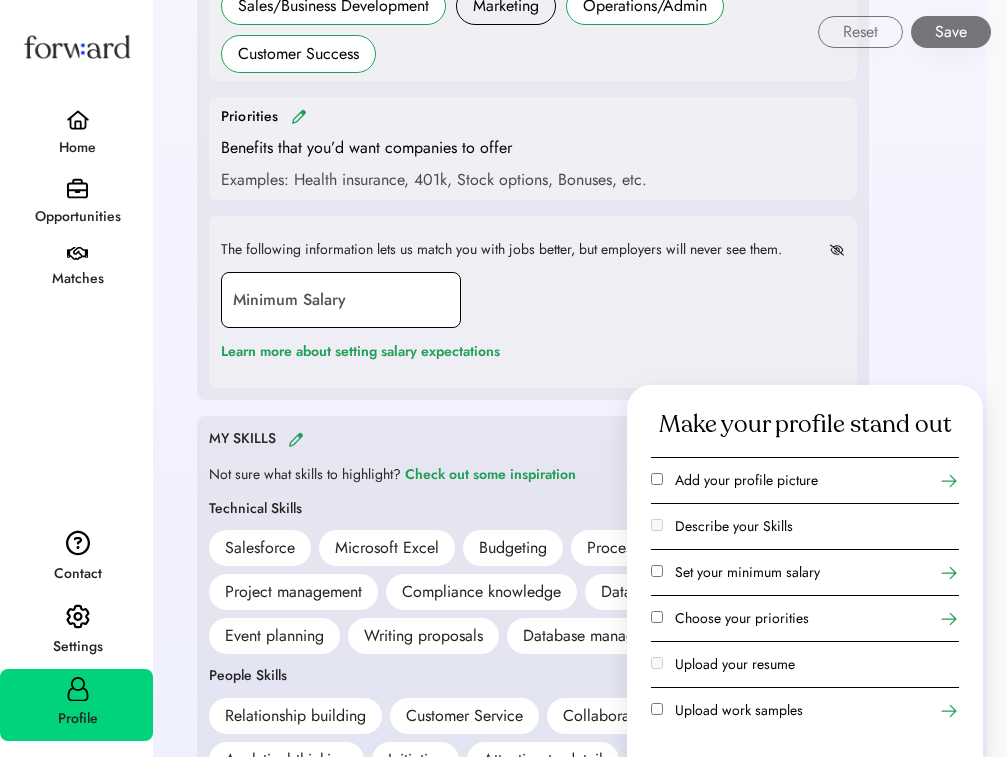 scroll, scrollTop: 988, scrollLeft: 0, axis: vertical 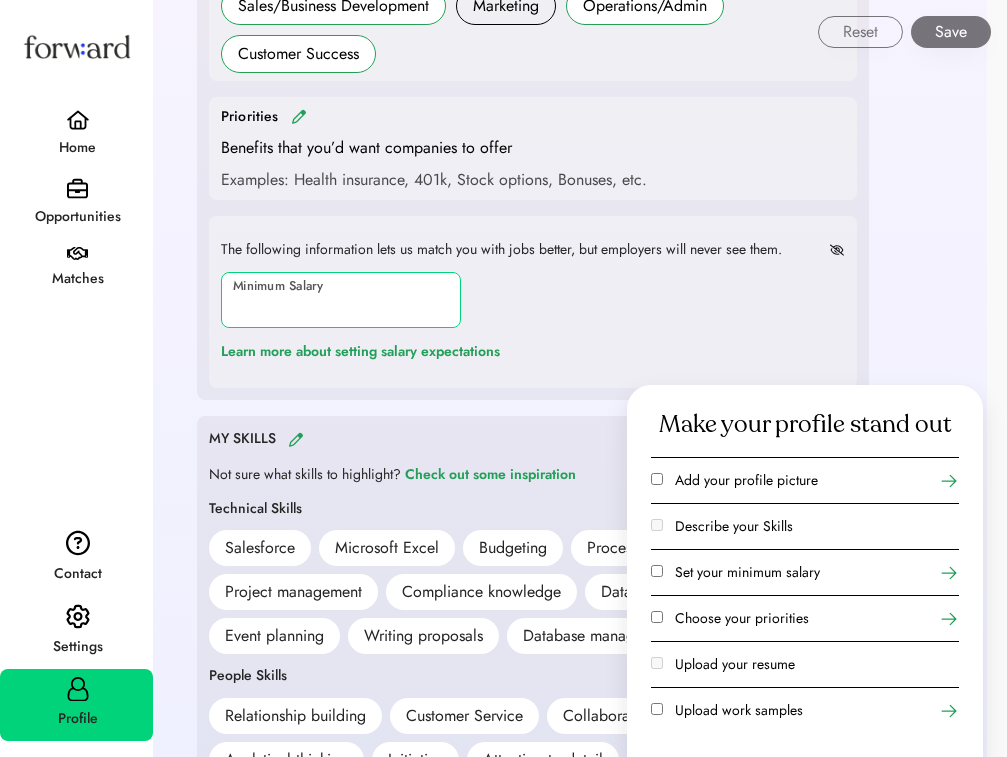 type on "**" 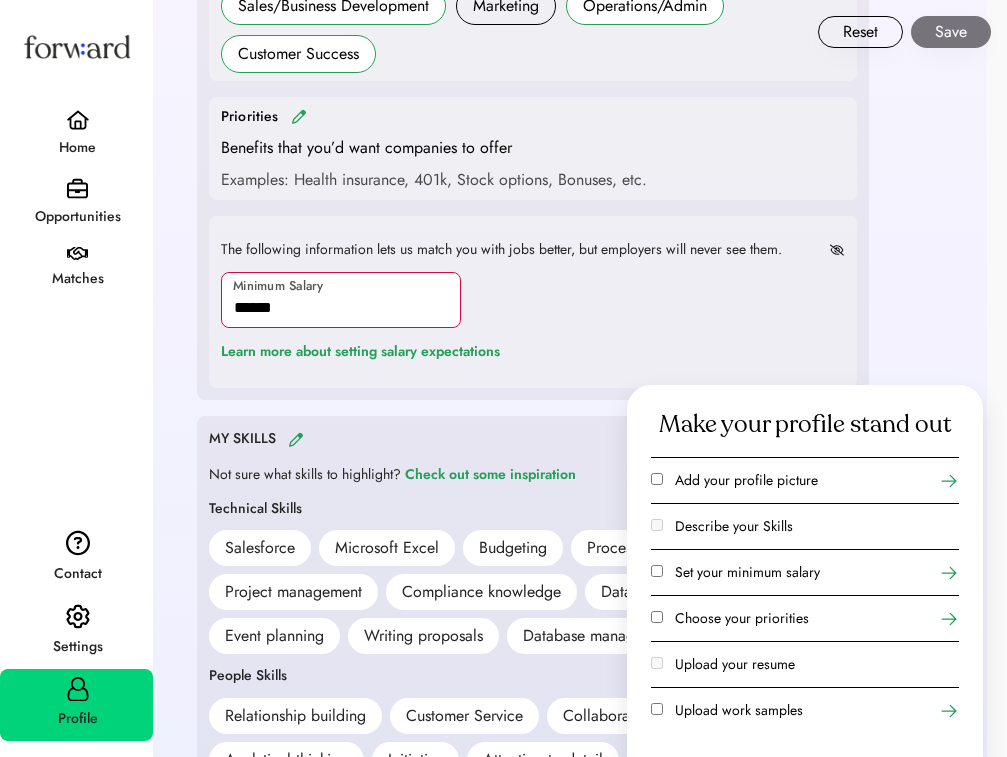 type on "*******" 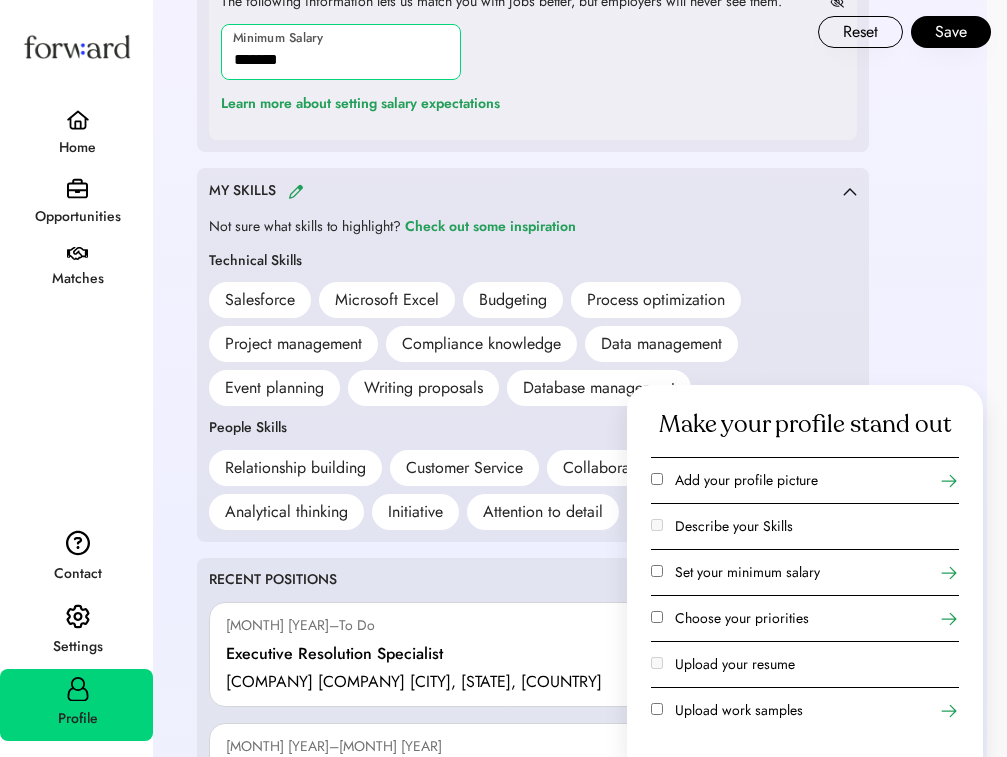 scroll, scrollTop: 1238, scrollLeft: 0, axis: vertical 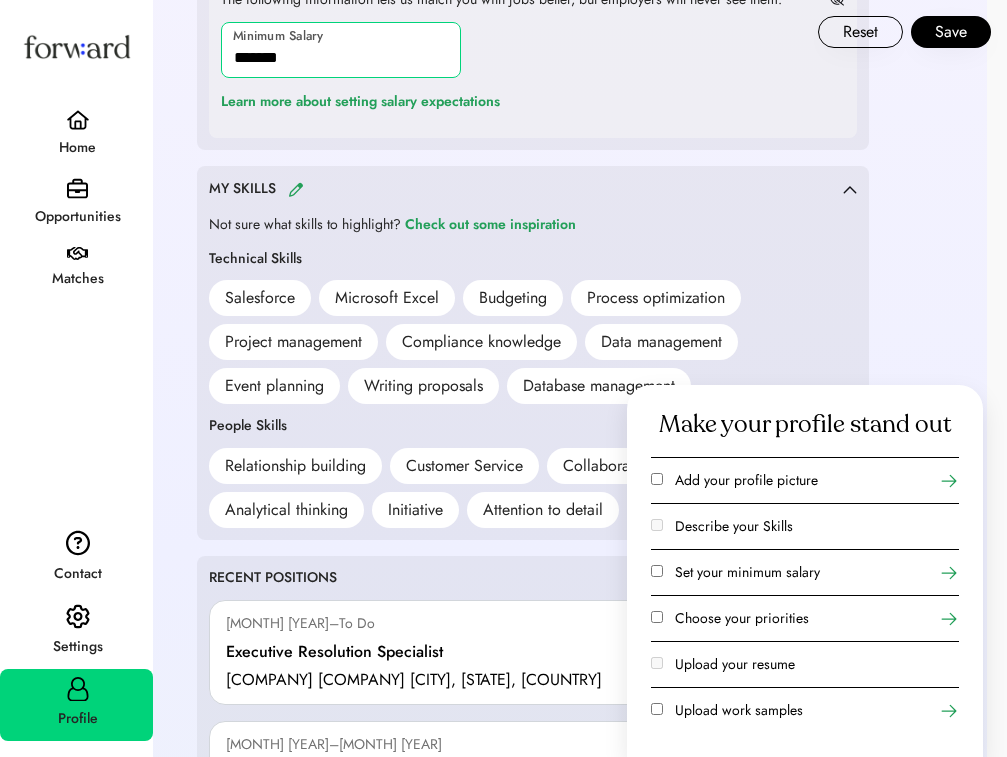 click on "Salesforce" at bounding box center (260, 298) 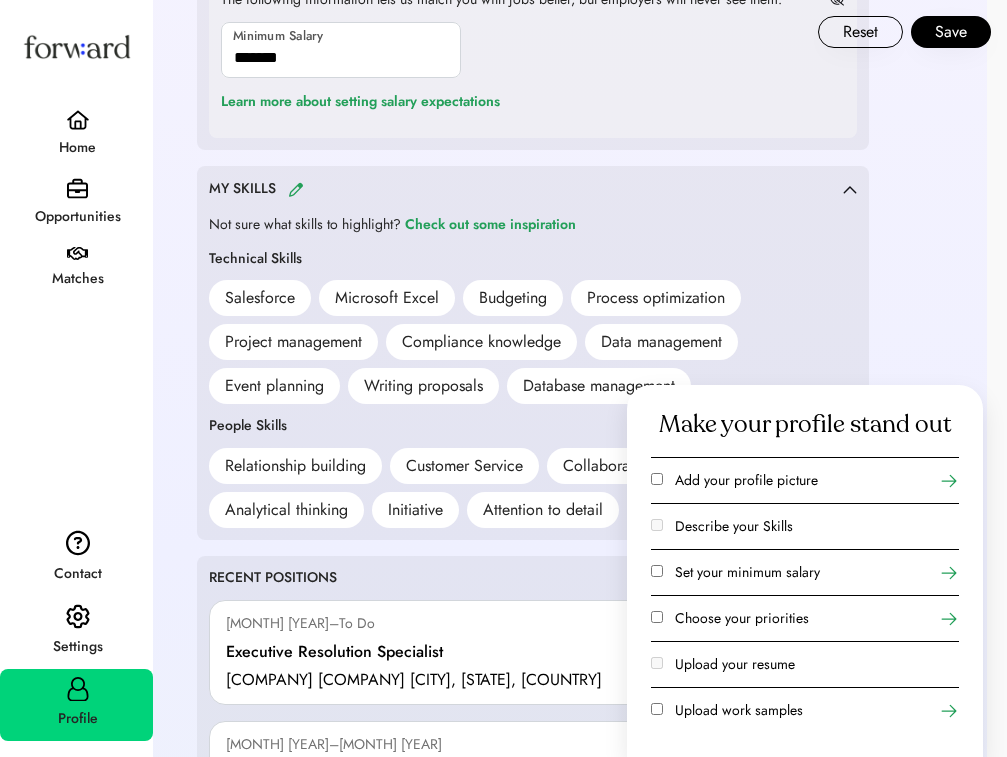 click on "Salesforce" at bounding box center [260, 298] 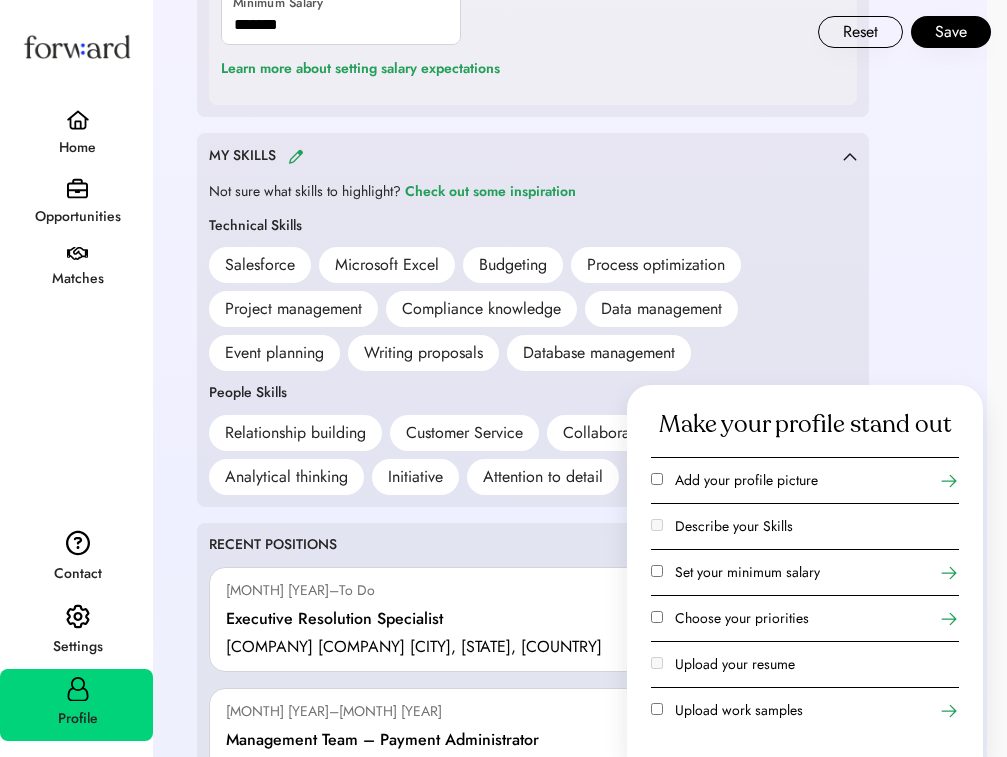 scroll, scrollTop: 1273, scrollLeft: 0, axis: vertical 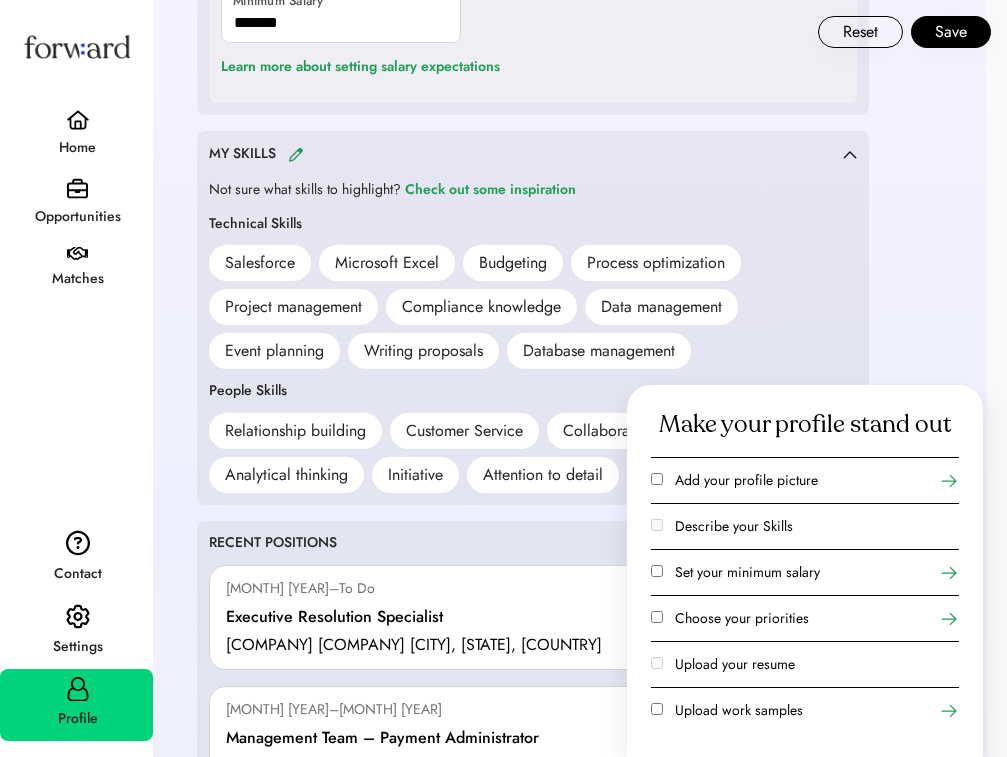 click at bounding box center [296, 154] 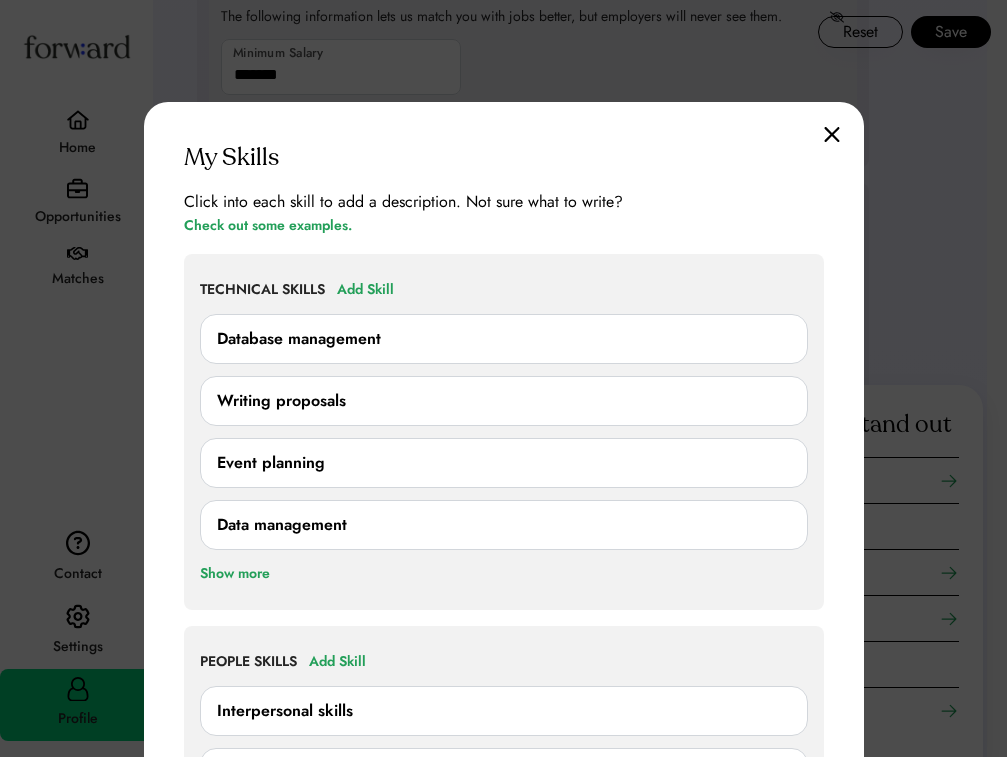scroll, scrollTop: 1220, scrollLeft: 0, axis: vertical 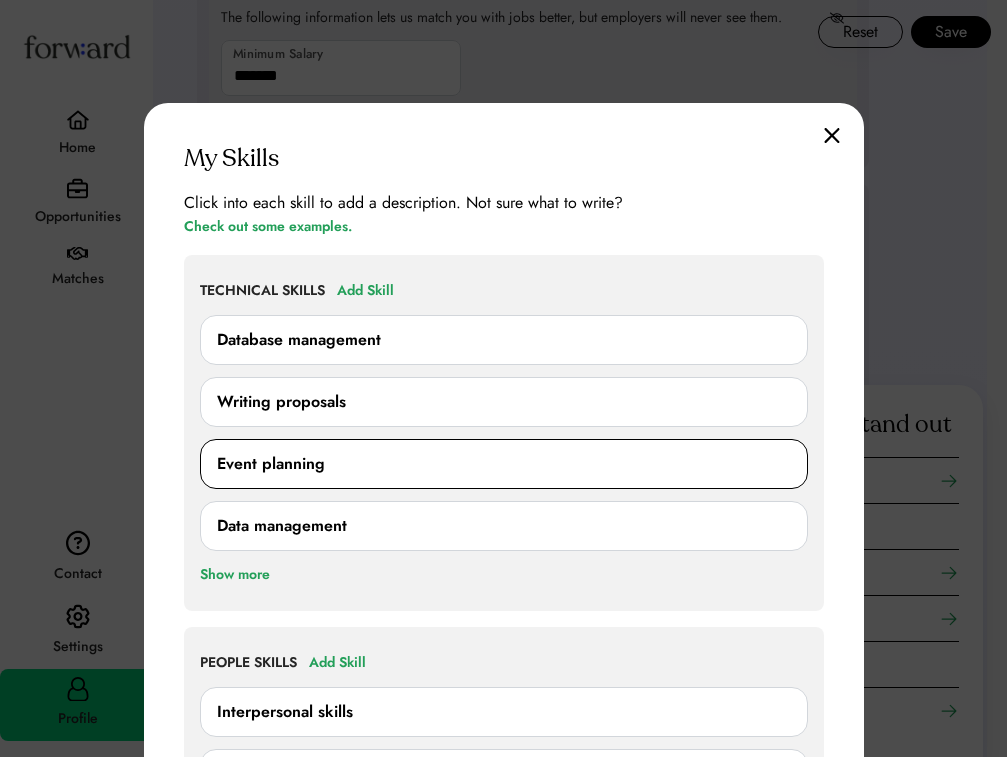 click on "Event planning" at bounding box center [504, 464] 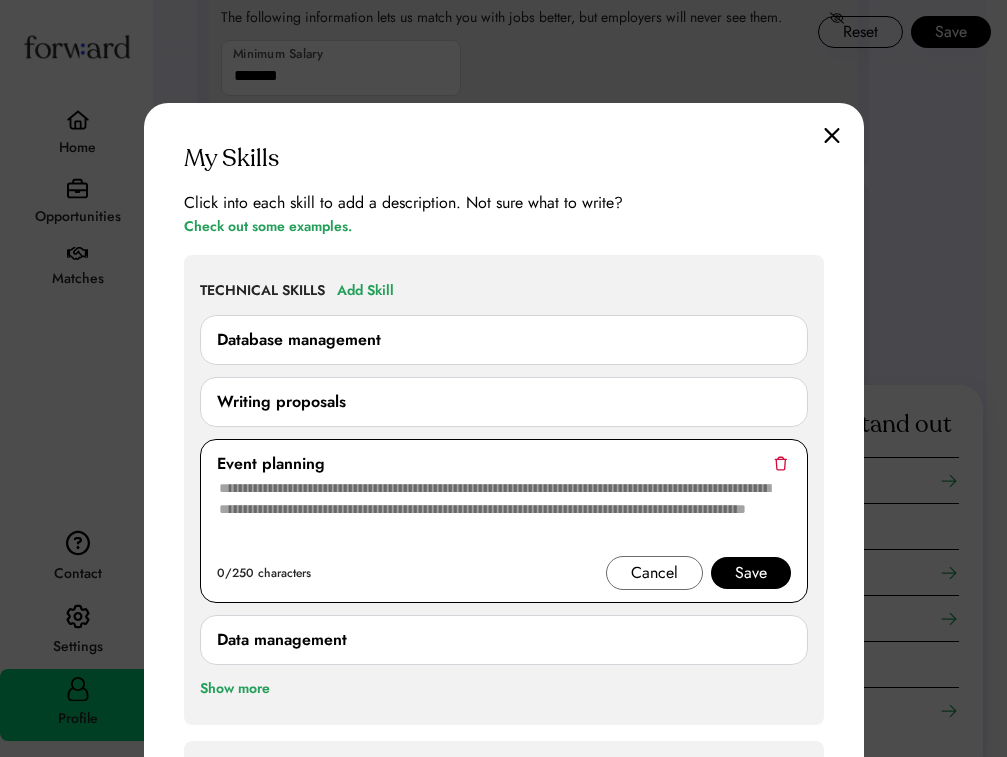 click at bounding box center [780, 463] 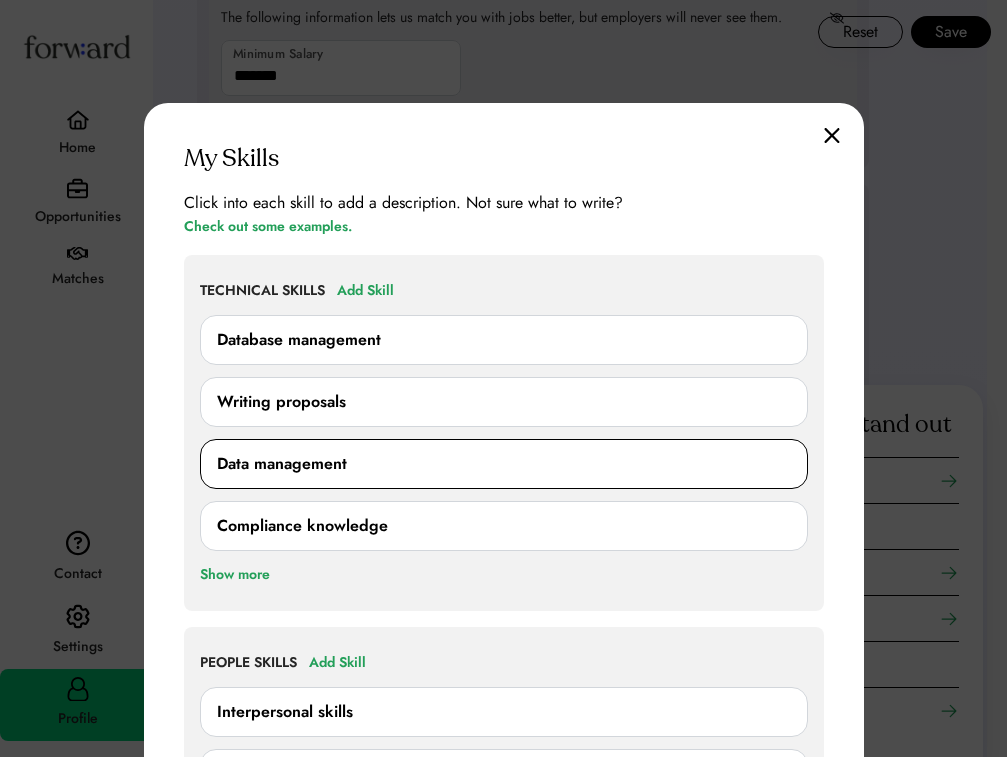 click on "Data management" at bounding box center (504, 464) 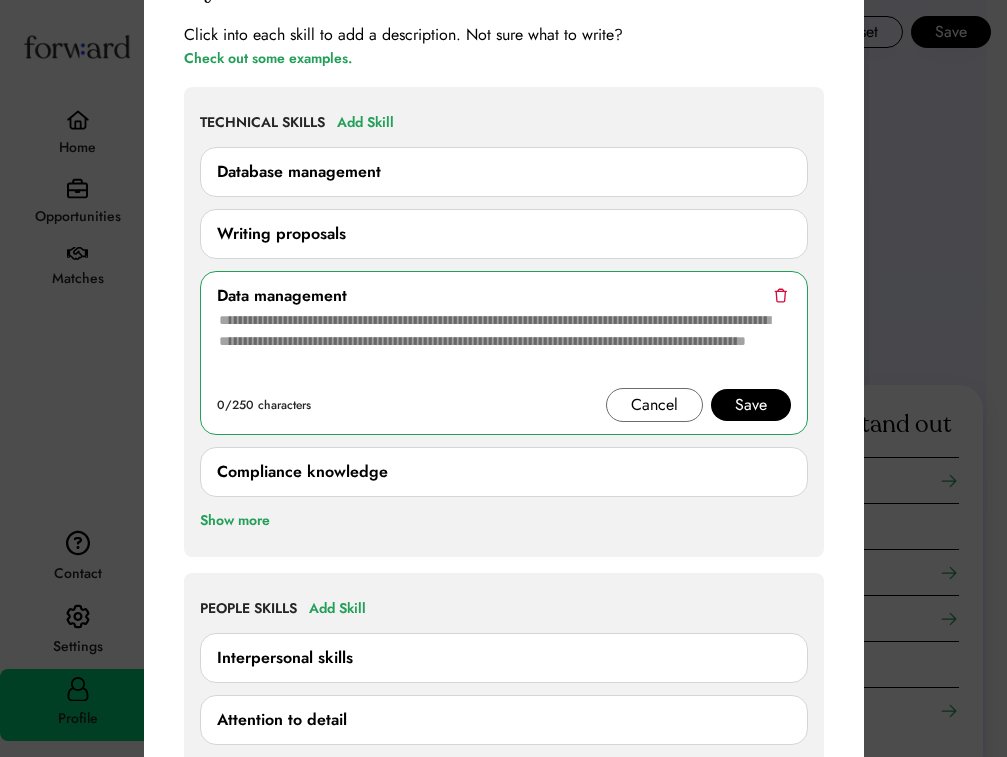 scroll, scrollTop: 1352, scrollLeft: 0, axis: vertical 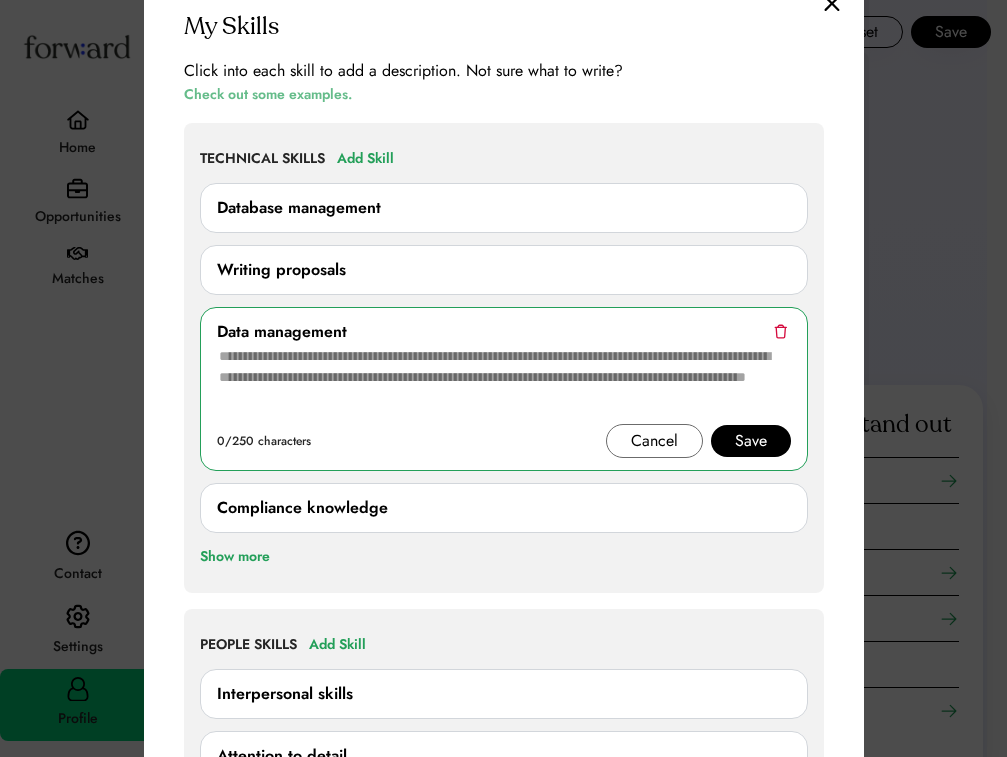 click on "Check out some examples." at bounding box center [268, 95] 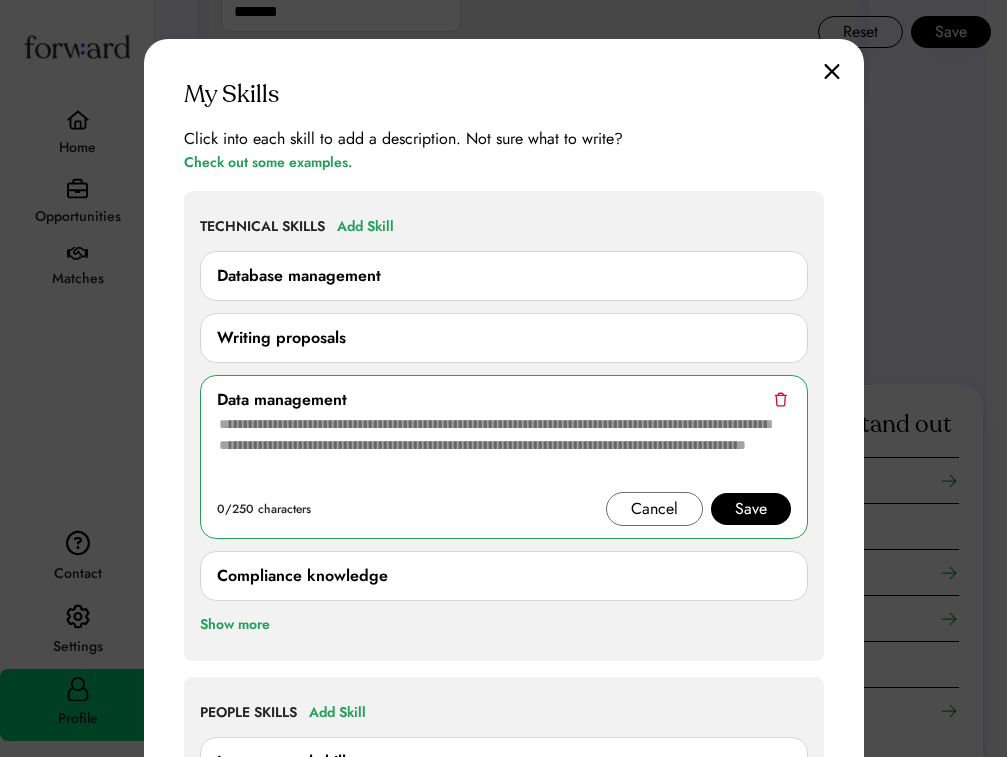 scroll, scrollTop: 1282, scrollLeft: 0, axis: vertical 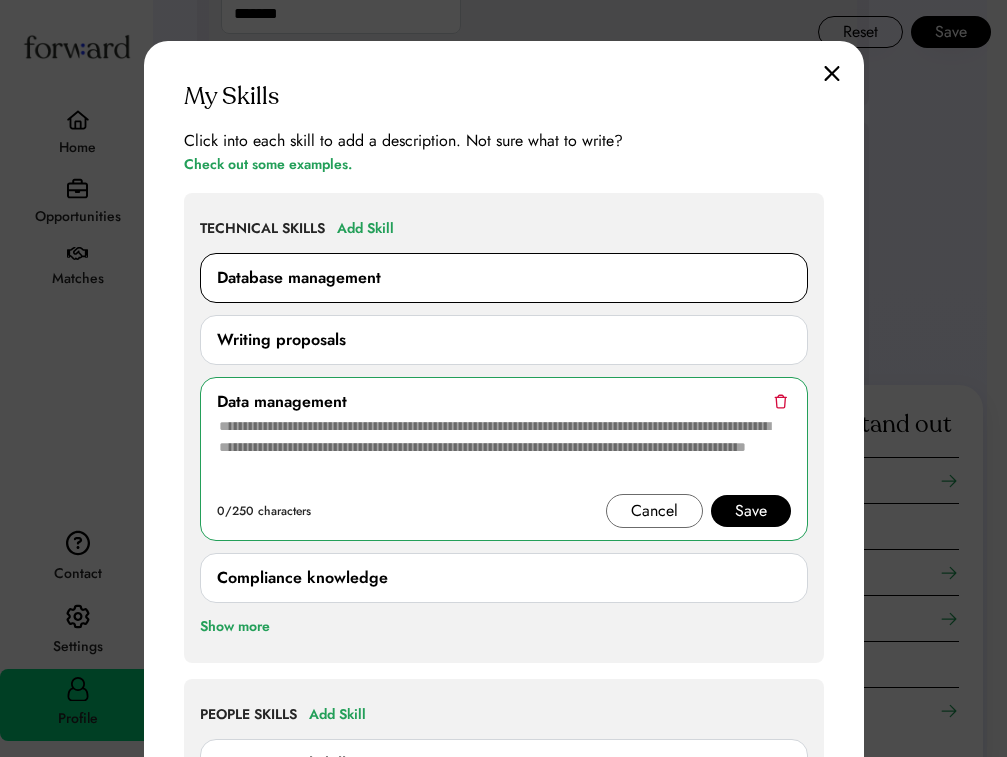 click on "Database management" at bounding box center (504, 278) 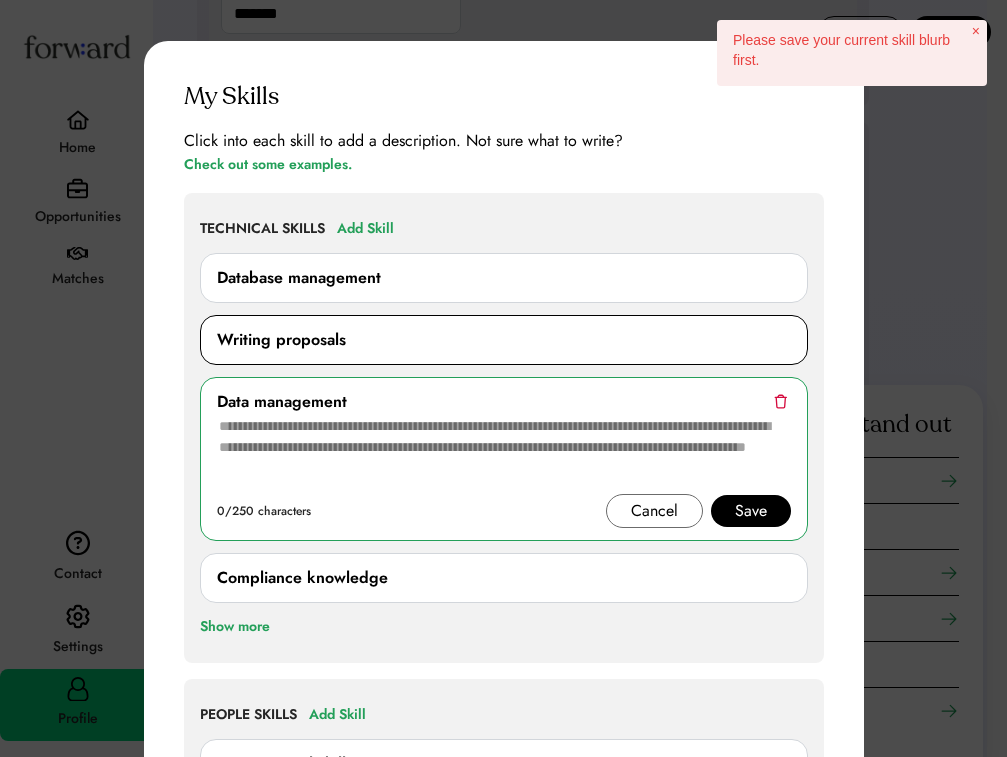 click on "Writing proposals" at bounding box center (504, 340) 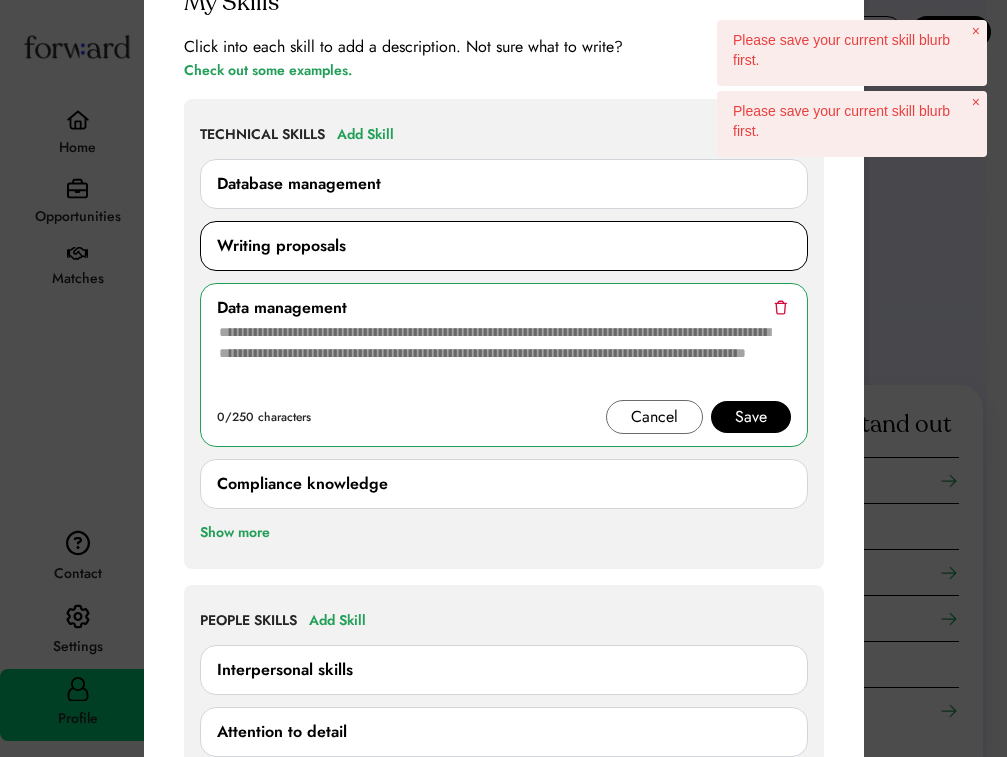 scroll, scrollTop: 1375, scrollLeft: 0, axis: vertical 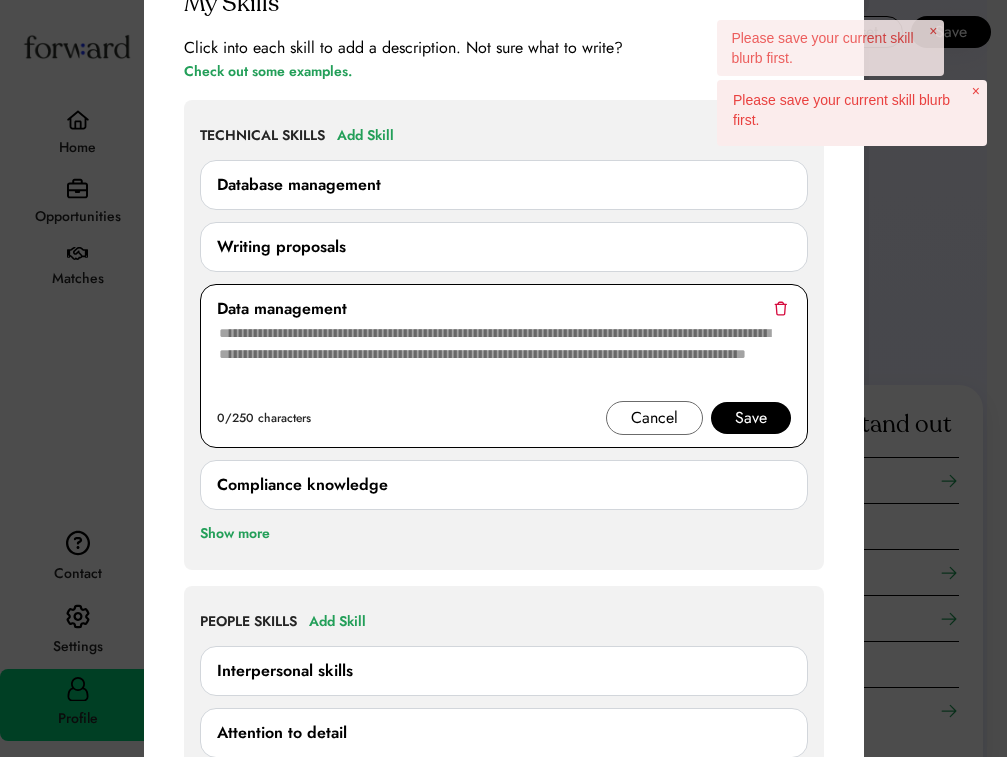 click on "Cancel" at bounding box center (654, 418) 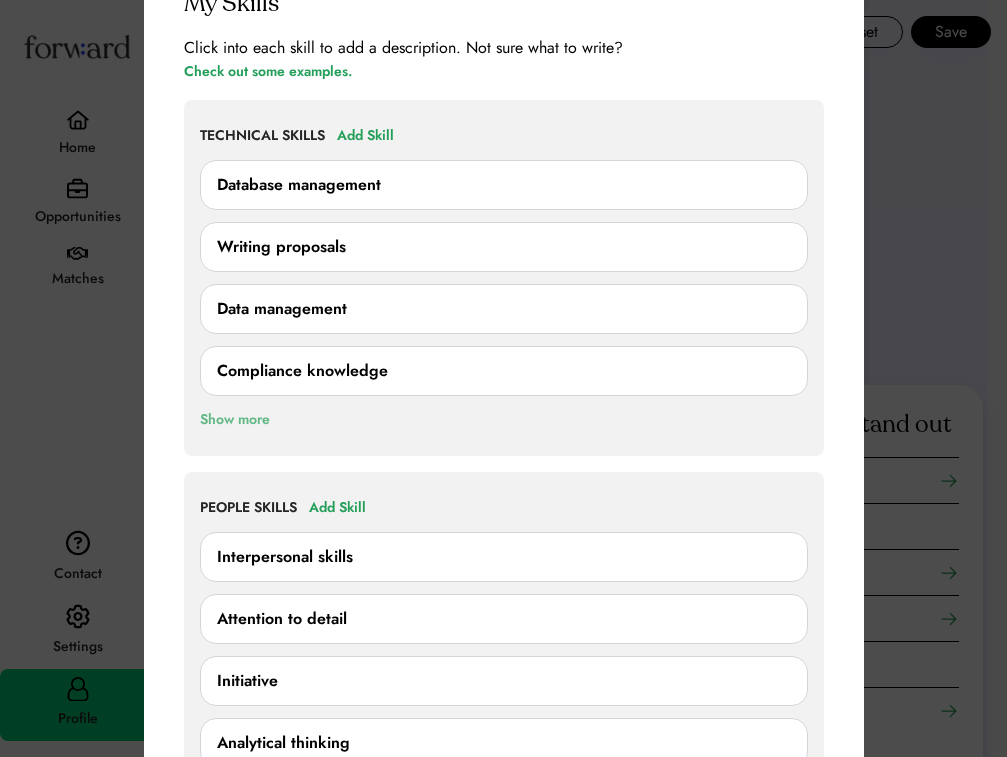 click on "Show more" at bounding box center [235, 420] 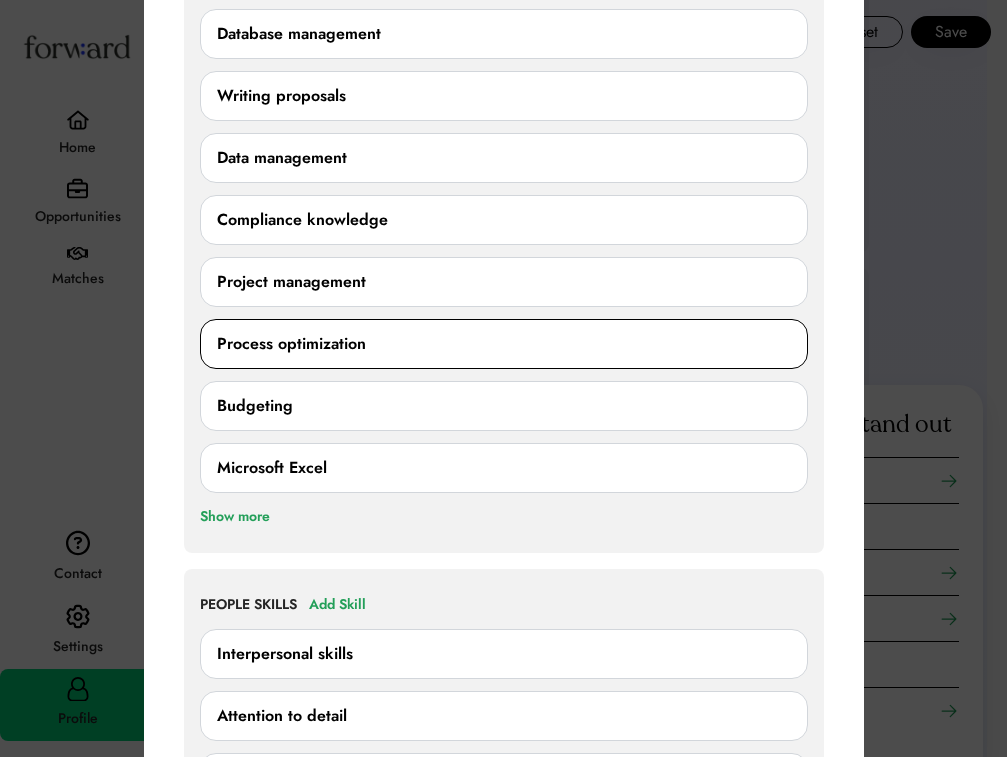 scroll, scrollTop: 1528, scrollLeft: 0, axis: vertical 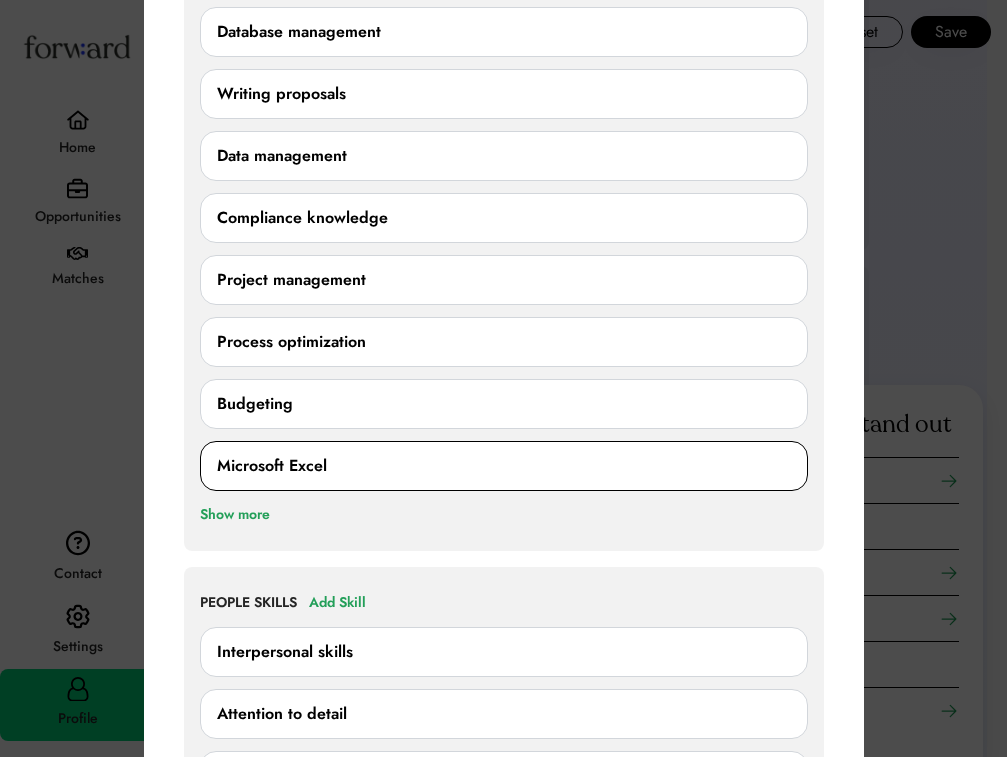 click on "Microsoft Excel" at bounding box center [272, 466] 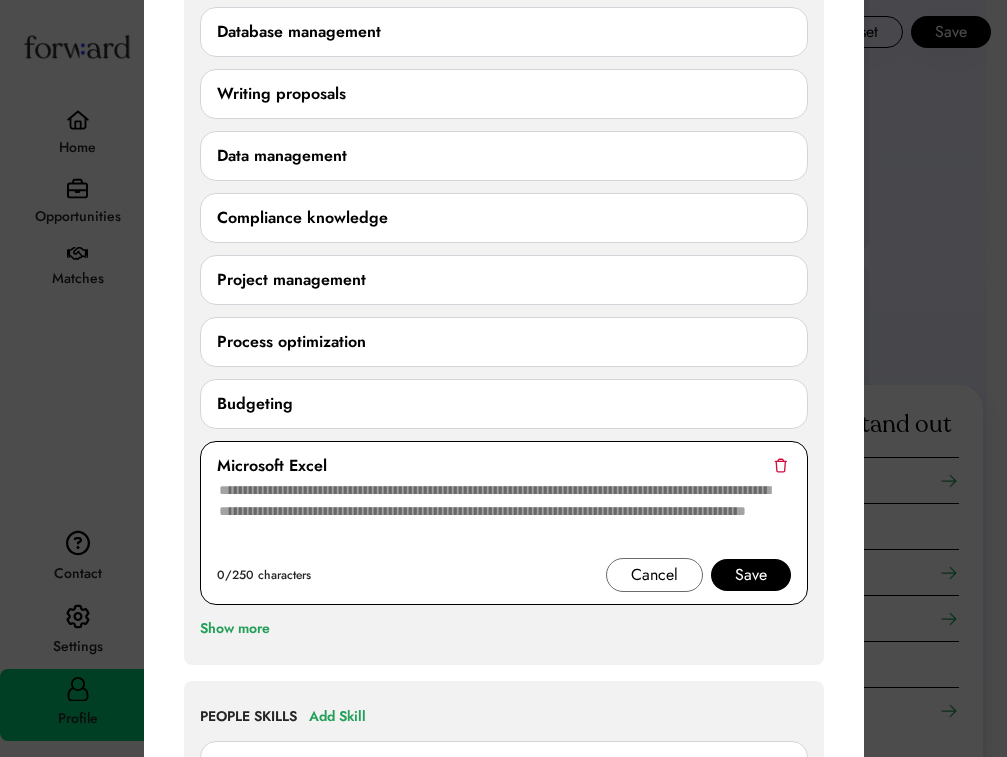 click on "Save" at bounding box center [751, 575] 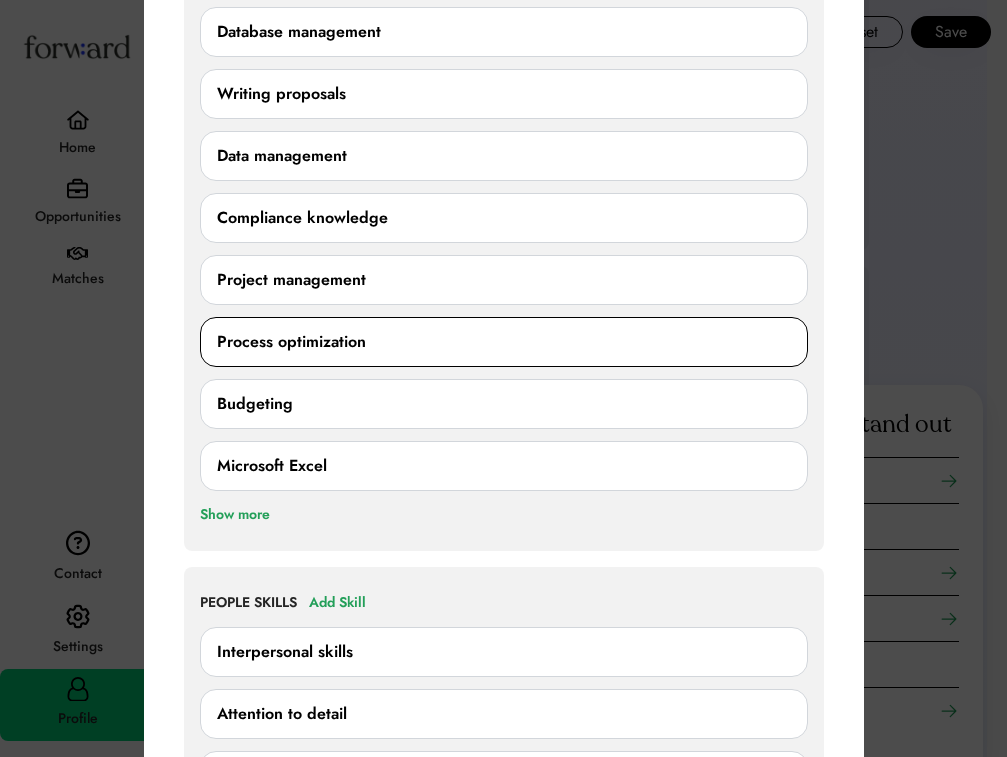 click on "Process optimization" at bounding box center [291, 342] 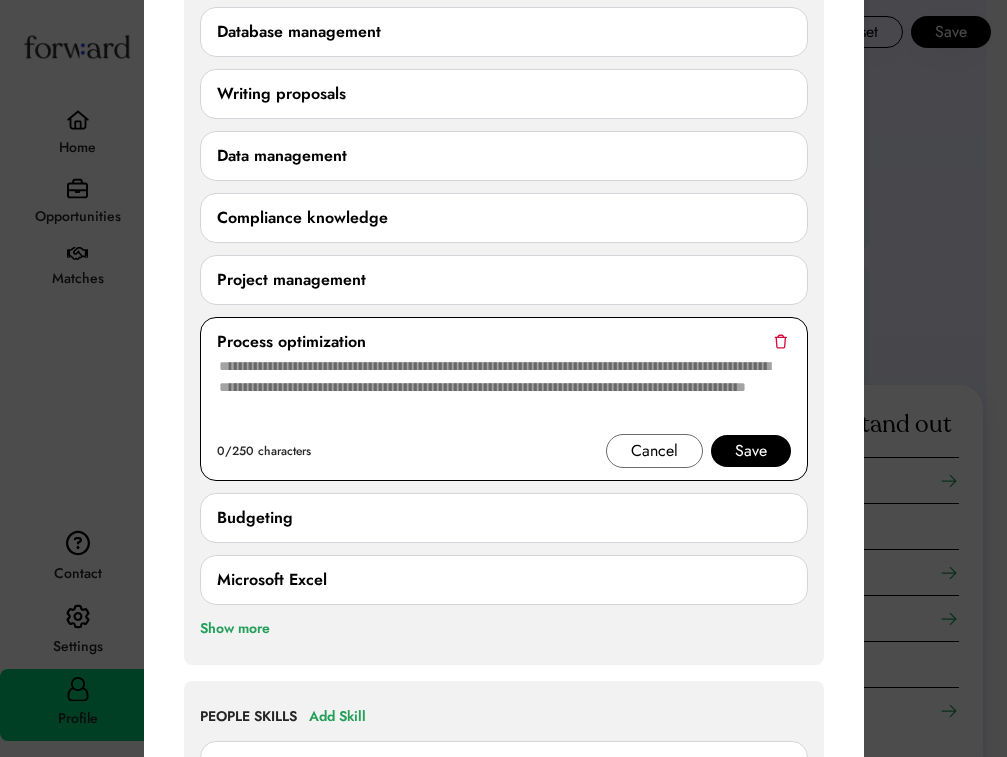 click on "Save" at bounding box center (751, 451) 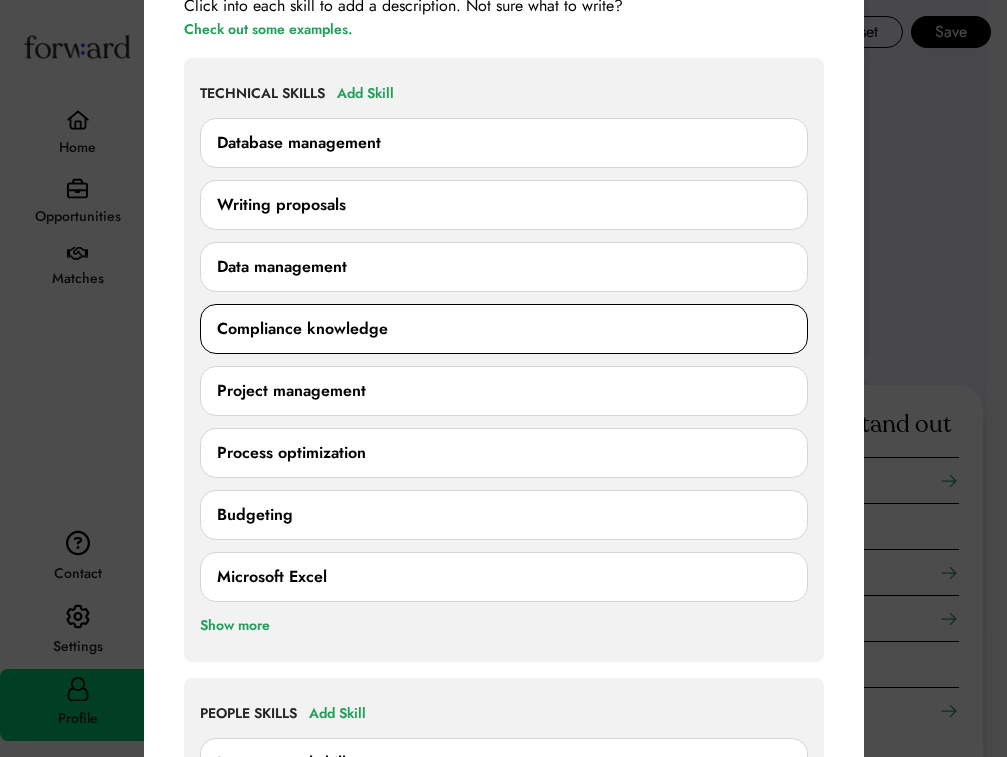 scroll, scrollTop: 1416, scrollLeft: 0, axis: vertical 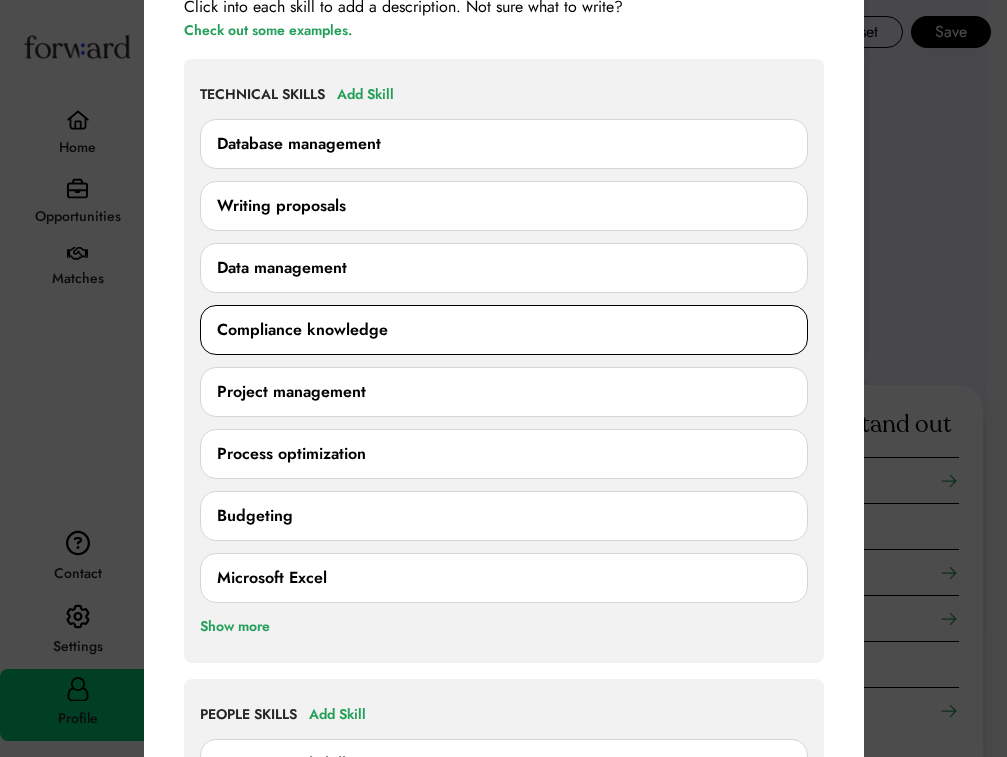 click on "Compliance knowledge" at bounding box center (302, 330) 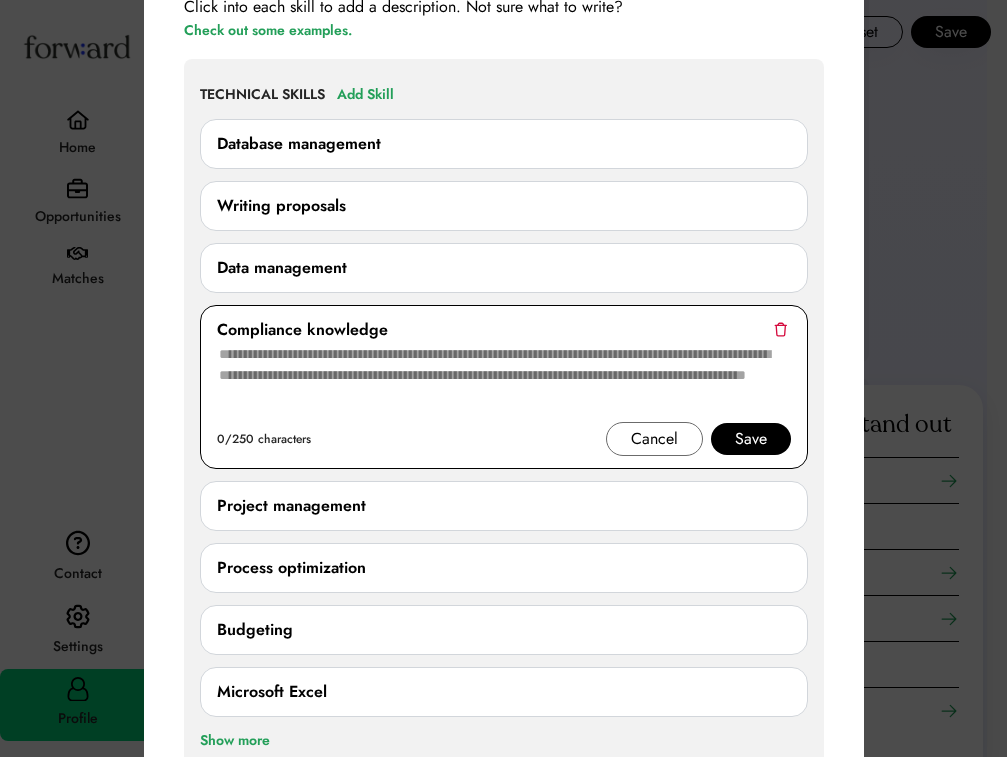 click on "Save" at bounding box center (751, 439) 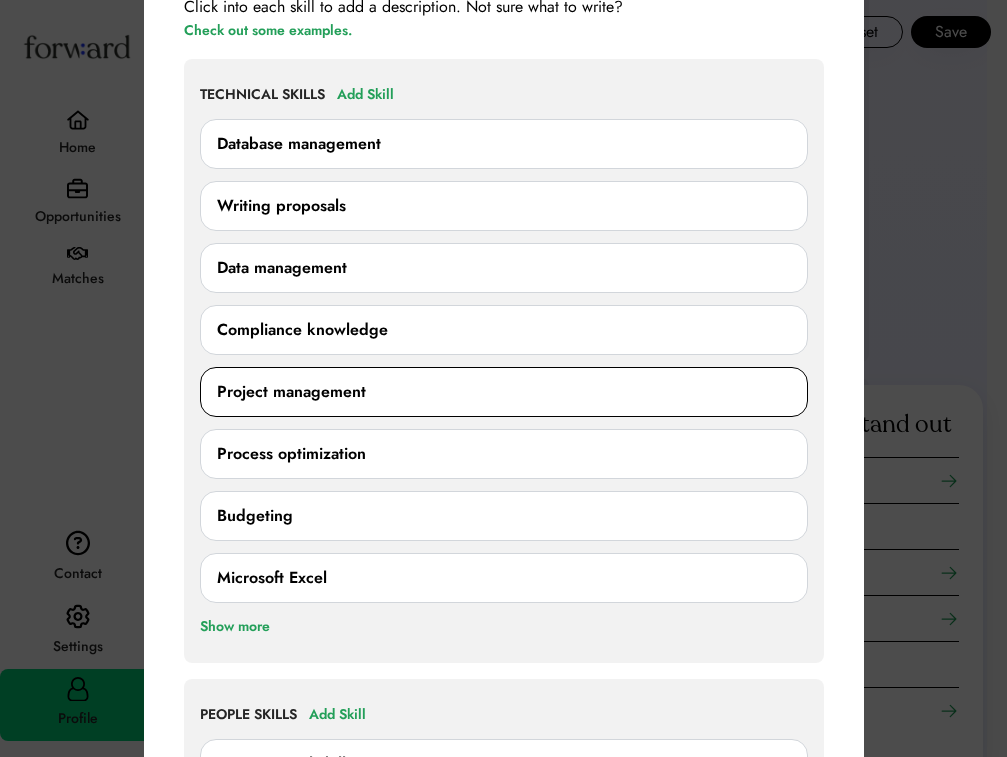 click on "Project management" at bounding box center (291, 392) 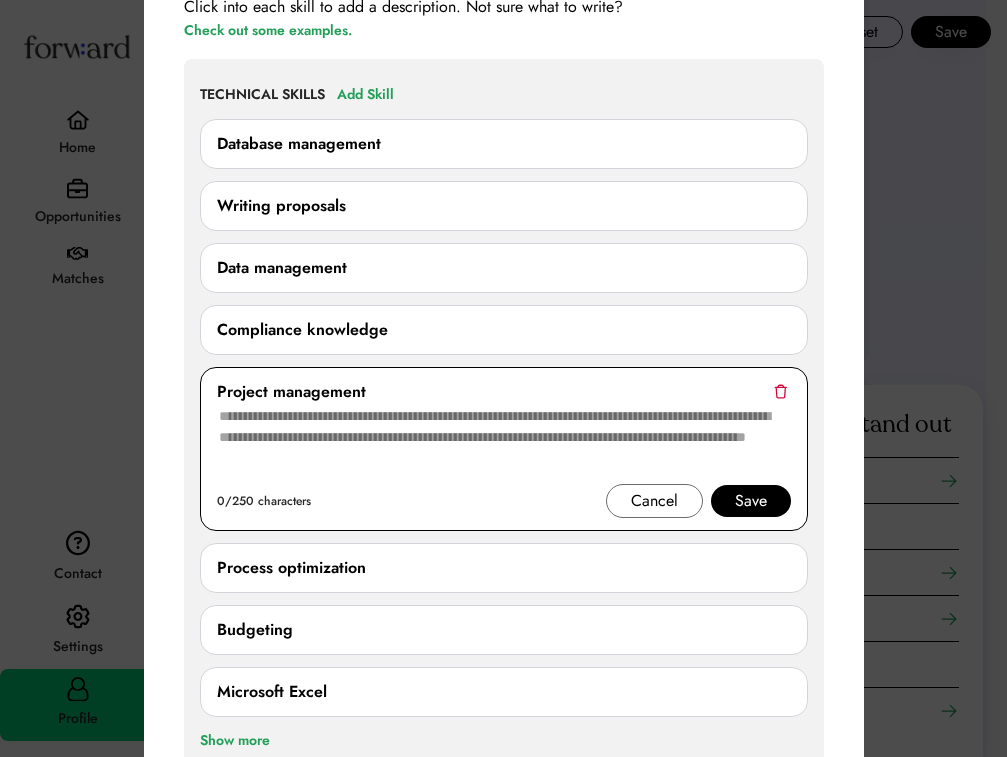 click on "Save" at bounding box center (751, 501) 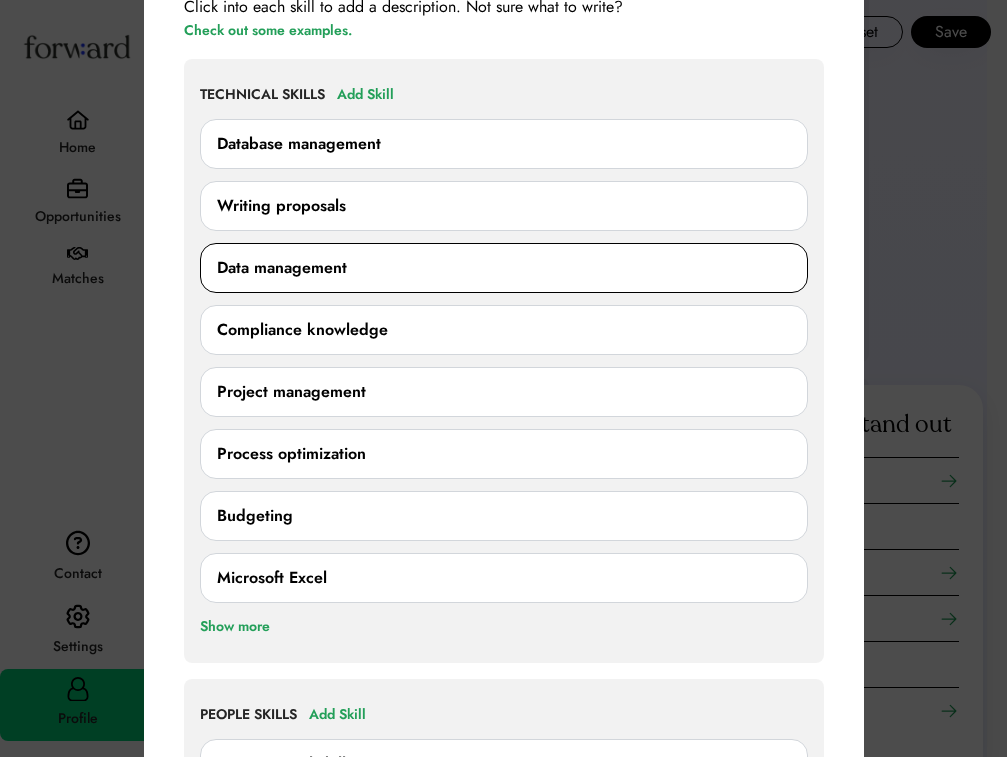 click on "Data management" at bounding box center (282, 268) 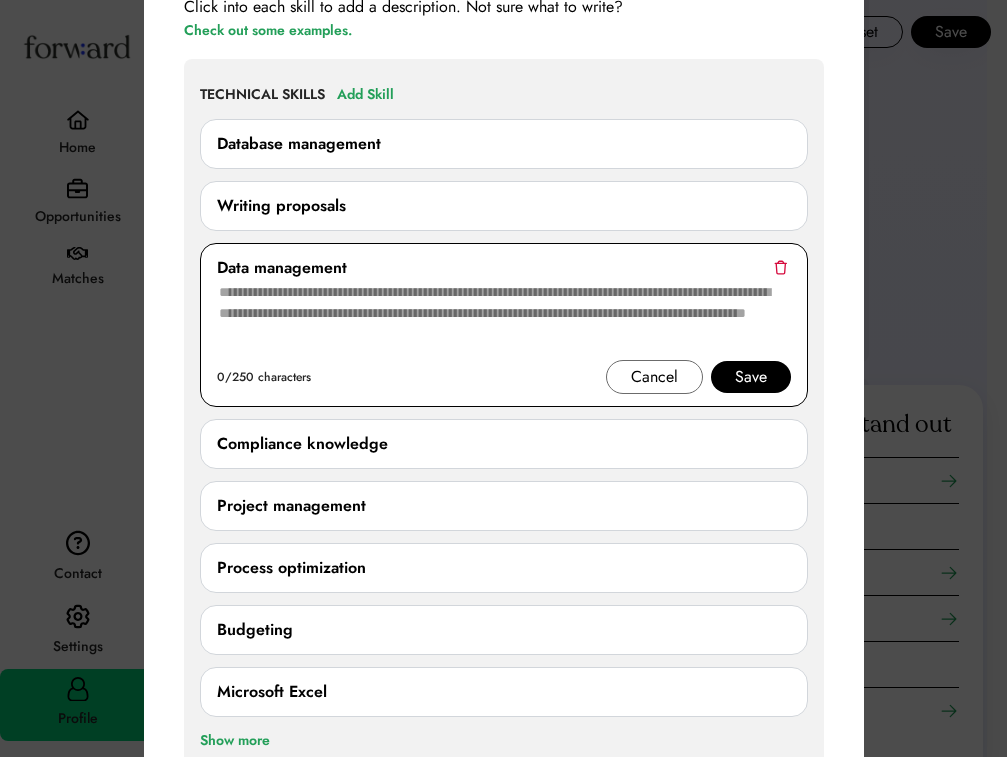 click on "Save" at bounding box center (751, 377) 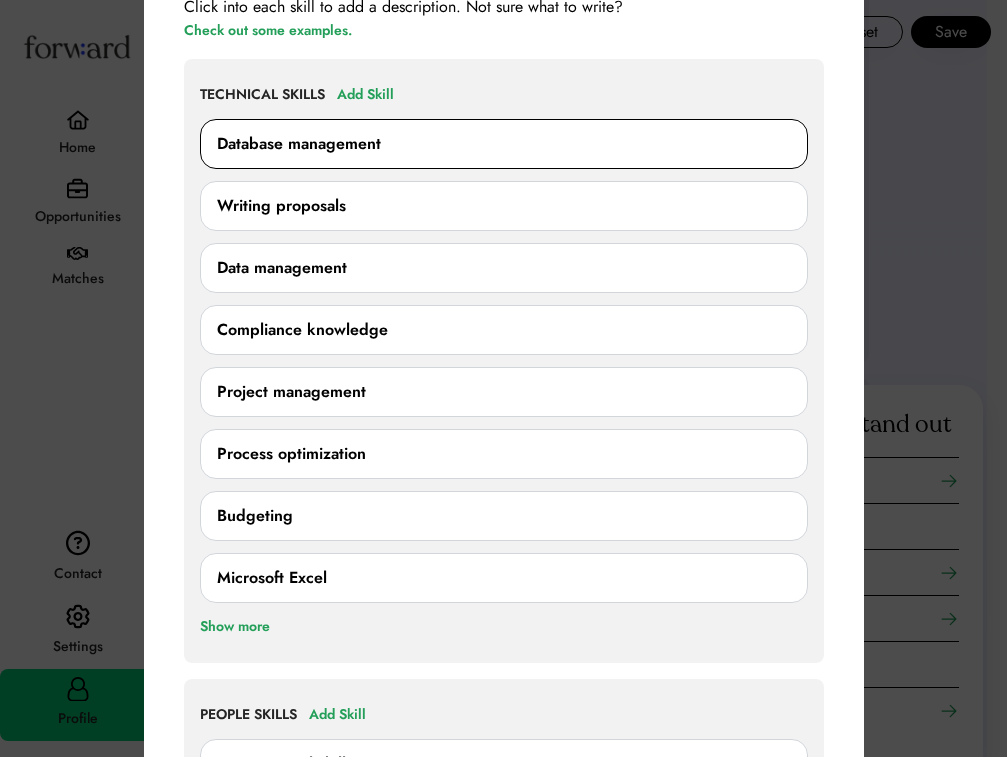 click on "Database management" at bounding box center (299, 144) 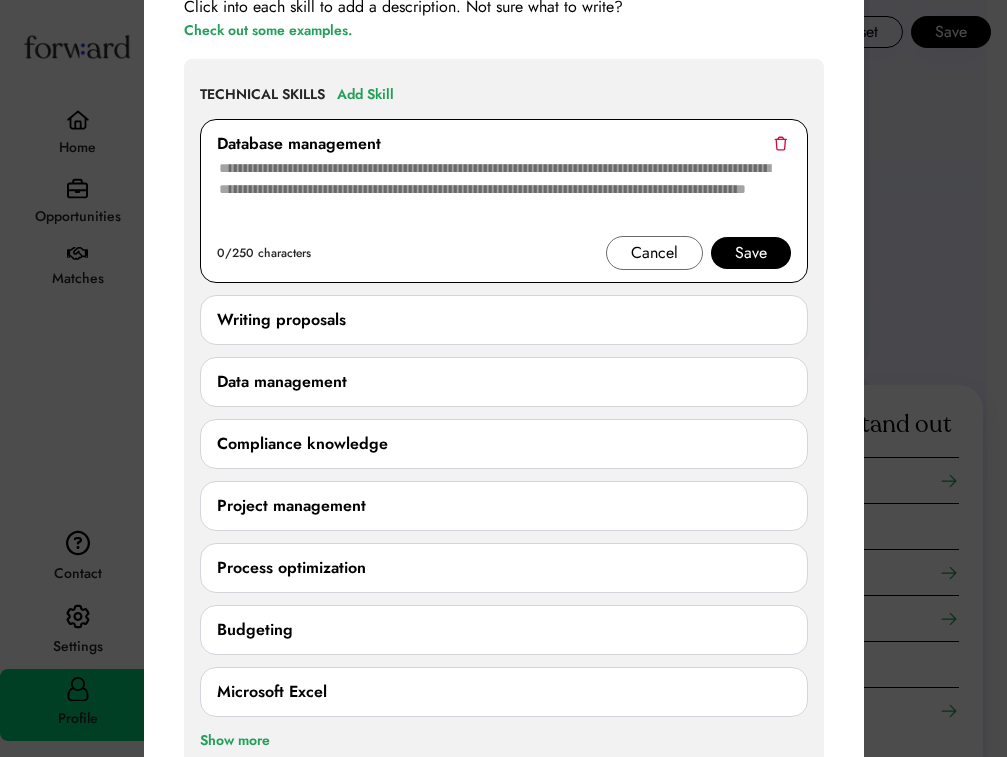 click on "Save" at bounding box center [751, 253] 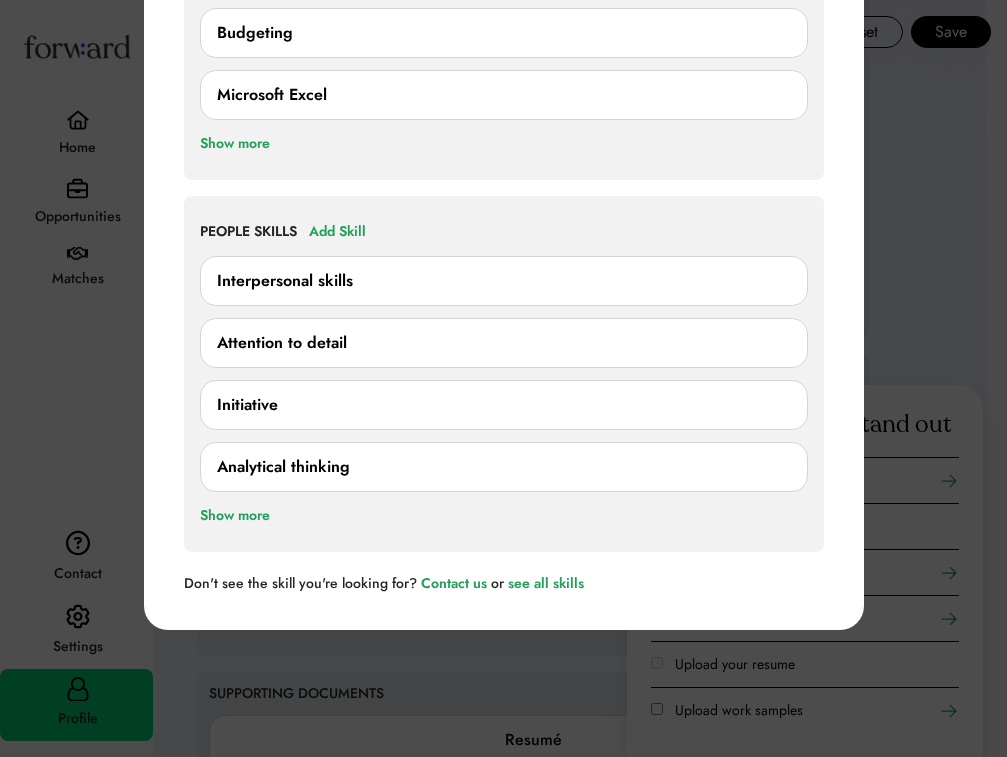 scroll, scrollTop: 1900, scrollLeft: 0, axis: vertical 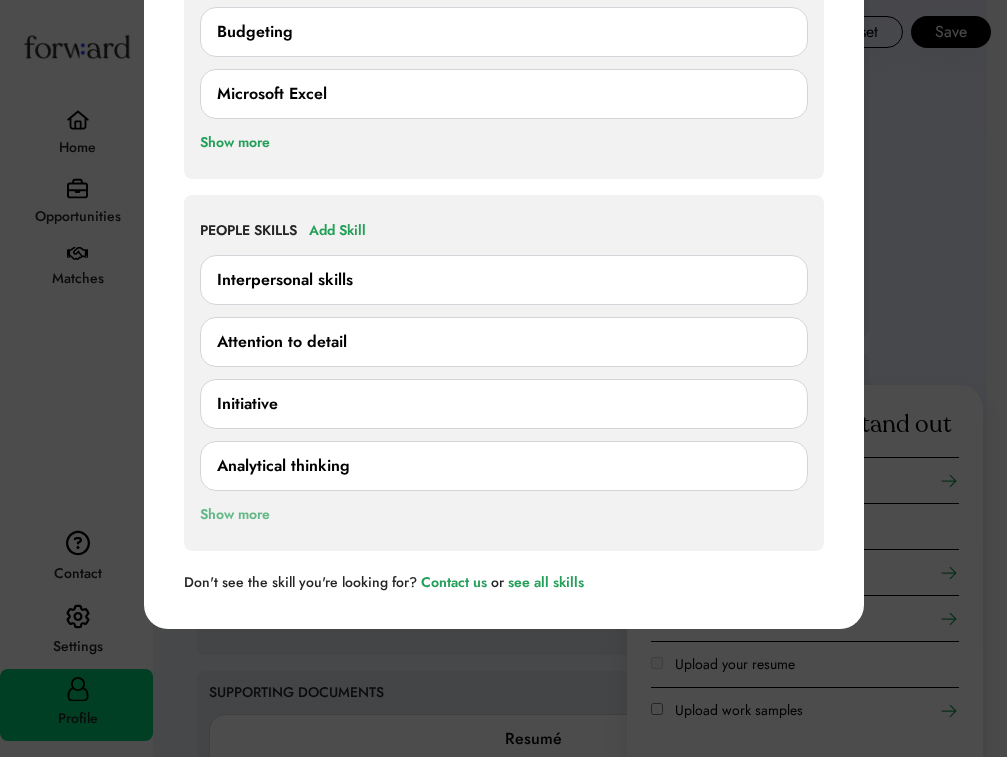 click on "Show more" at bounding box center [235, 515] 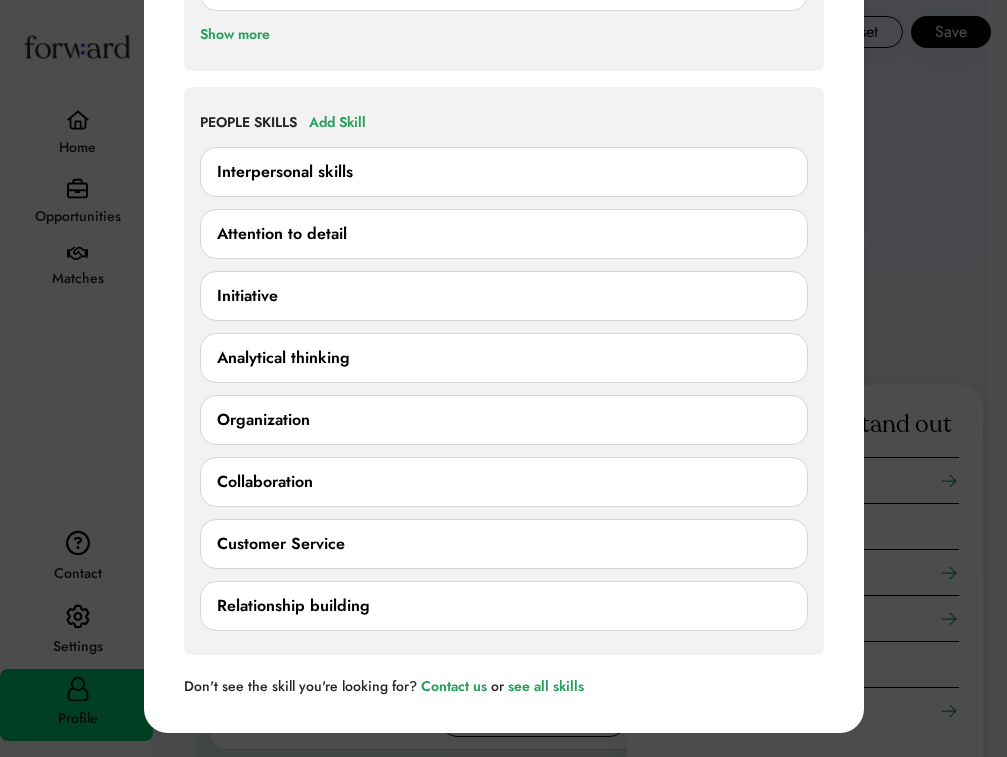 scroll, scrollTop: 2009, scrollLeft: 0, axis: vertical 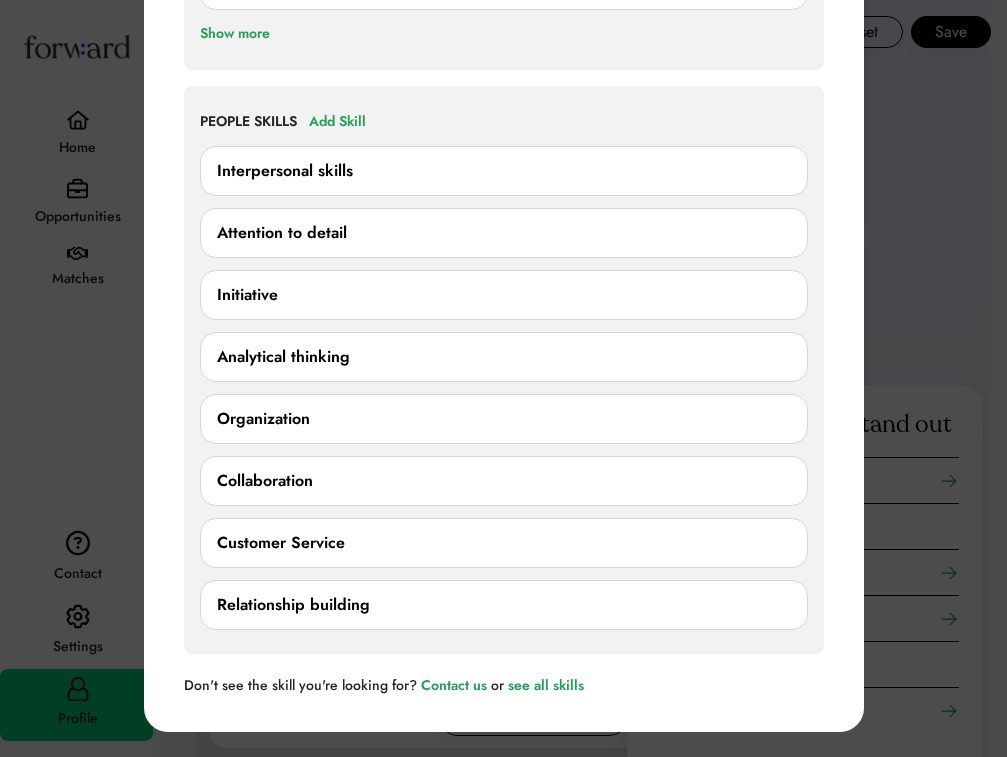click on "Relationship building" at bounding box center [293, 605] 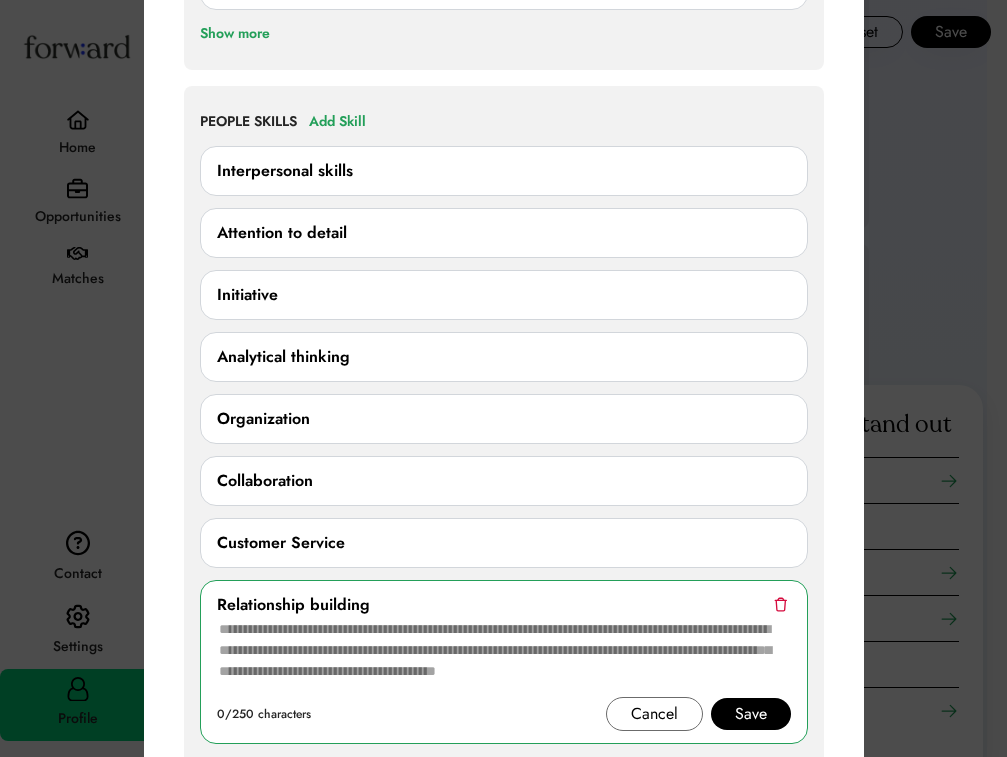 click on "Save" at bounding box center [751, 714] 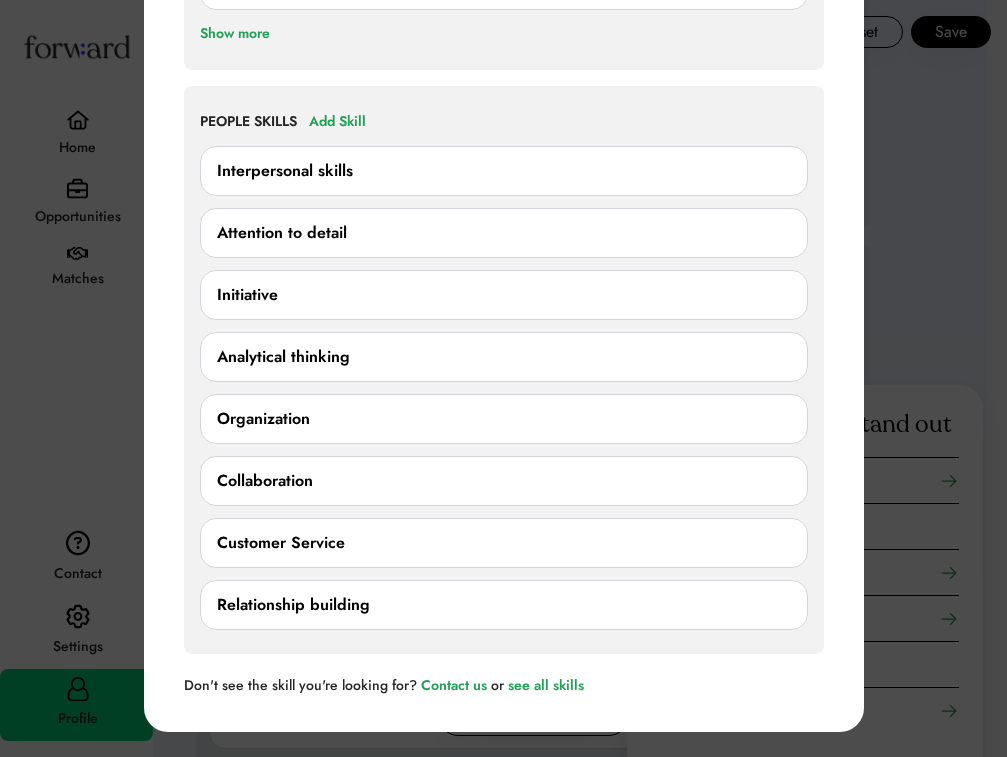 click on "Customer Service" at bounding box center [281, 543] 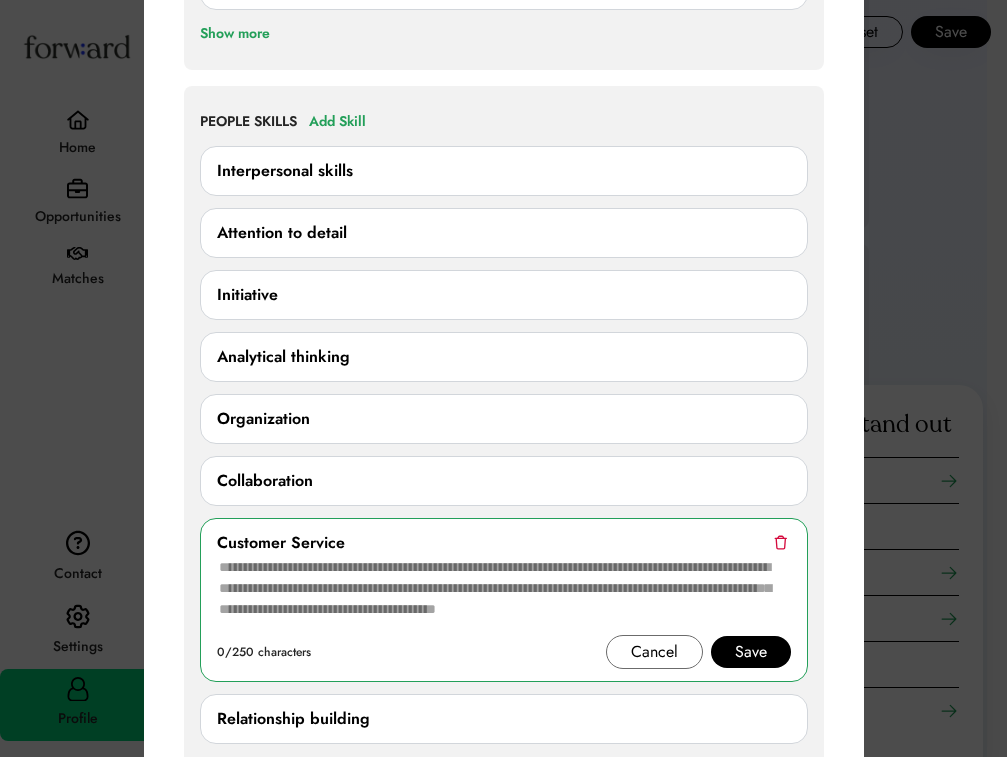 click on "Save" at bounding box center [751, 652] 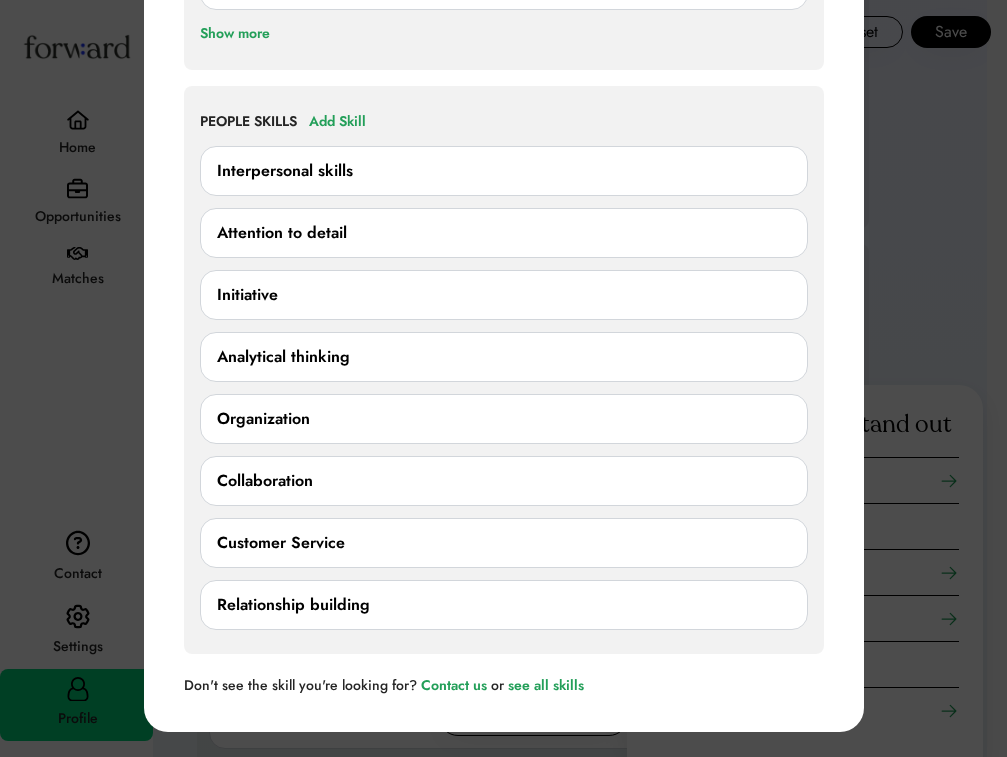 click on "Collaboration" at bounding box center (265, 481) 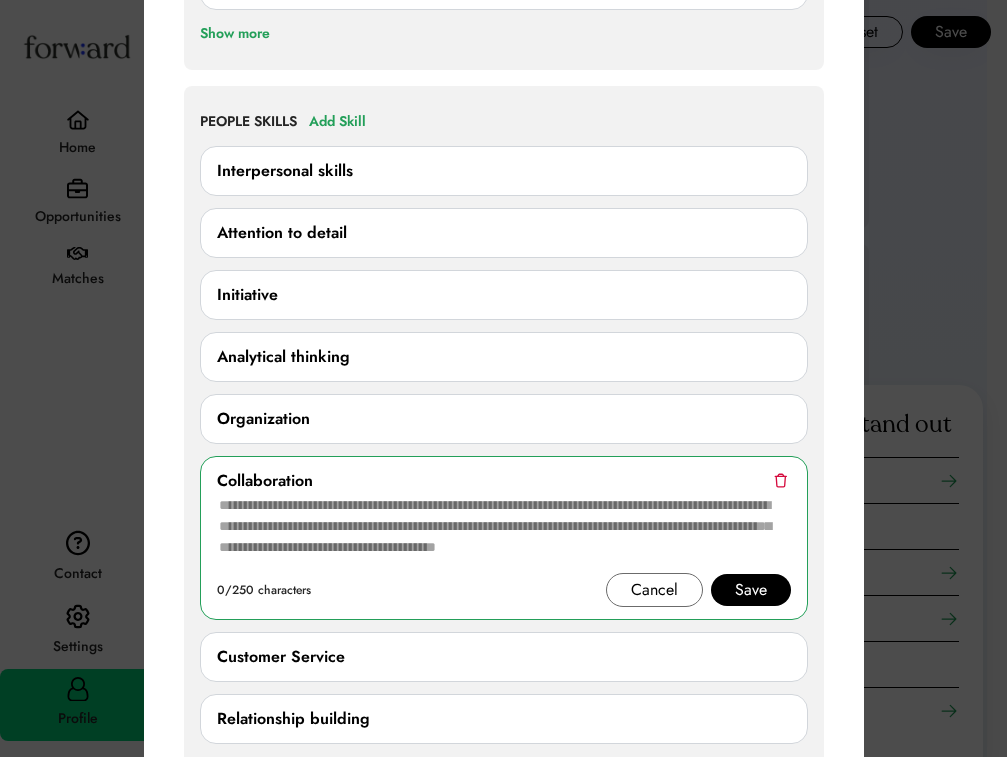 click on "Save" at bounding box center [751, 590] 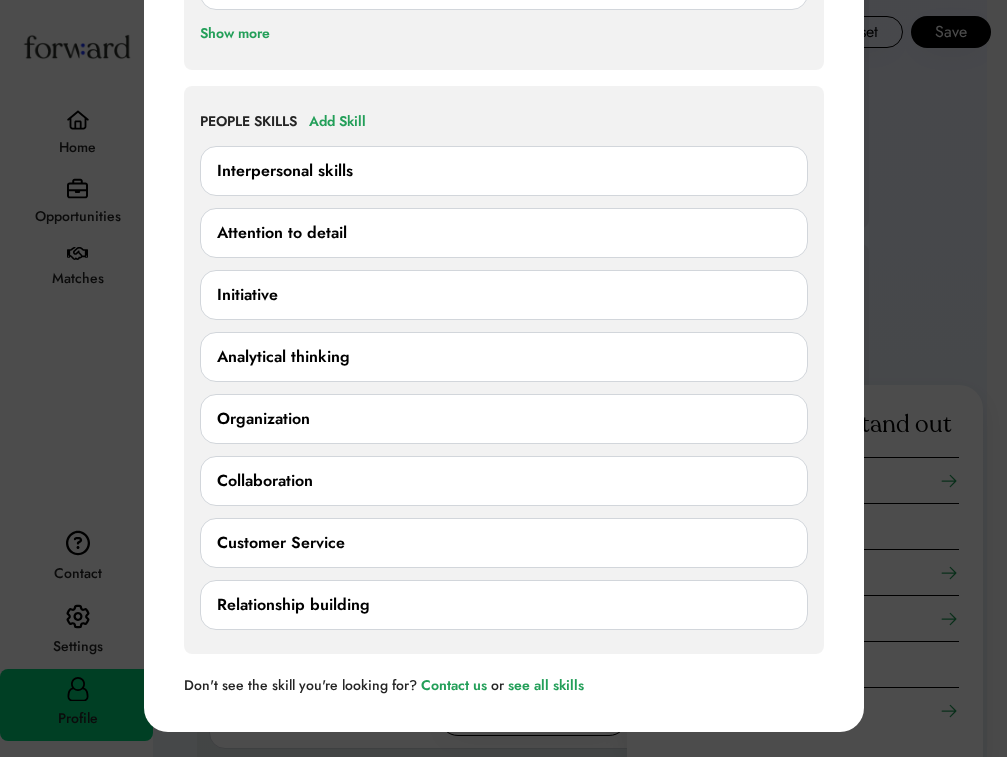 click on "Organization" at bounding box center (263, 419) 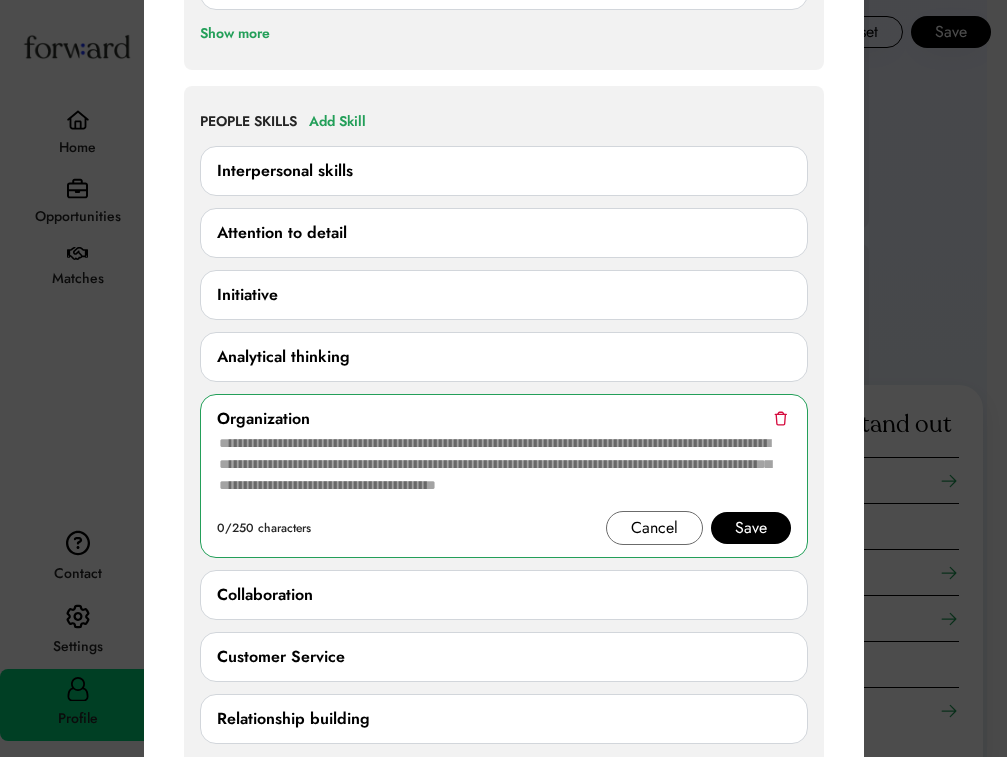 click on "Save" at bounding box center (751, 528) 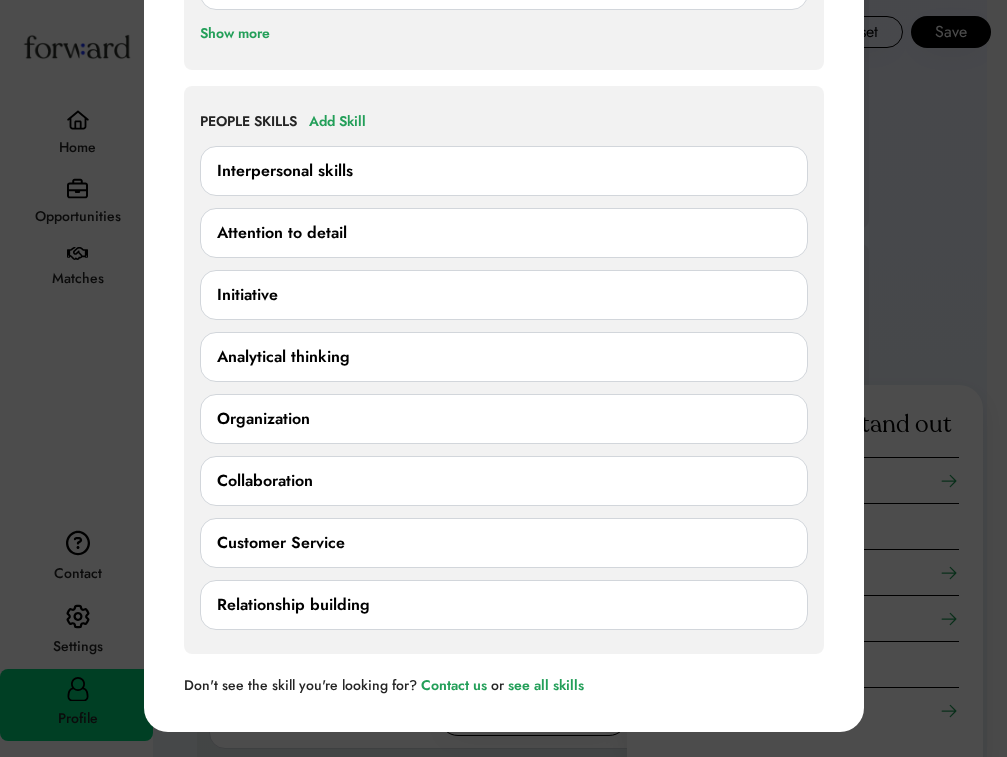 click on "Analytical thinking" at bounding box center [283, 357] 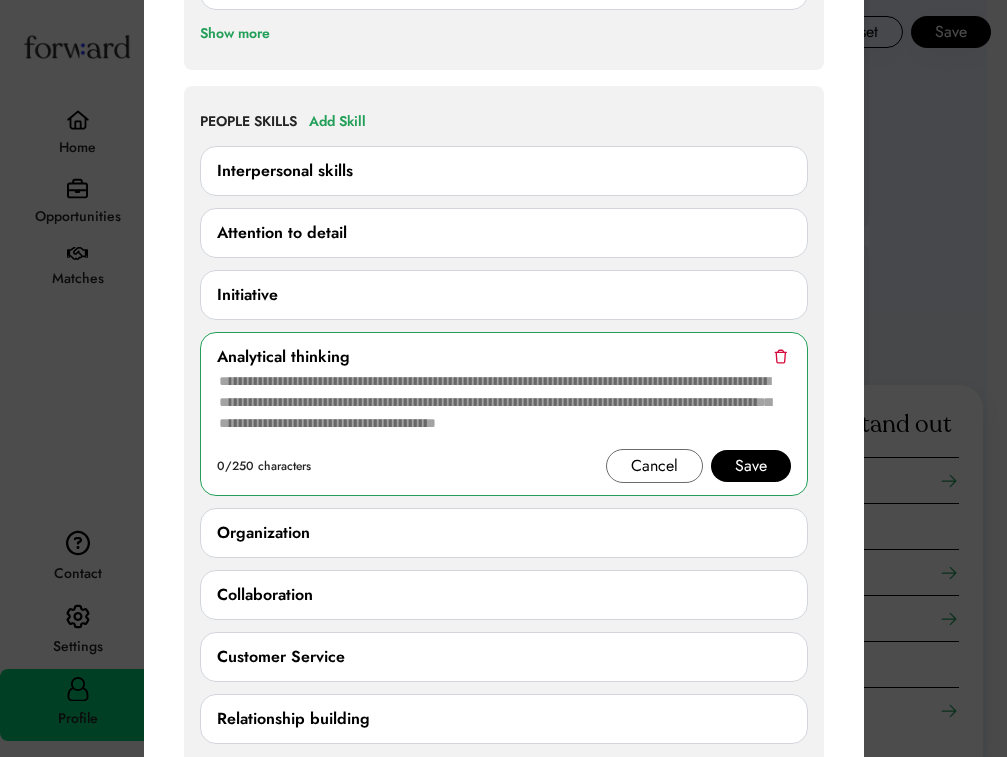 click on "Save" at bounding box center (751, 466) 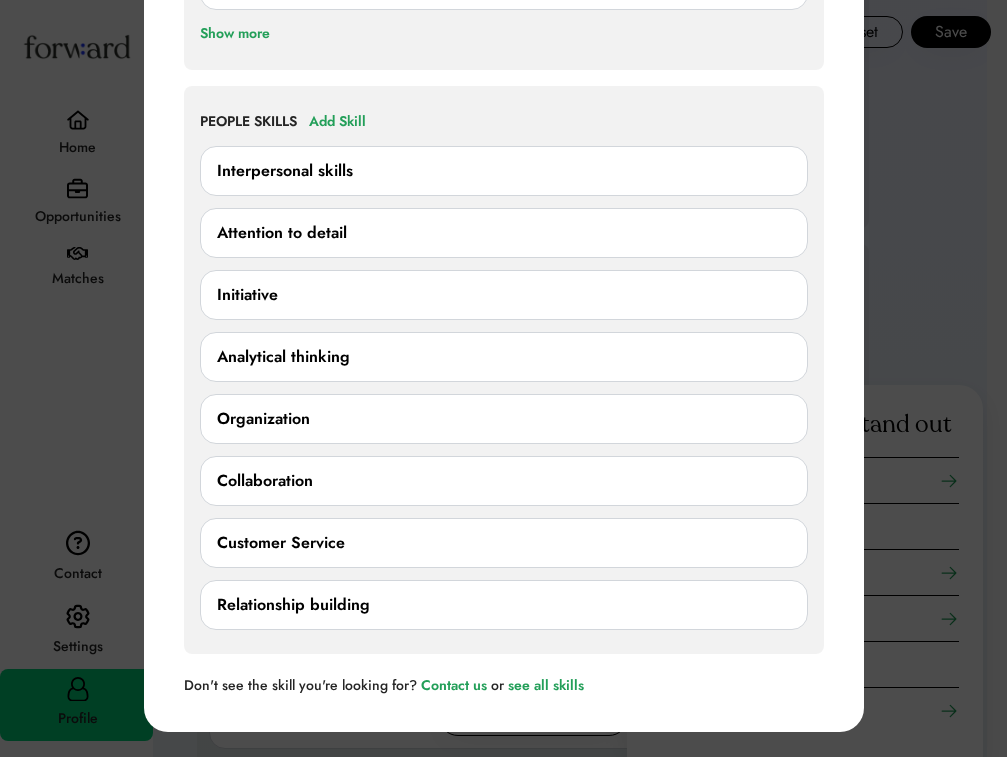 click on "Attention to detail" at bounding box center [282, 233] 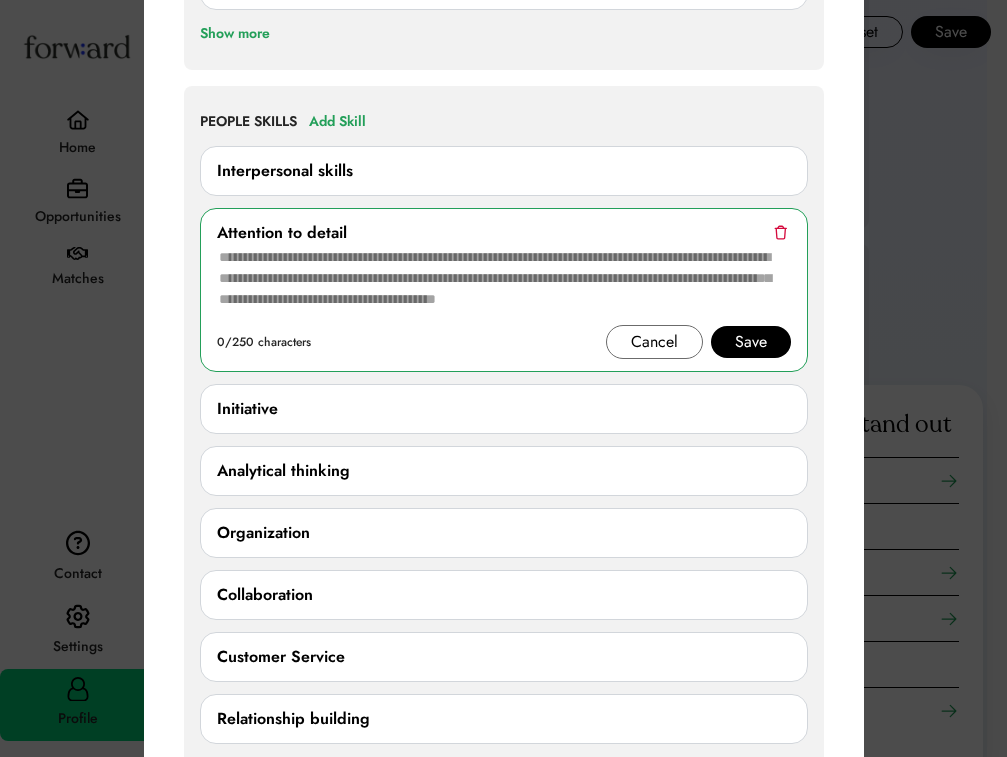 click on "Save" at bounding box center [751, 342] 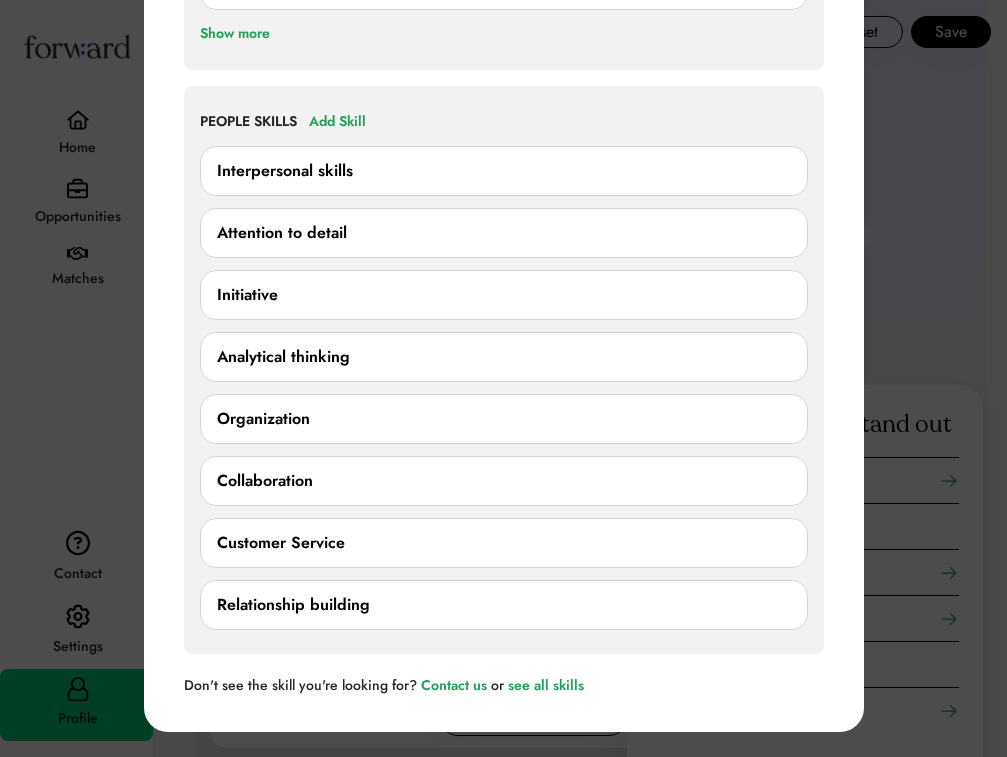 click on "Interpersonal skills" at bounding box center (285, 171) 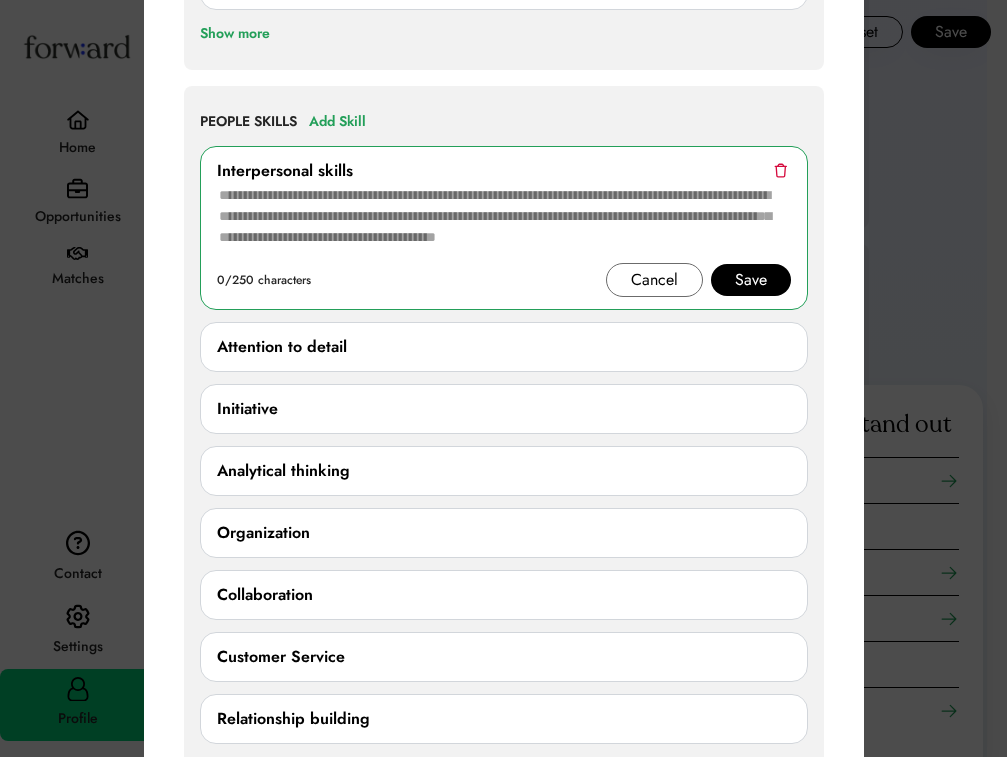 click on "Save" at bounding box center (751, 280) 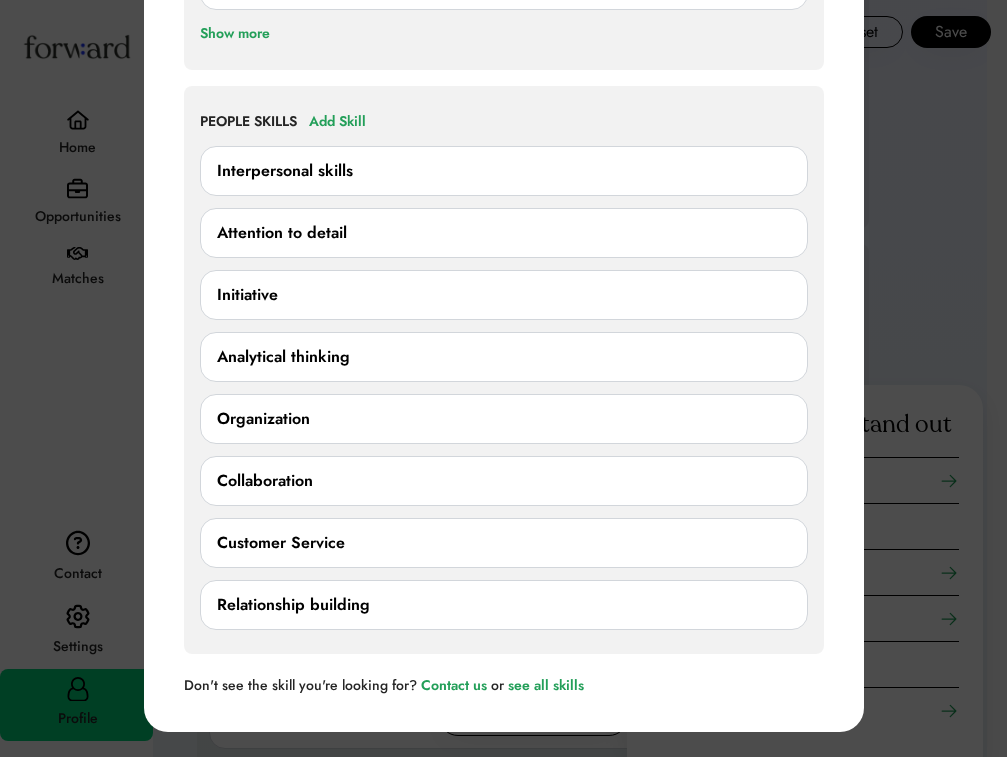 click on "Initiative" at bounding box center [247, 295] 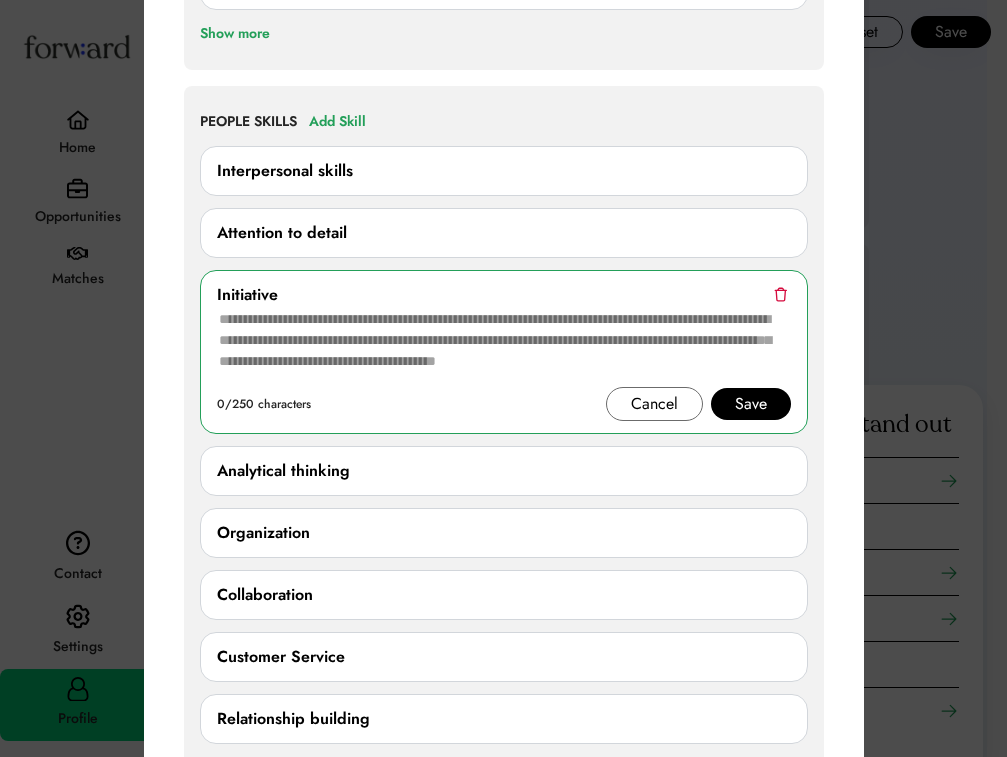click on "Save" at bounding box center (751, 404) 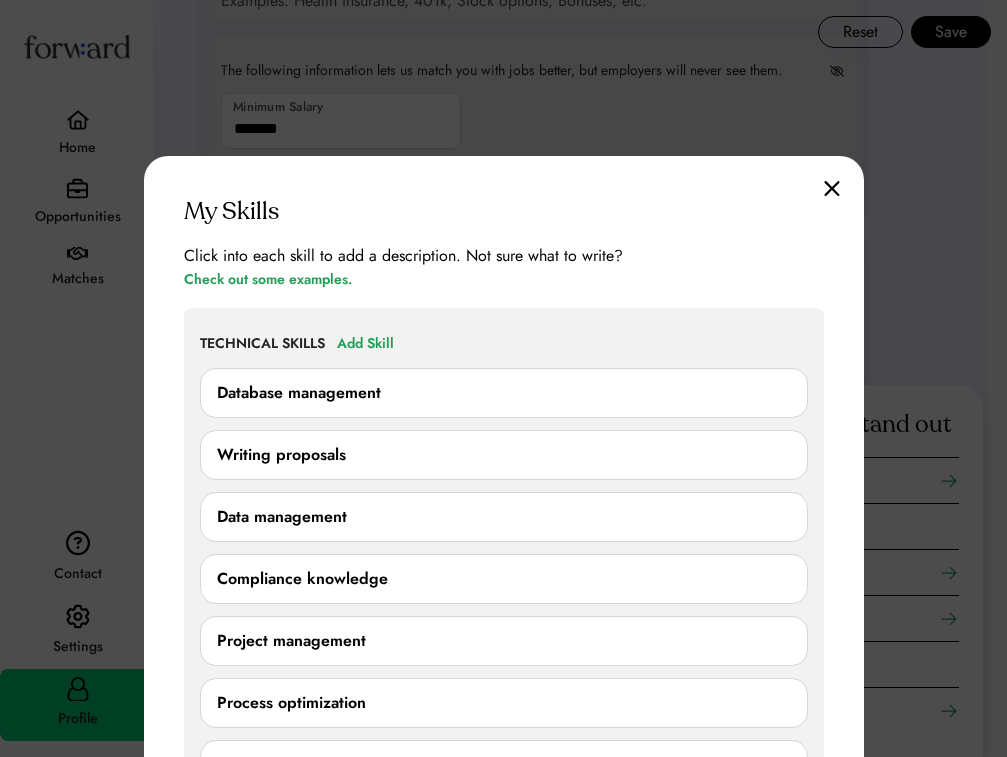 scroll, scrollTop: 1165, scrollLeft: 0, axis: vertical 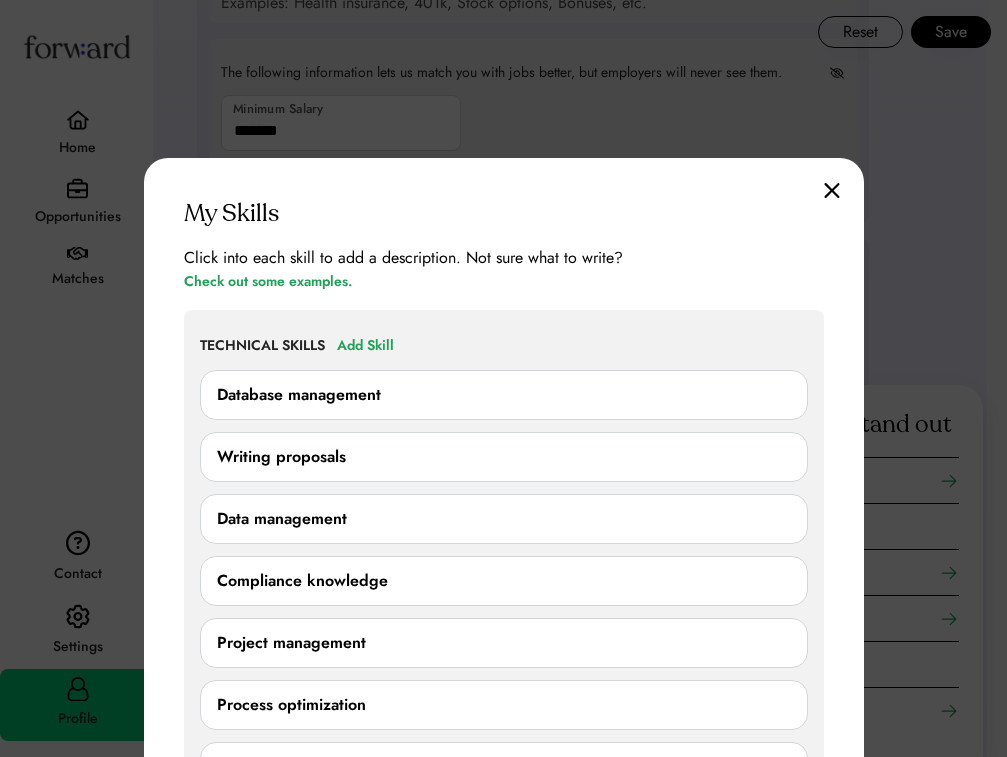 click at bounding box center (832, 190) 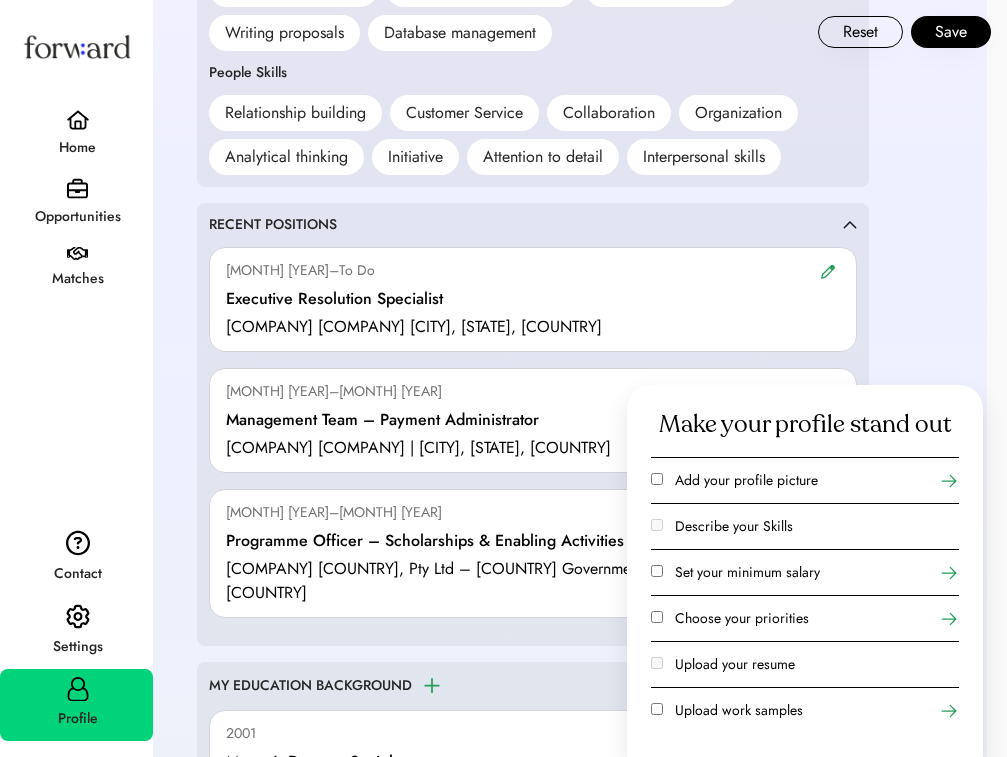 scroll, scrollTop: 1593, scrollLeft: 0, axis: vertical 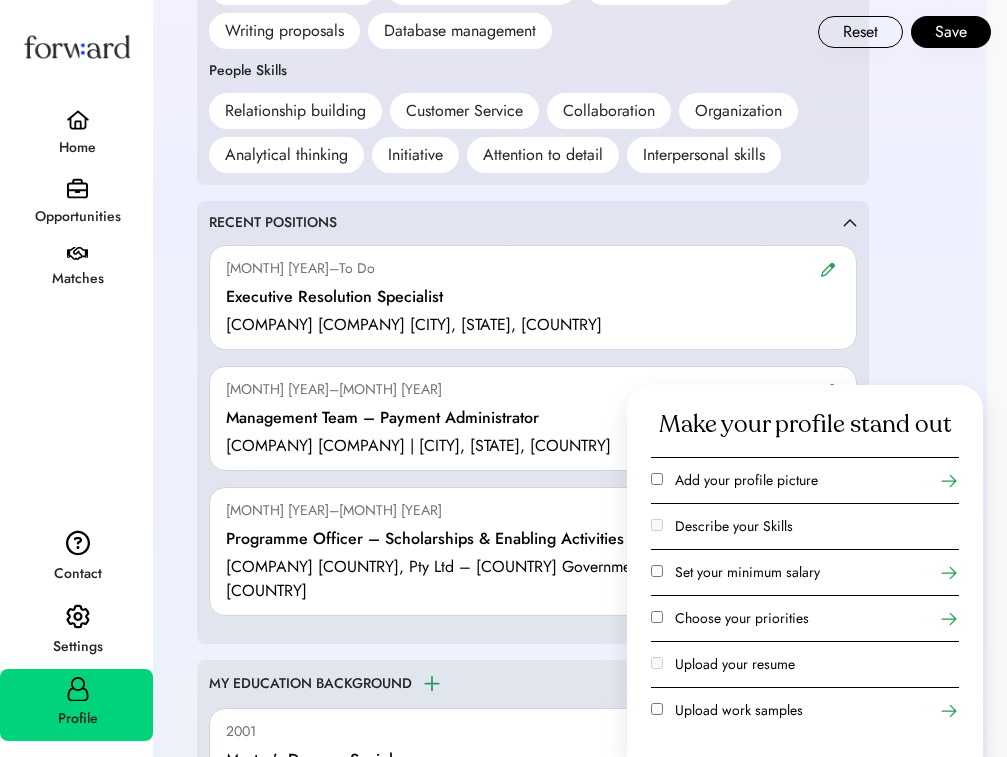 click on "**********" 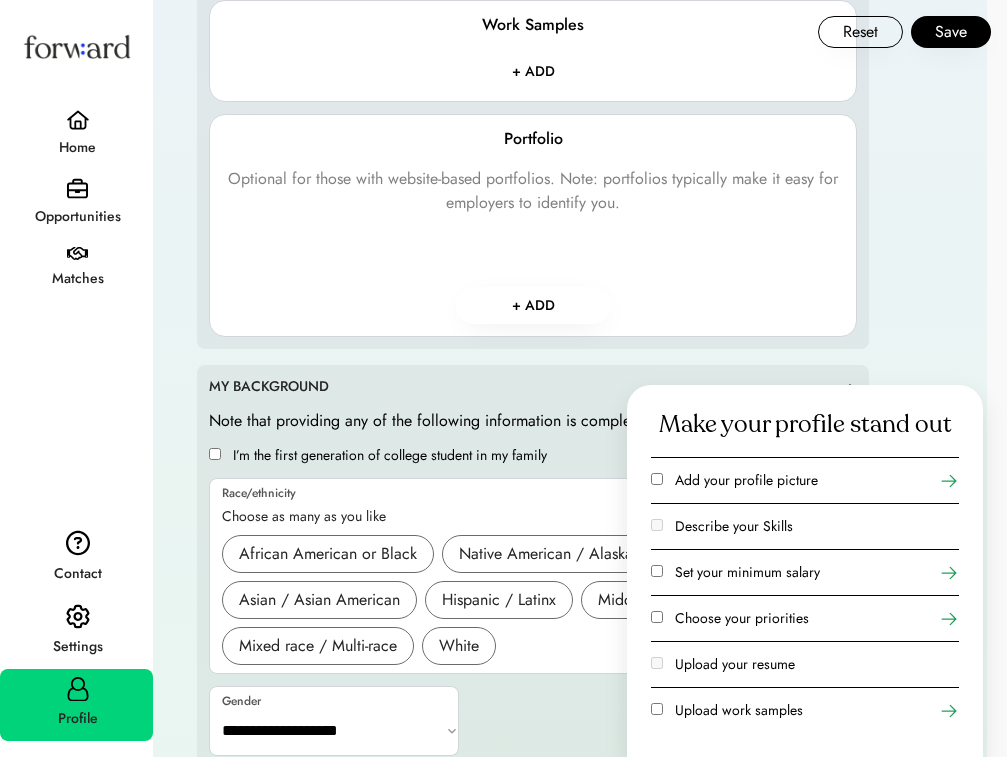scroll, scrollTop: 2769, scrollLeft: 0, axis: vertical 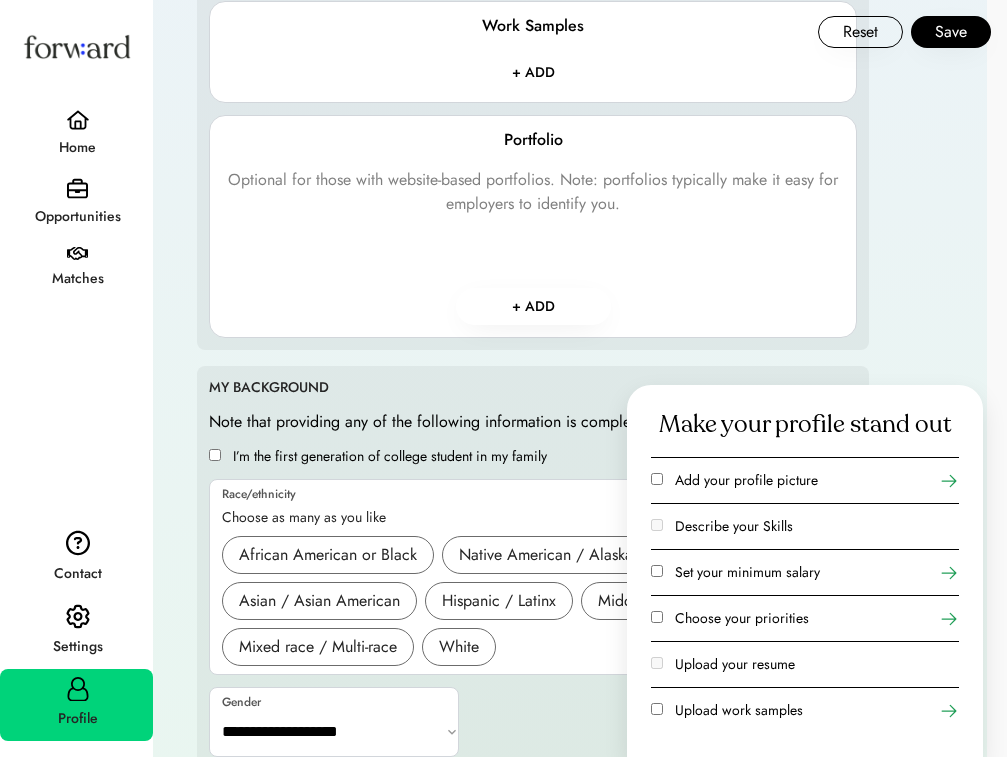 select on "*******" 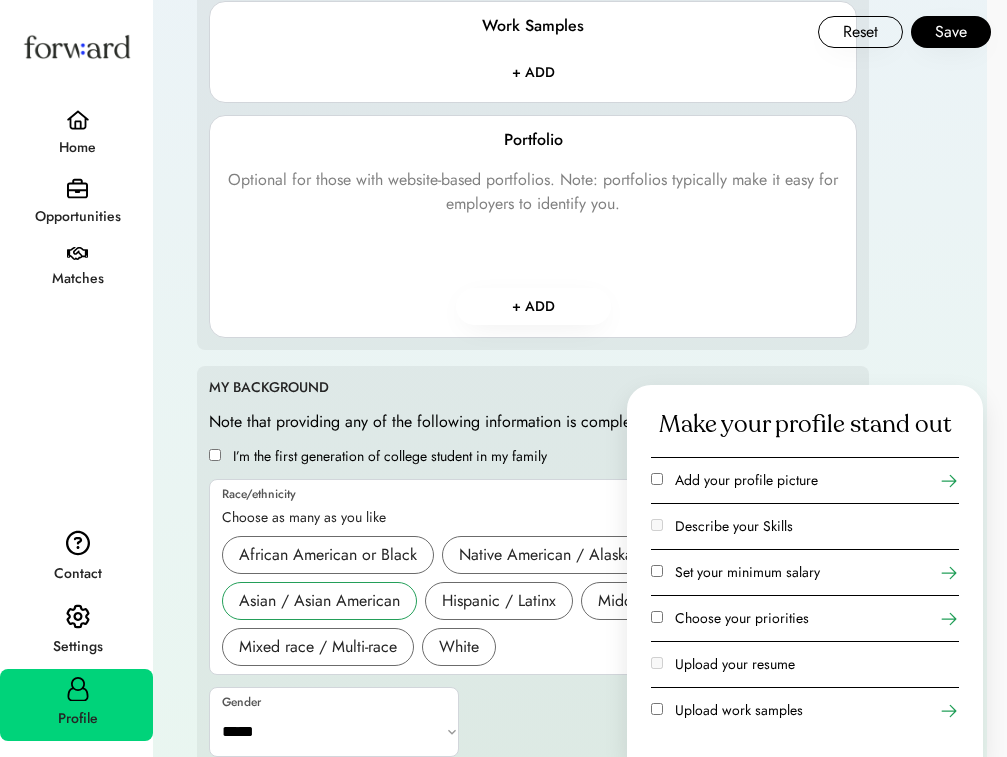 click on "Asian / Asian American" at bounding box center [319, 601] 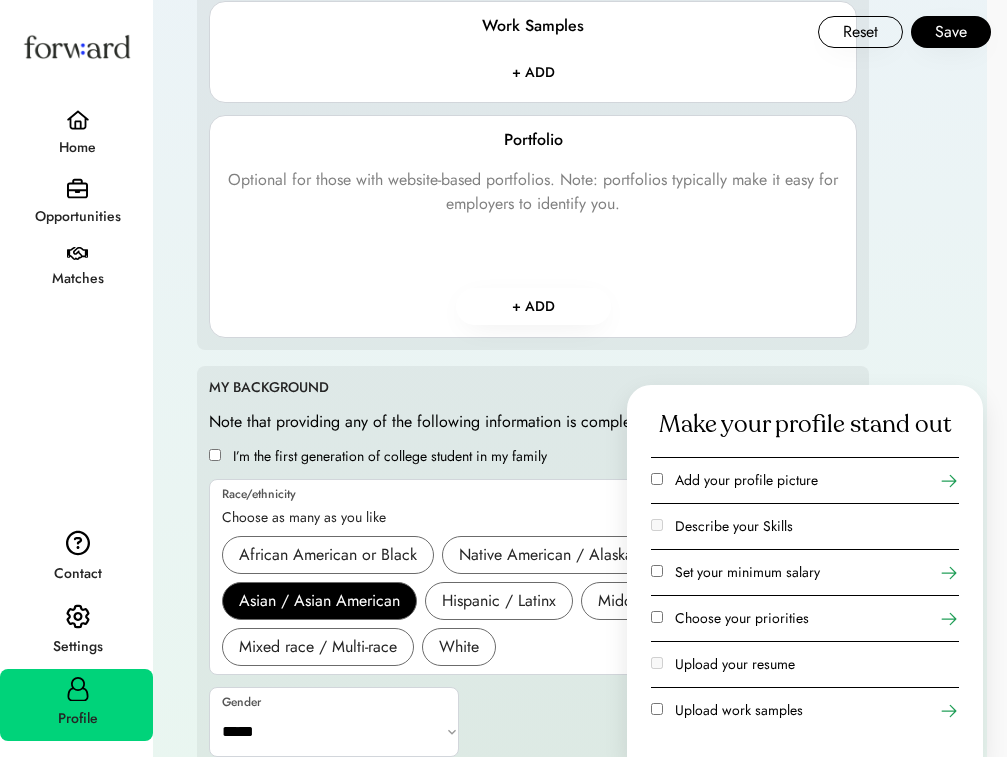 click on "**********" at bounding box center [533, 583] 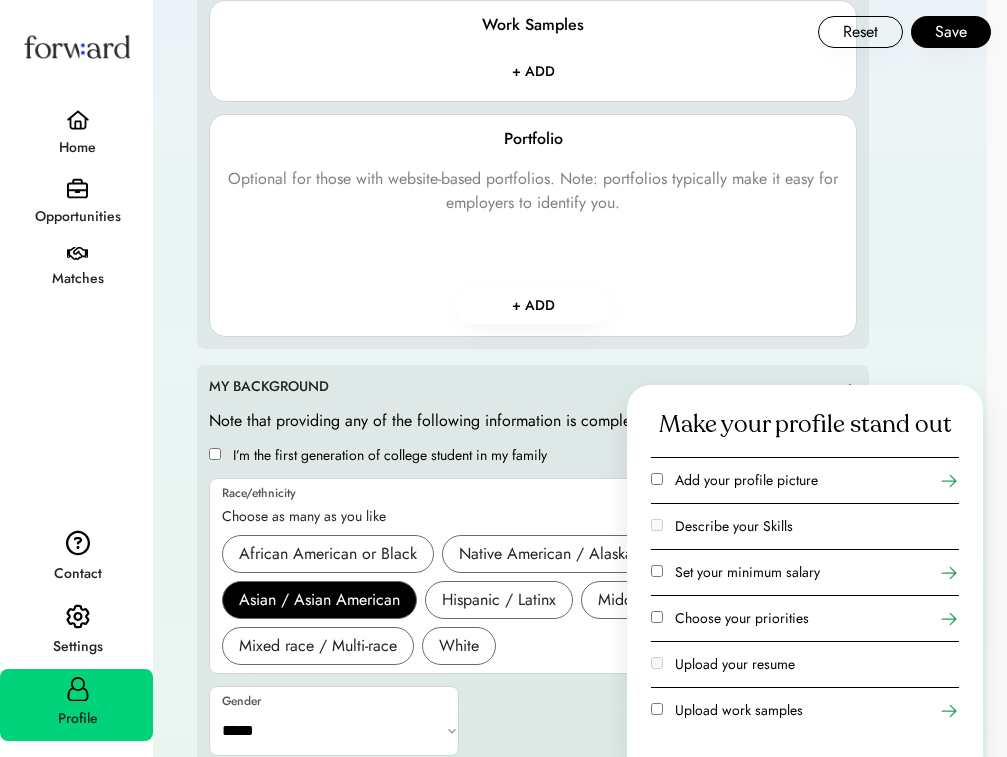 scroll, scrollTop: 2769, scrollLeft: 0, axis: vertical 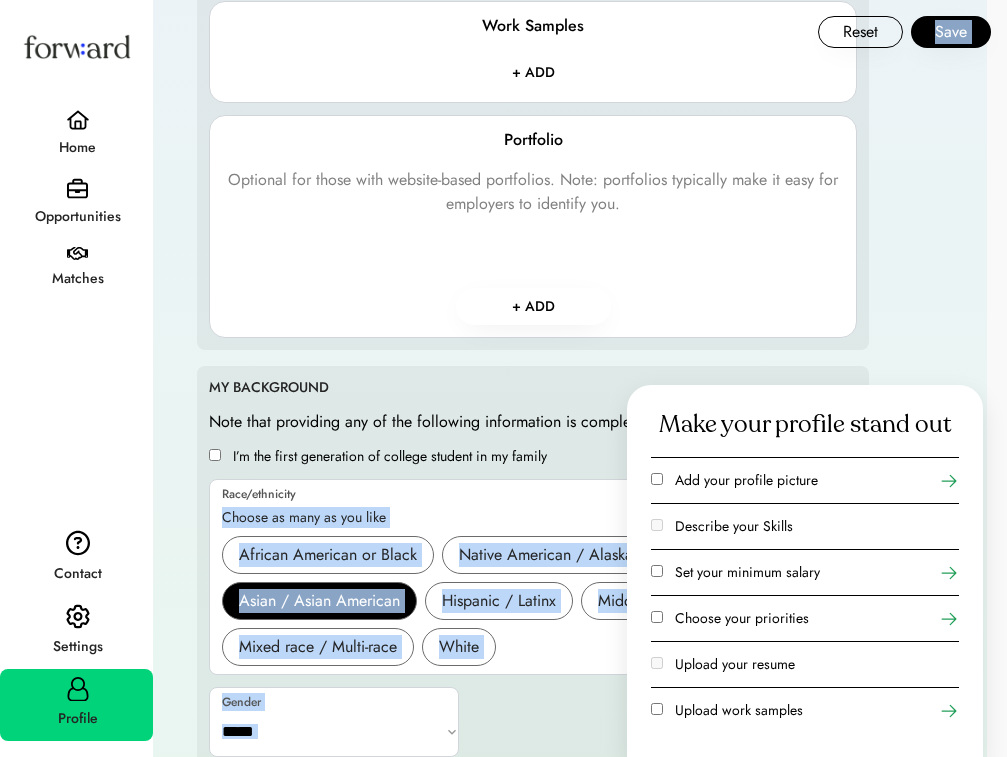 drag, startPoint x: 866, startPoint y: 405, endPoint x: 608, endPoint y: 460, distance: 263.79727 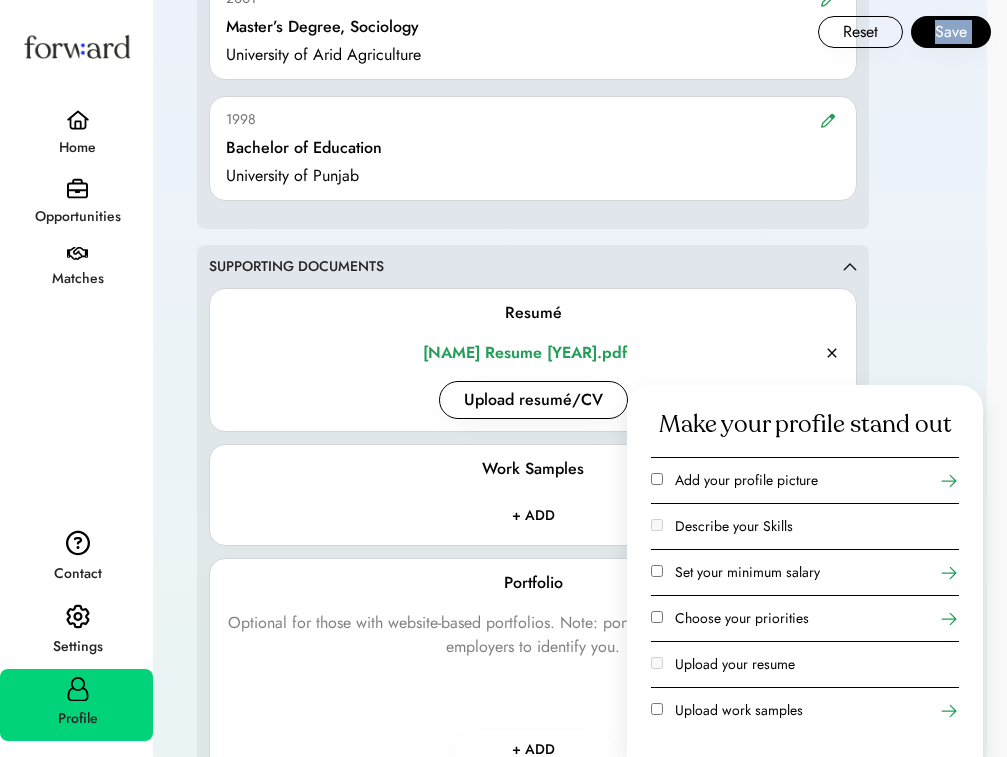 scroll, scrollTop: 2282, scrollLeft: 0, axis: vertical 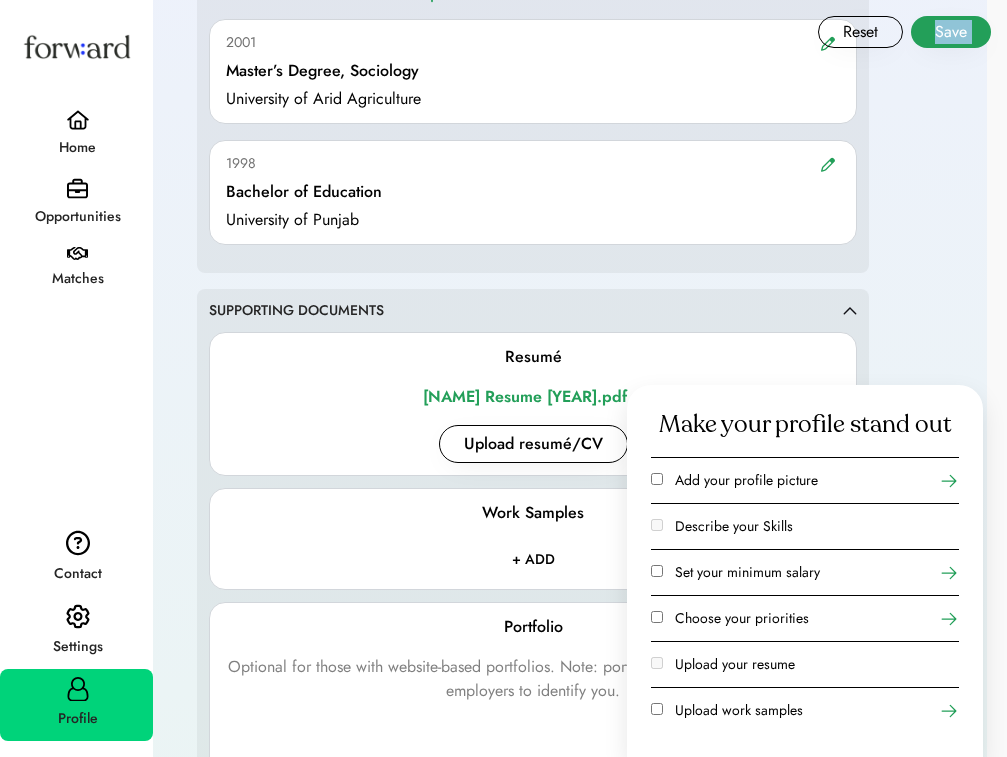 click on "Save" at bounding box center [951, 32] 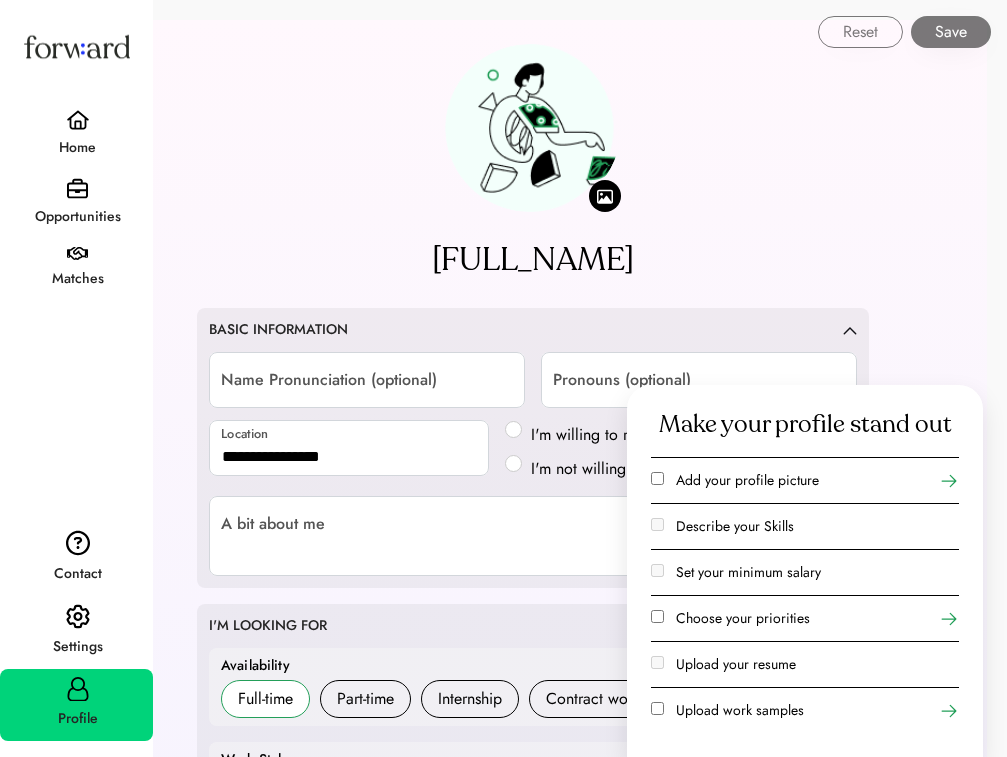 select on "*******" 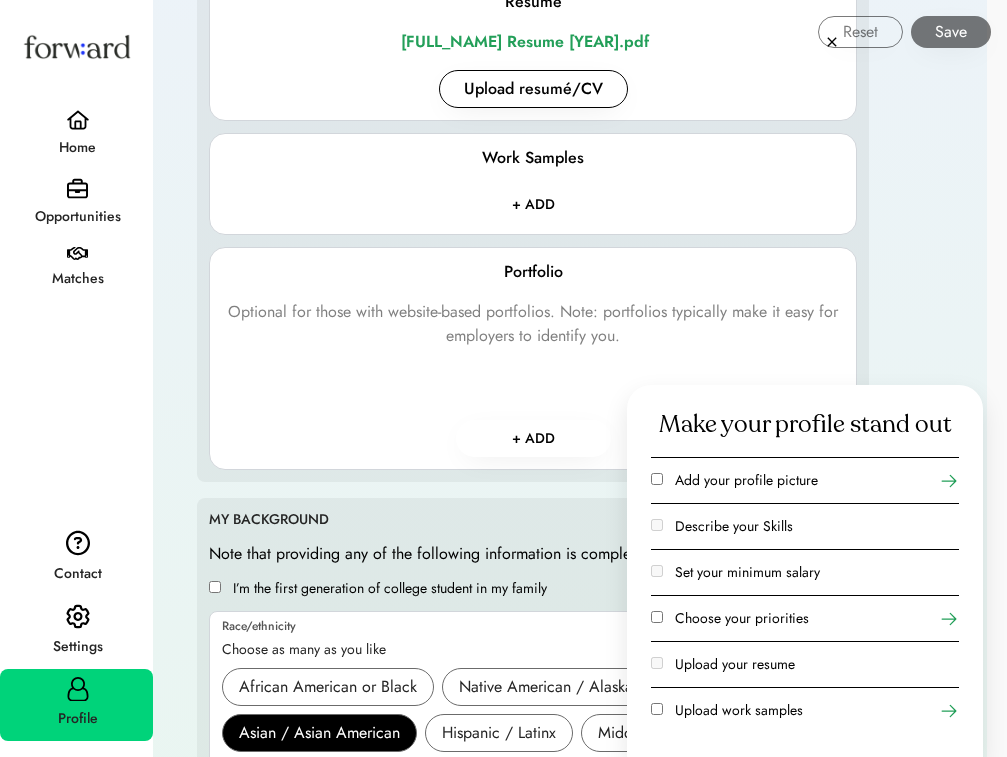 scroll, scrollTop: 2619, scrollLeft: 0, axis: vertical 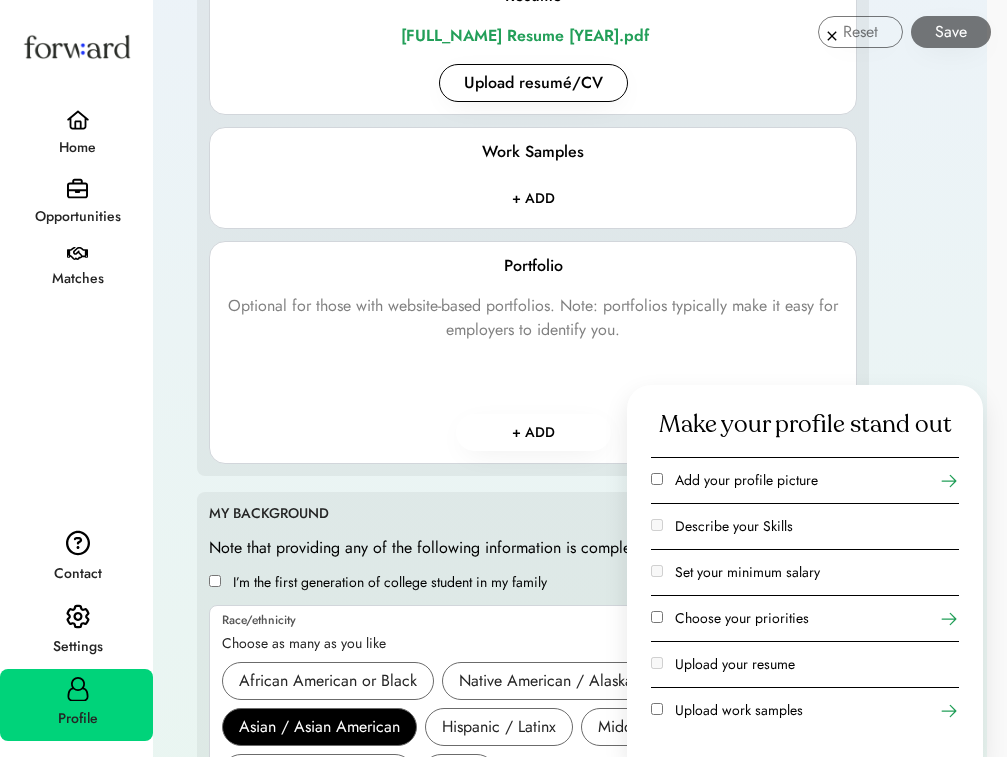 click on "Home" at bounding box center (77, 148) 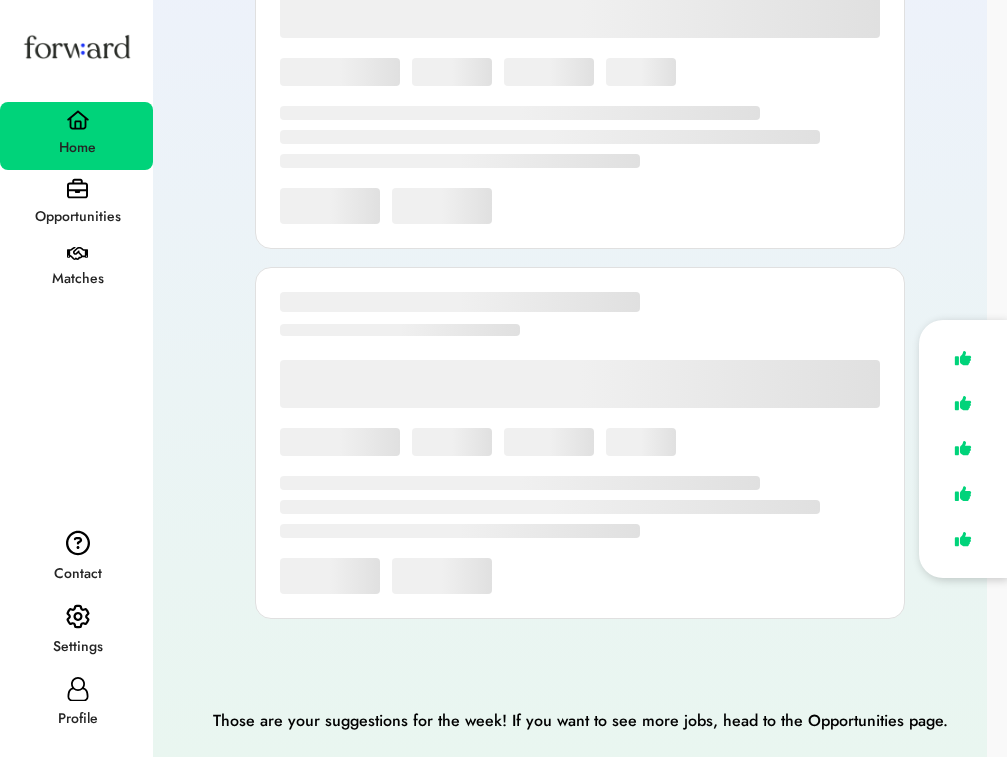 scroll, scrollTop: 20, scrollLeft: 0, axis: vertical 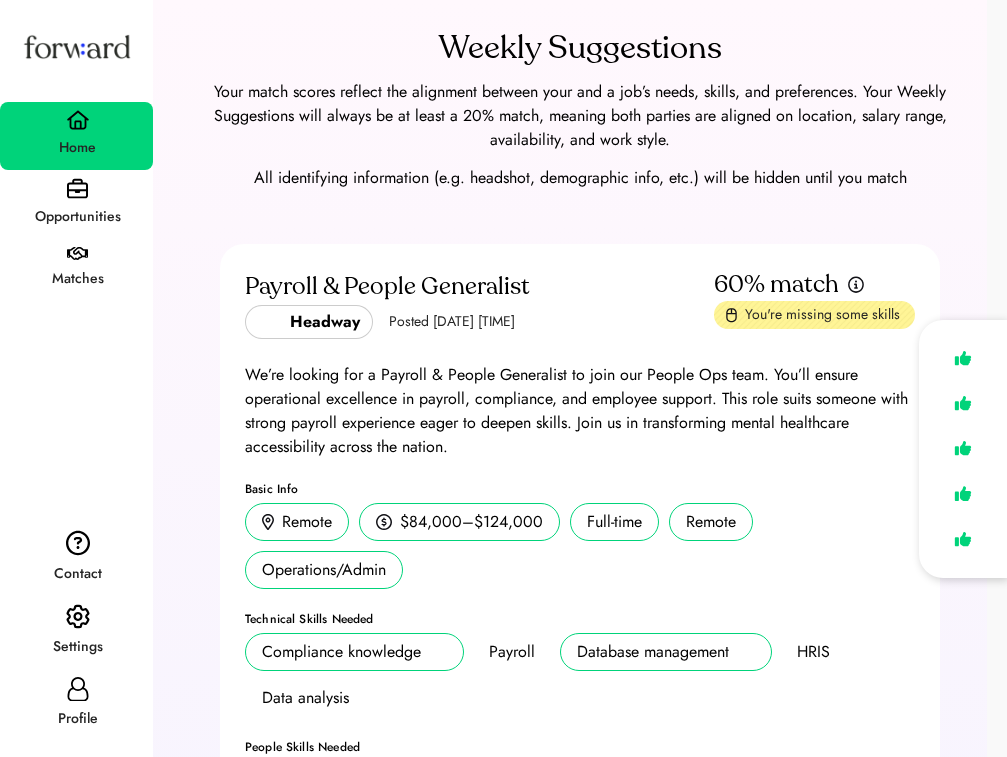 click on "Opportunities" at bounding box center [77, 217] 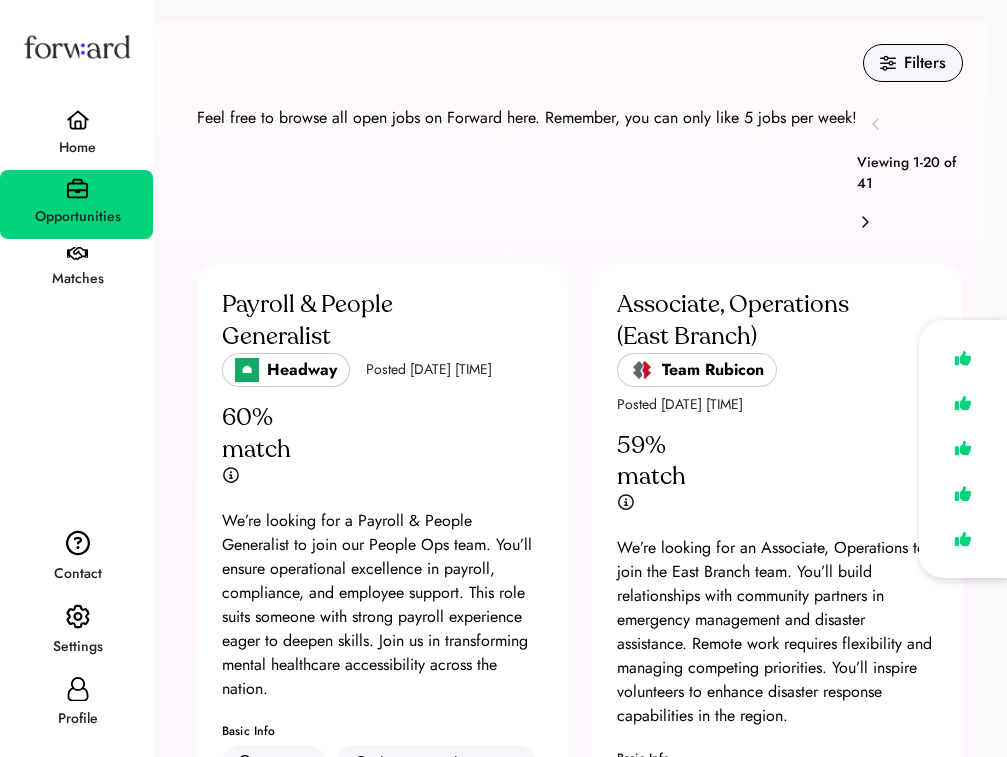 scroll, scrollTop: 0, scrollLeft: 0, axis: both 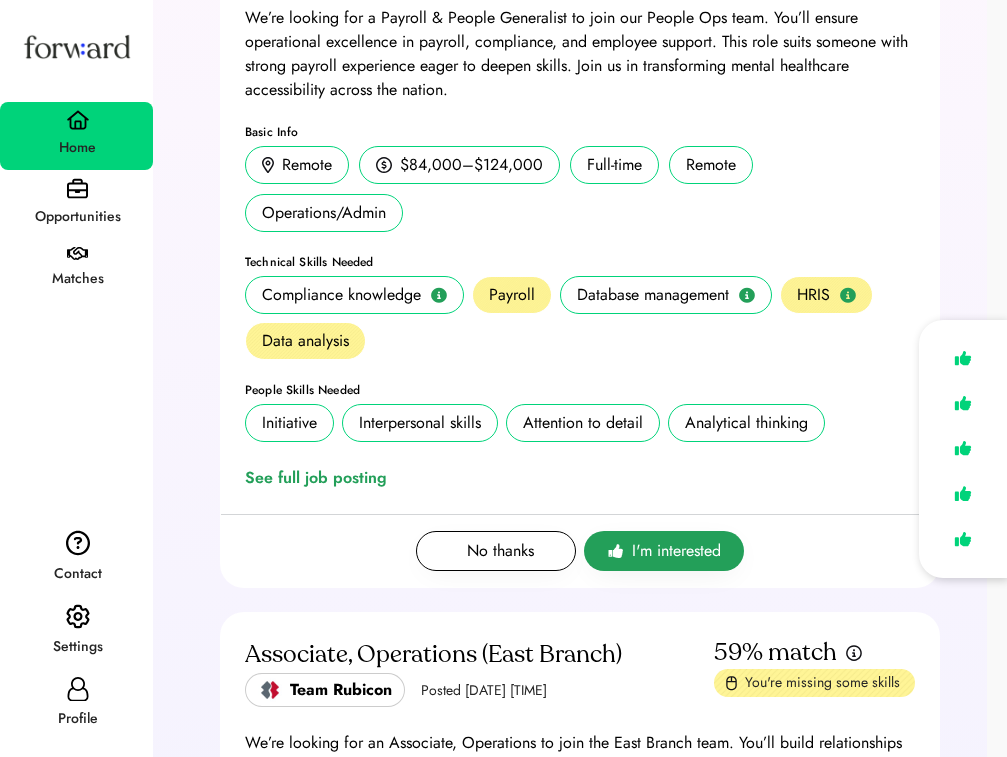 click on "I'm interested" at bounding box center (676, 551) 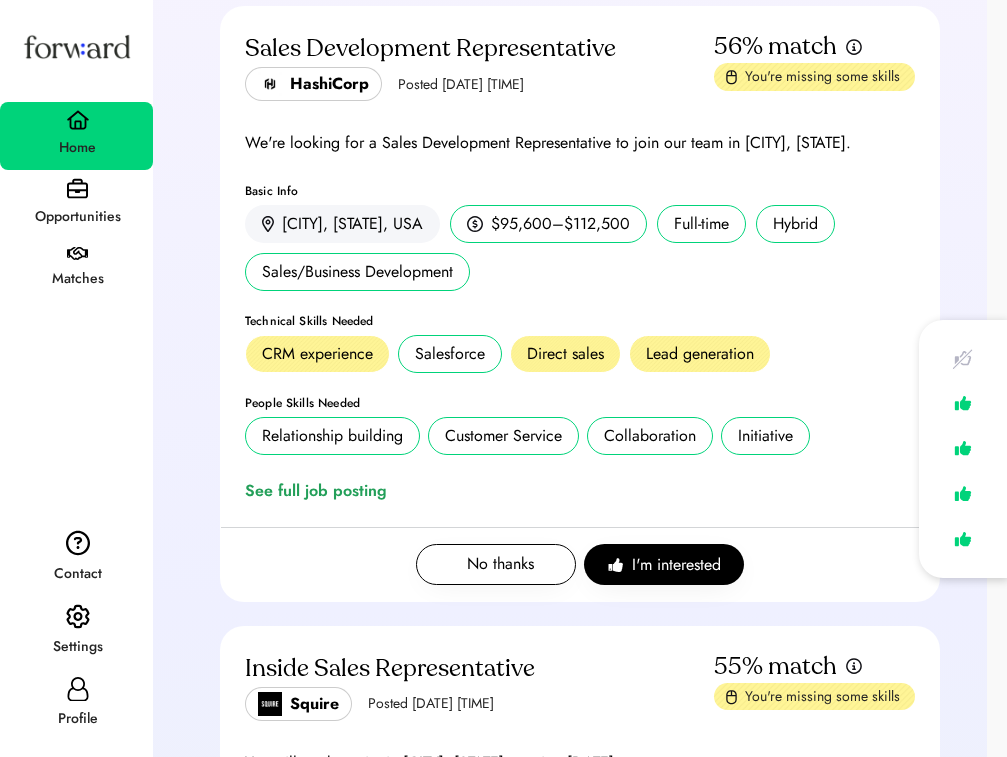 scroll, scrollTop: 938, scrollLeft: 0, axis: vertical 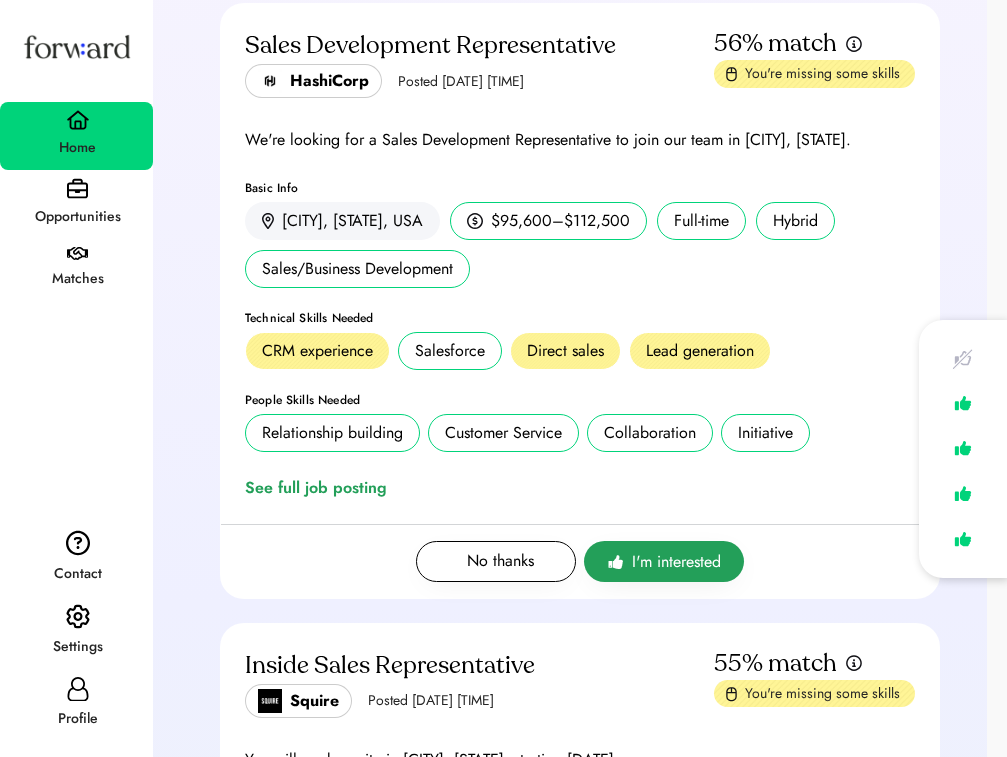 click on "I'm interested" at bounding box center (676, 562) 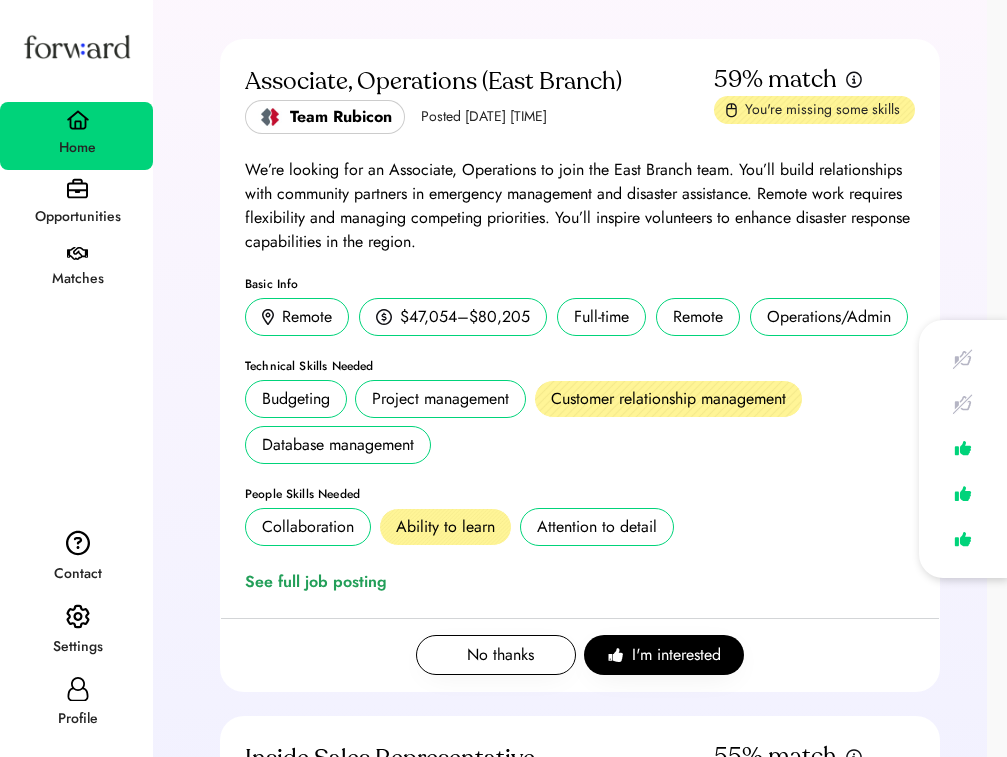 scroll, scrollTop: 225, scrollLeft: 0, axis: vertical 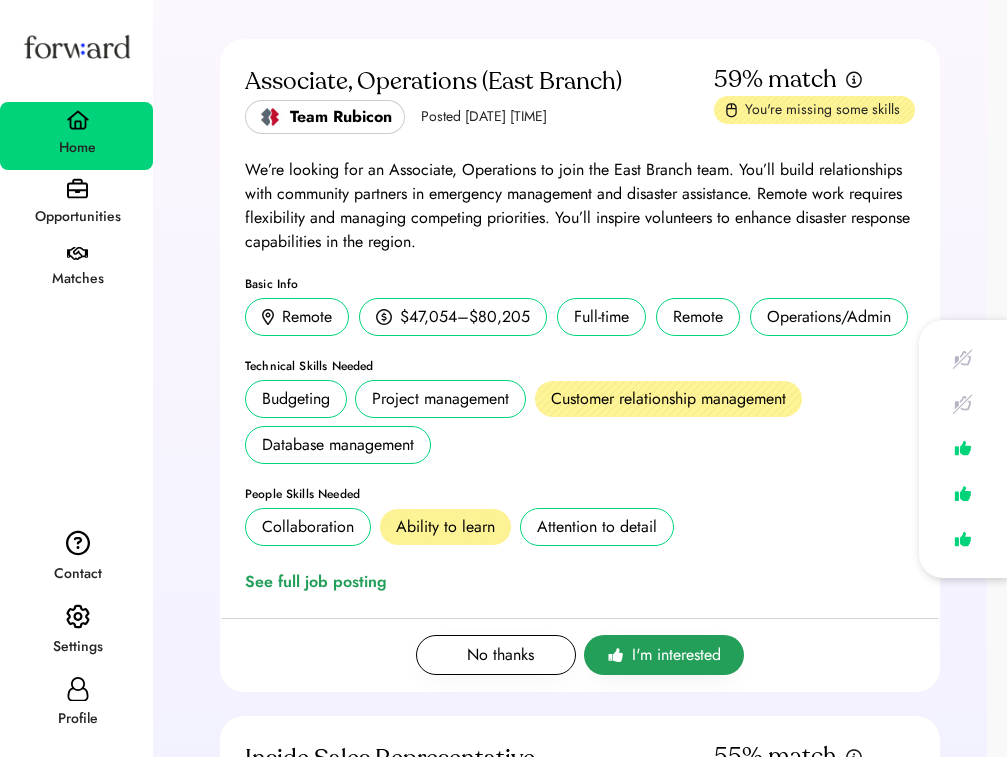 click on "I'm interested" at bounding box center [676, 655] 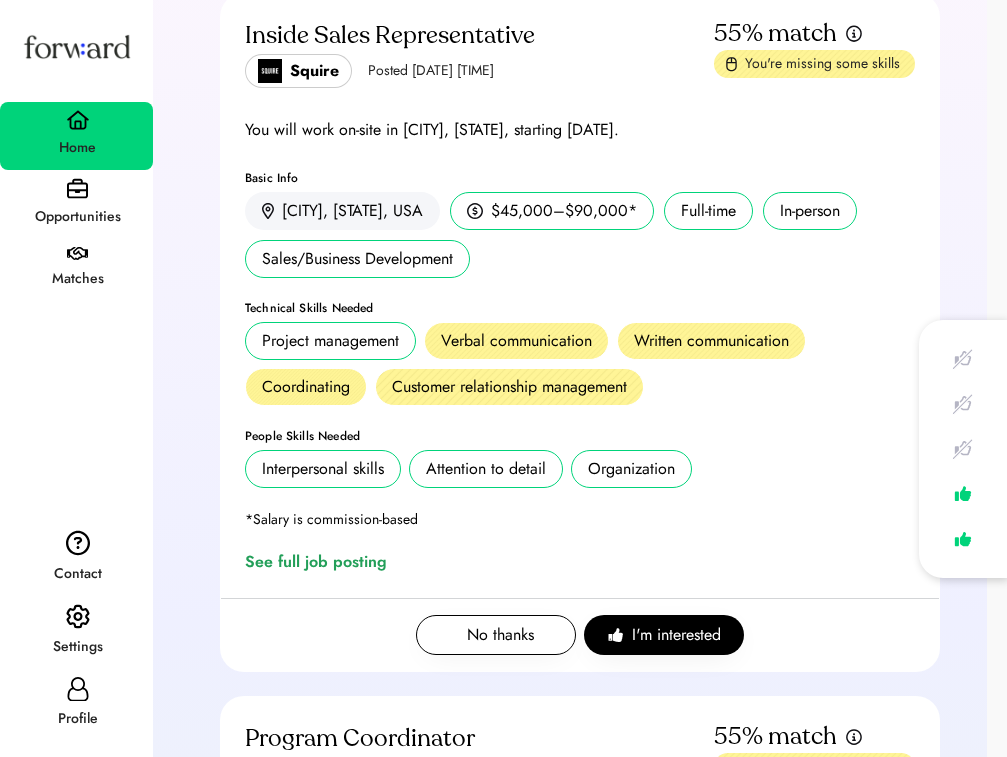 scroll, scrollTop: 268, scrollLeft: 0, axis: vertical 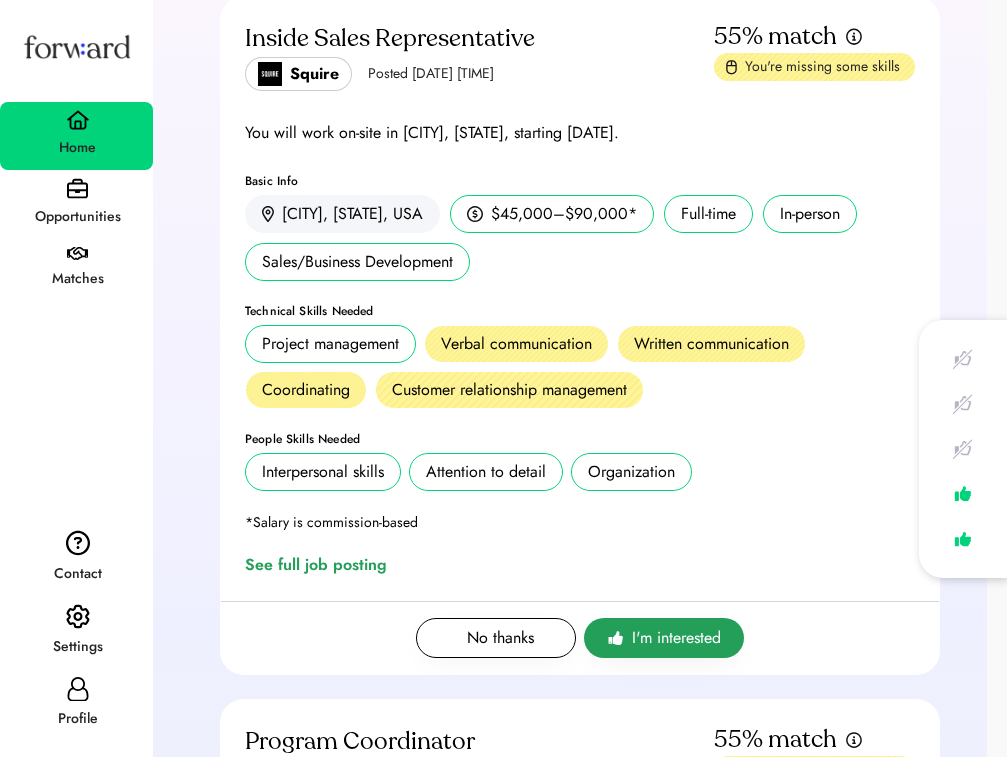 click on "I'm interested" at bounding box center (676, 638) 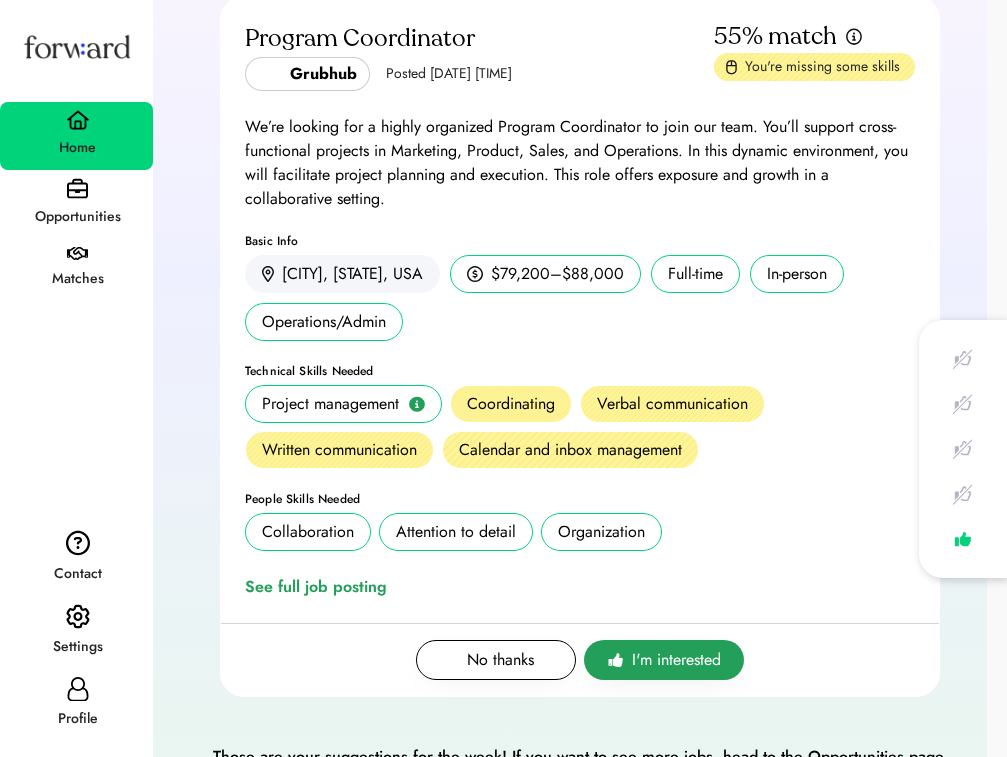 click on "I'm interested" at bounding box center (676, 660) 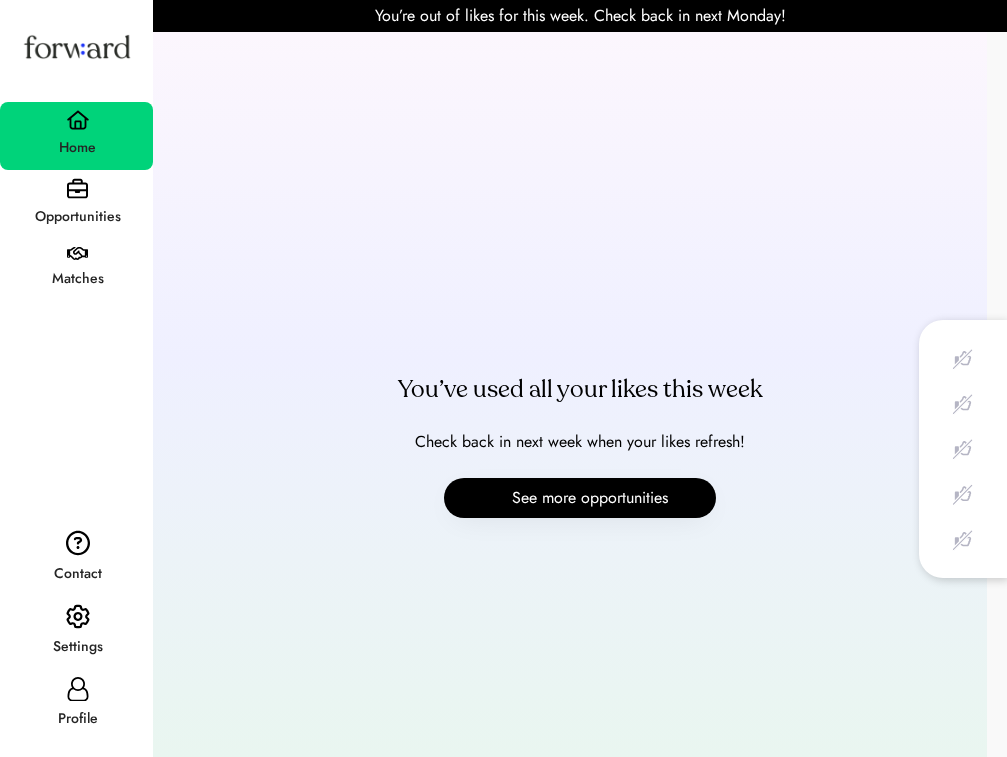scroll, scrollTop: 63, scrollLeft: 0, axis: vertical 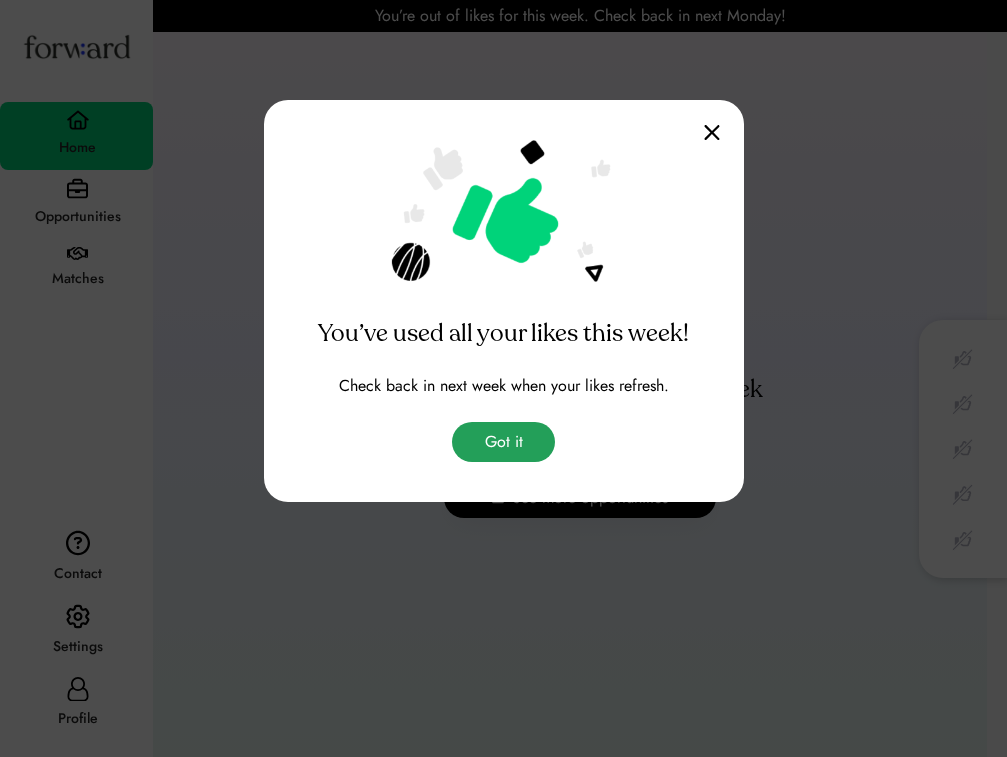 click on "Got it" at bounding box center [503, 442] 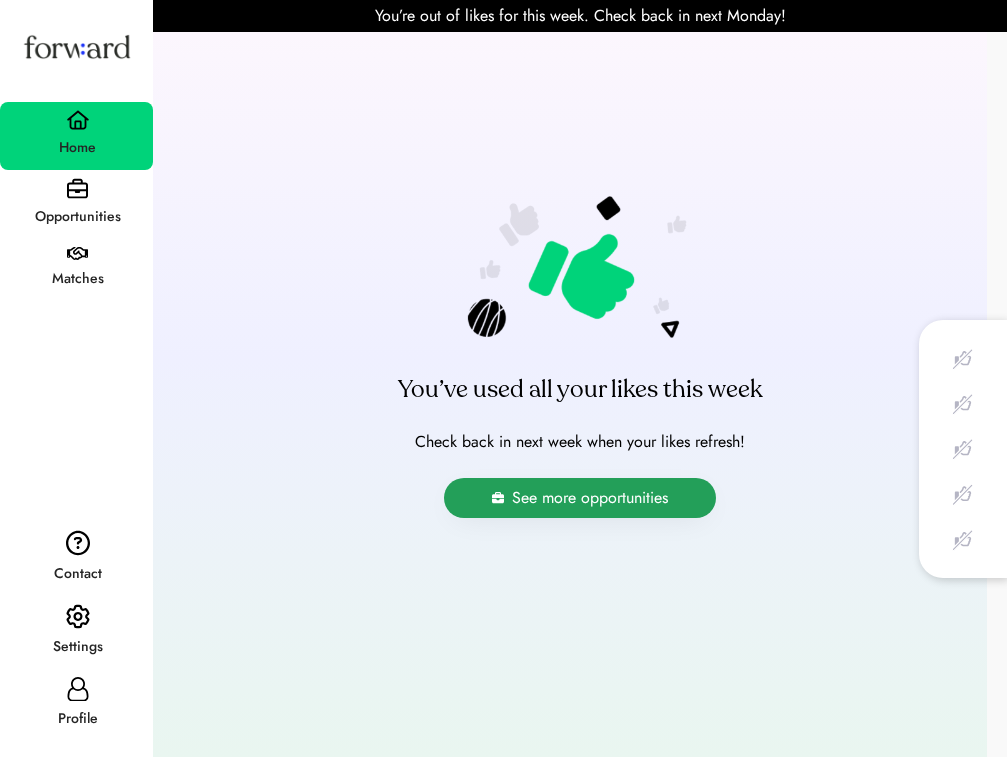 click on "See more opportunities" at bounding box center [590, 498] 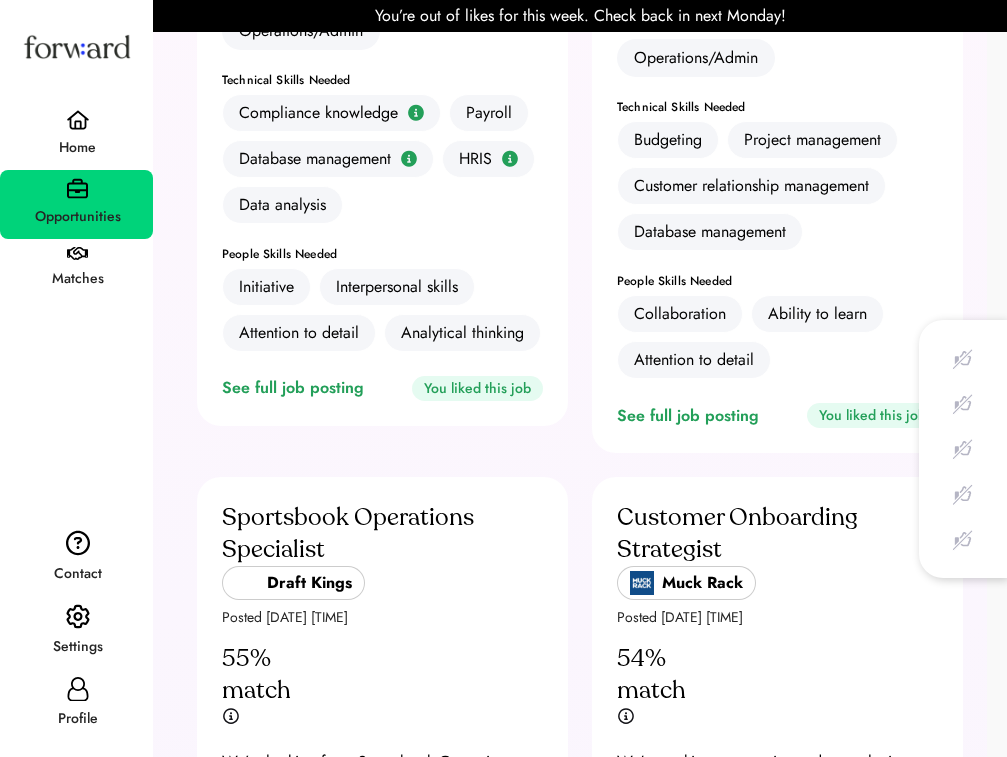 scroll, scrollTop: 854, scrollLeft: 0, axis: vertical 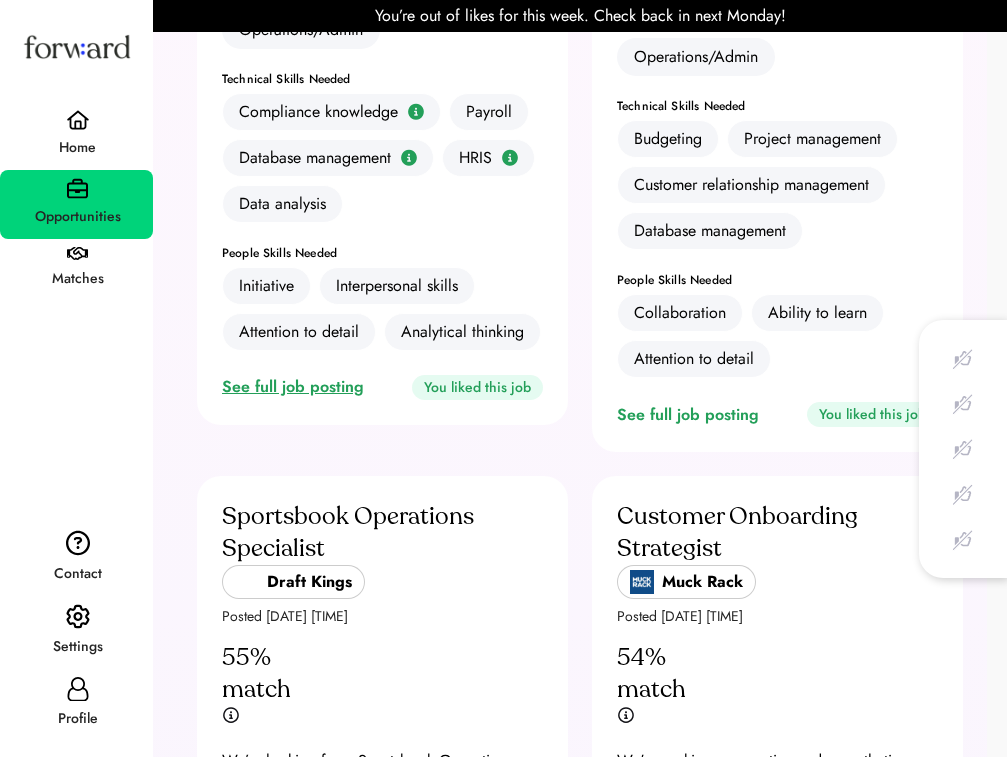 click on "See full job posting" at bounding box center (297, 387) 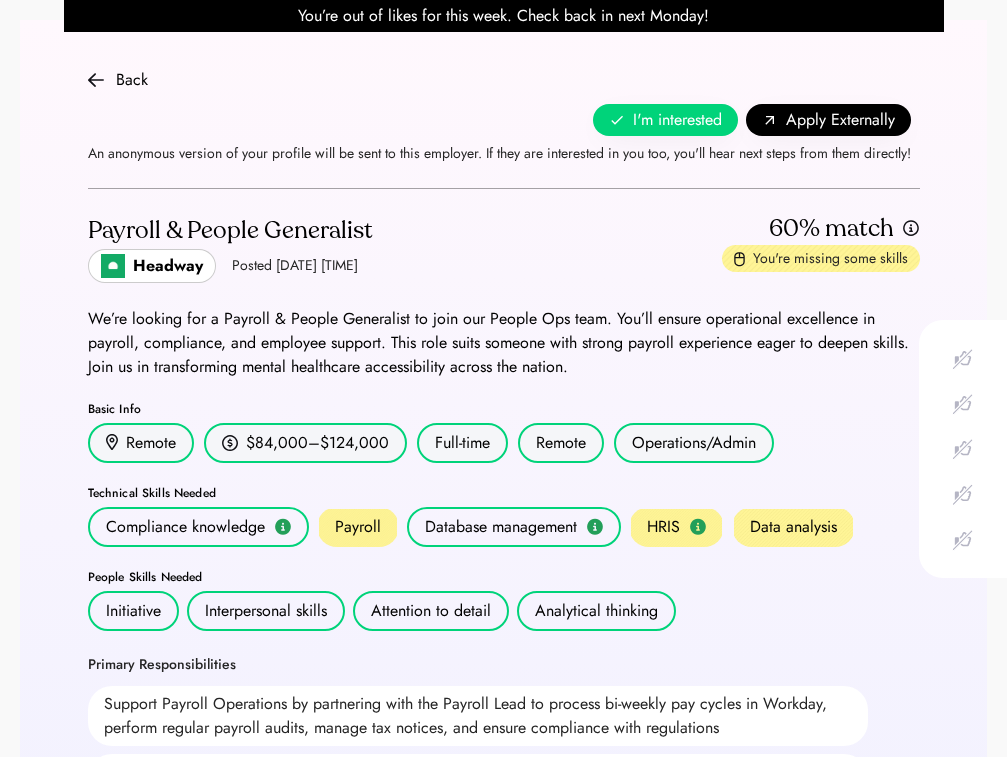 scroll, scrollTop: 0, scrollLeft: 0, axis: both 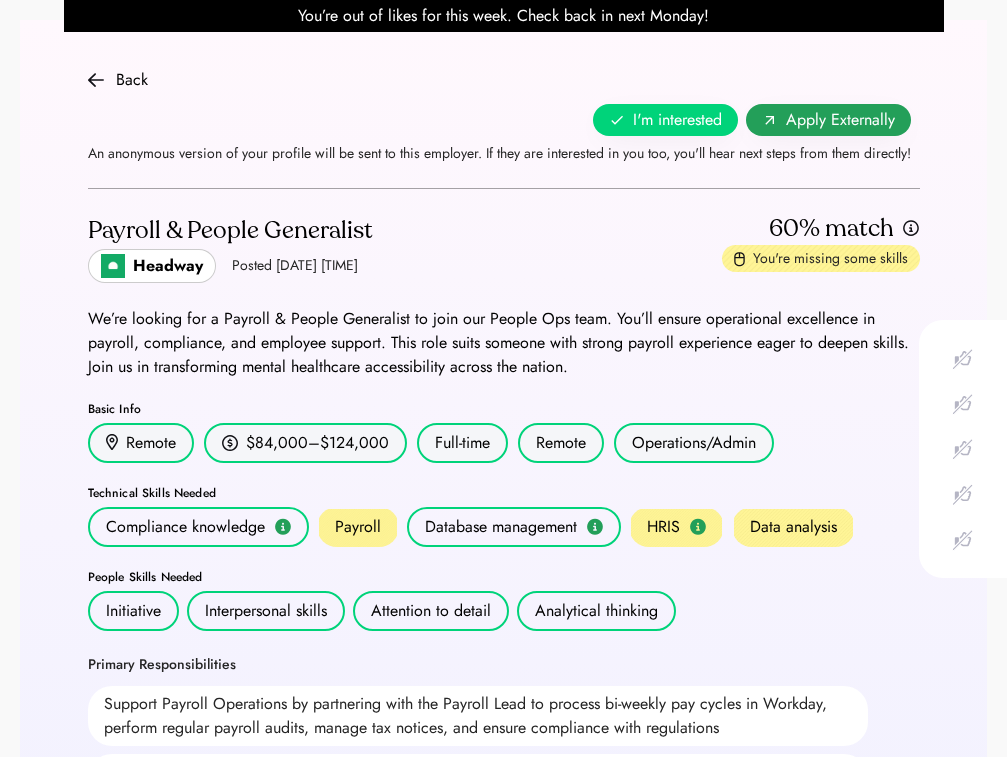 click on "Apply Externally" at bounding box center (840, 120) 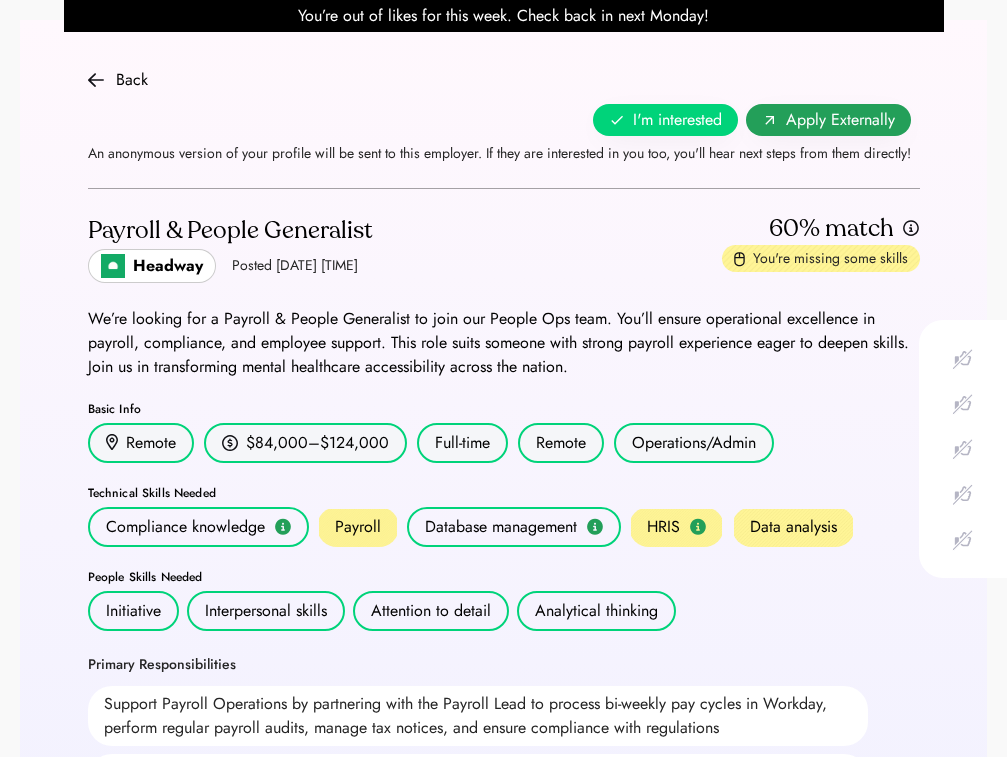 click on "Apply Externally" at bounding box center (840, 120) 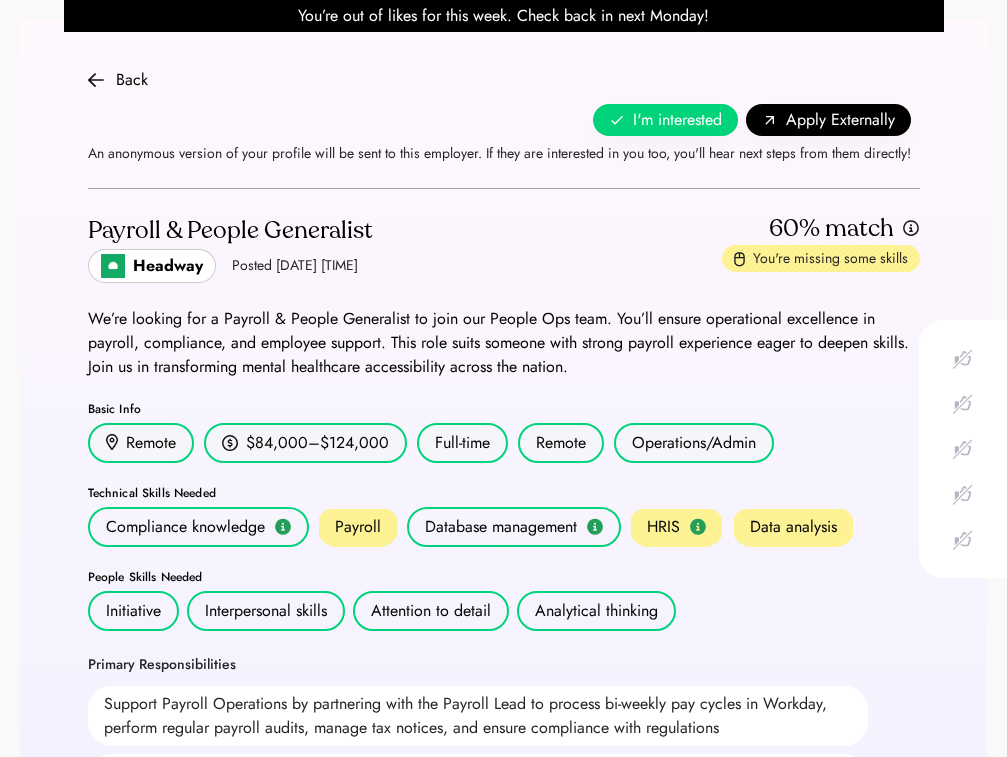 scroll, scrollTop: 0, scrollLeft: 0, axis: both 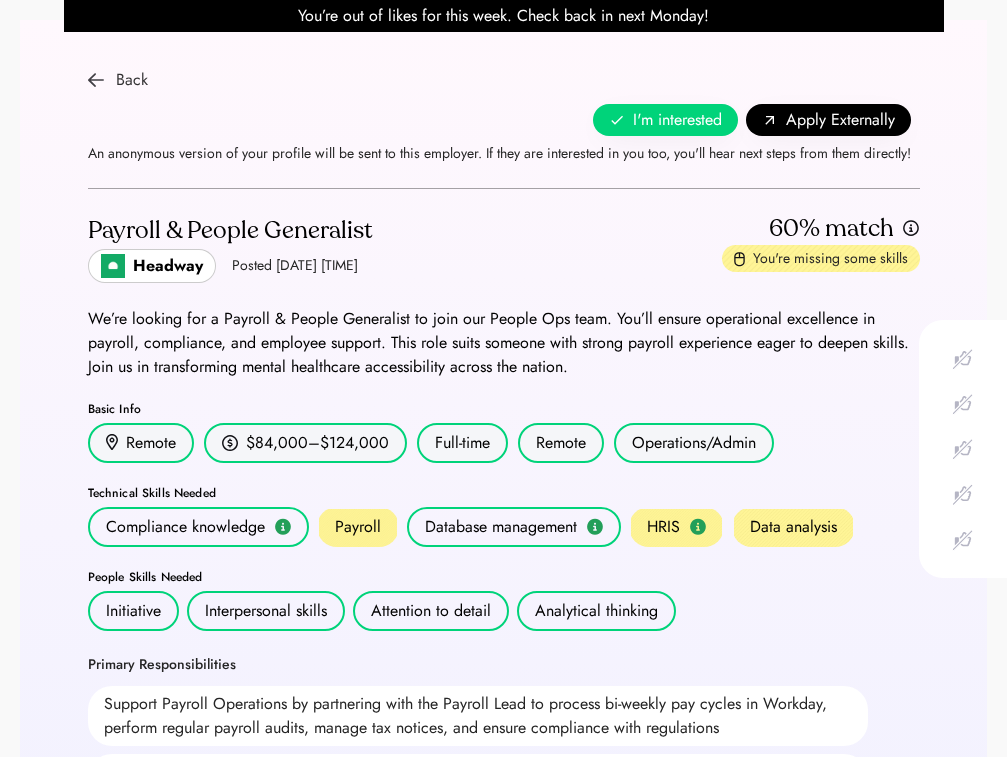 click at bounding box center [96, 80] 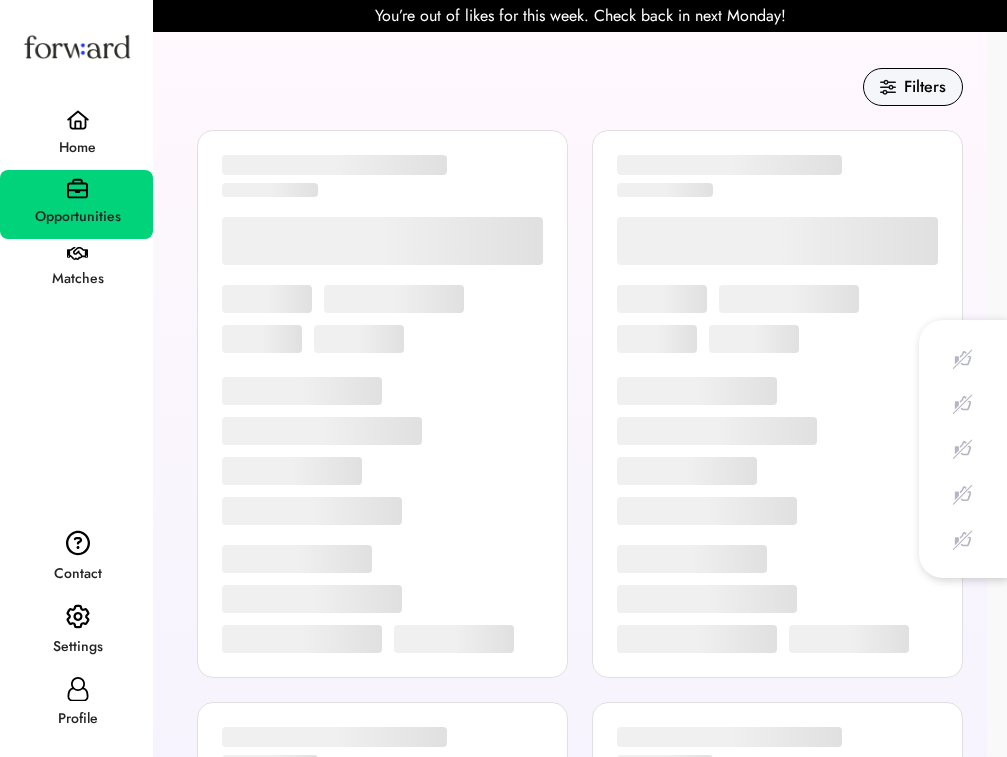 scroll, scrollTop: 0, scrollLeft: 0, axis: both 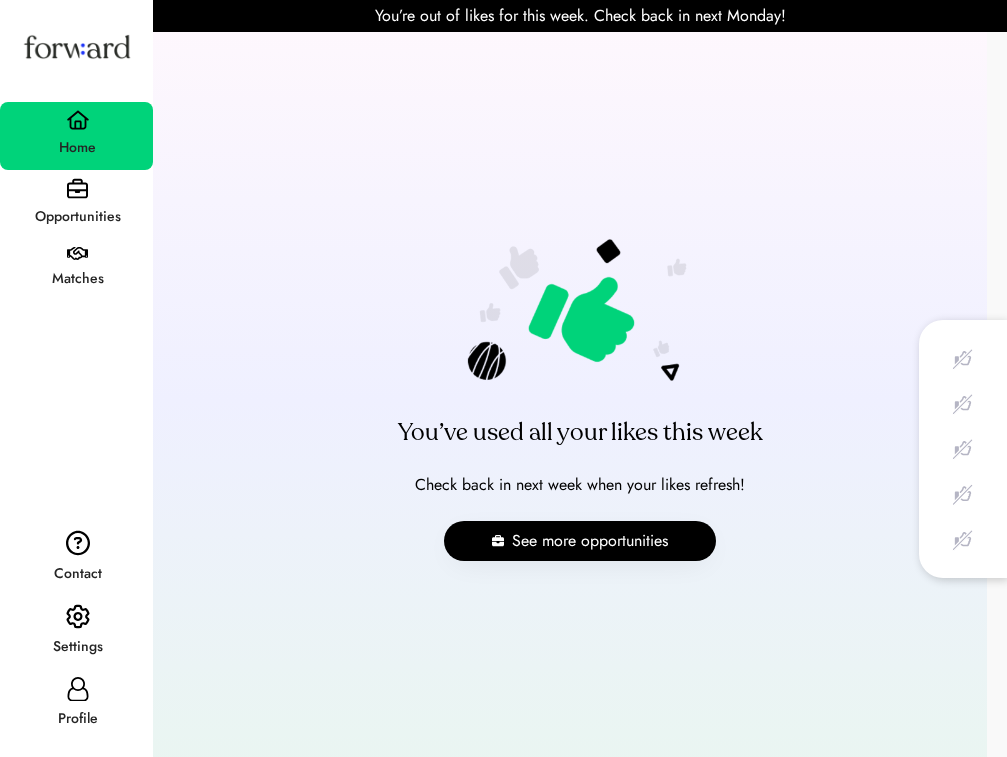 click at bounding box center [77, 188] 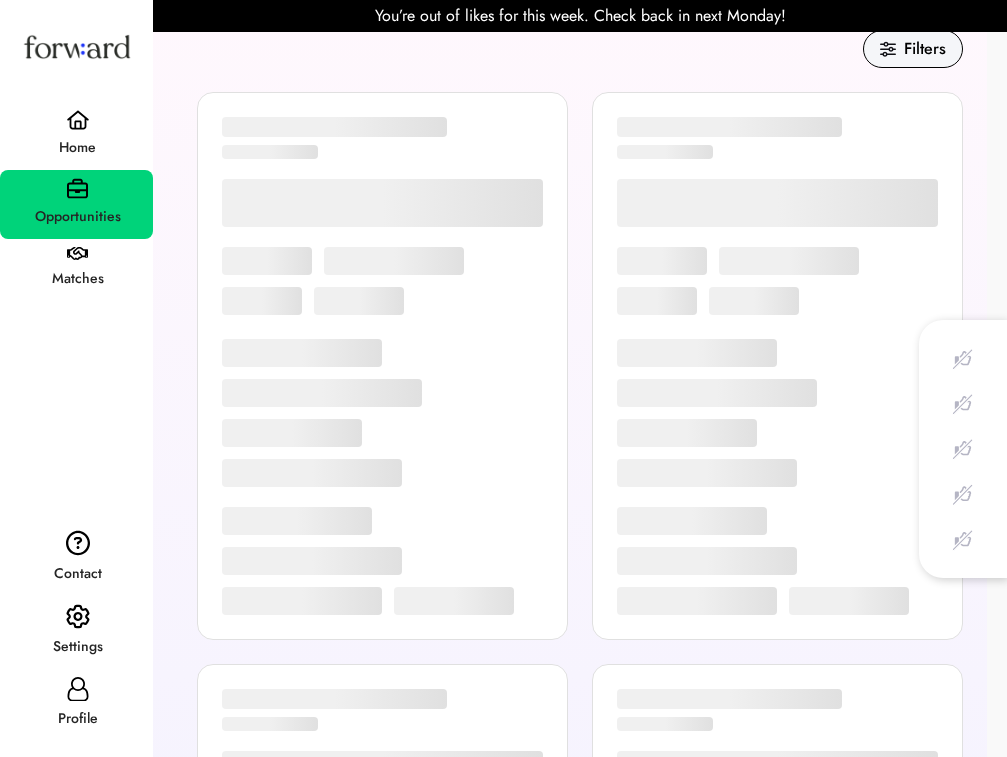scroll, scrollTop: 41, scrollLeft: 0, axis: vertical 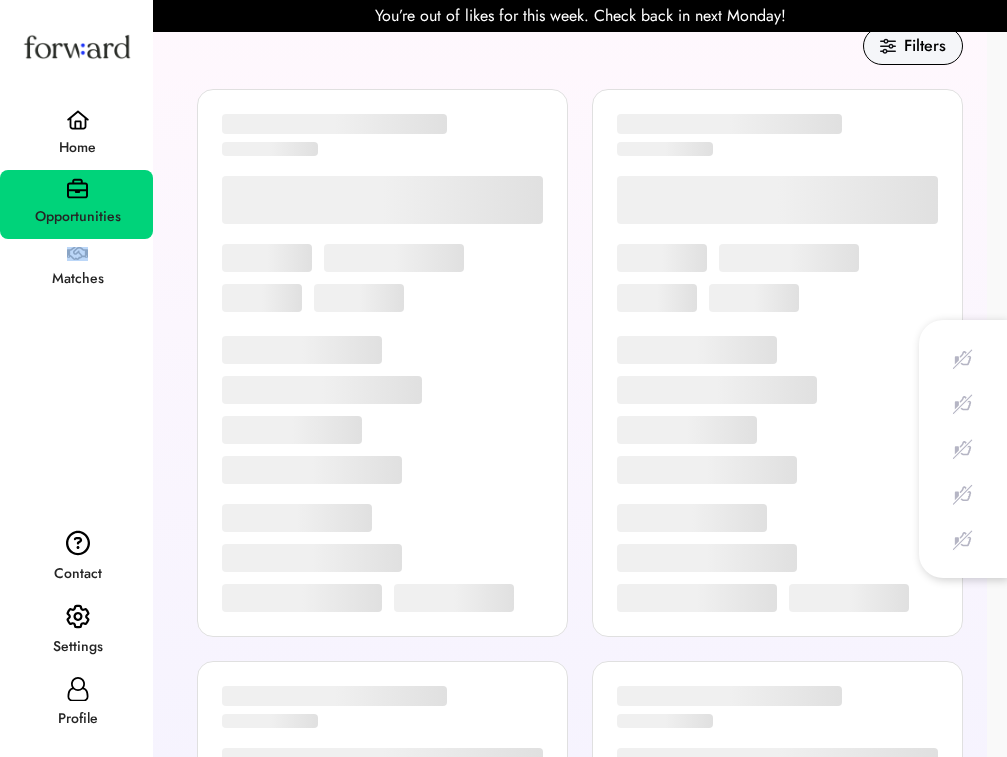 click on "Matches" at bounding box center (76, 270) 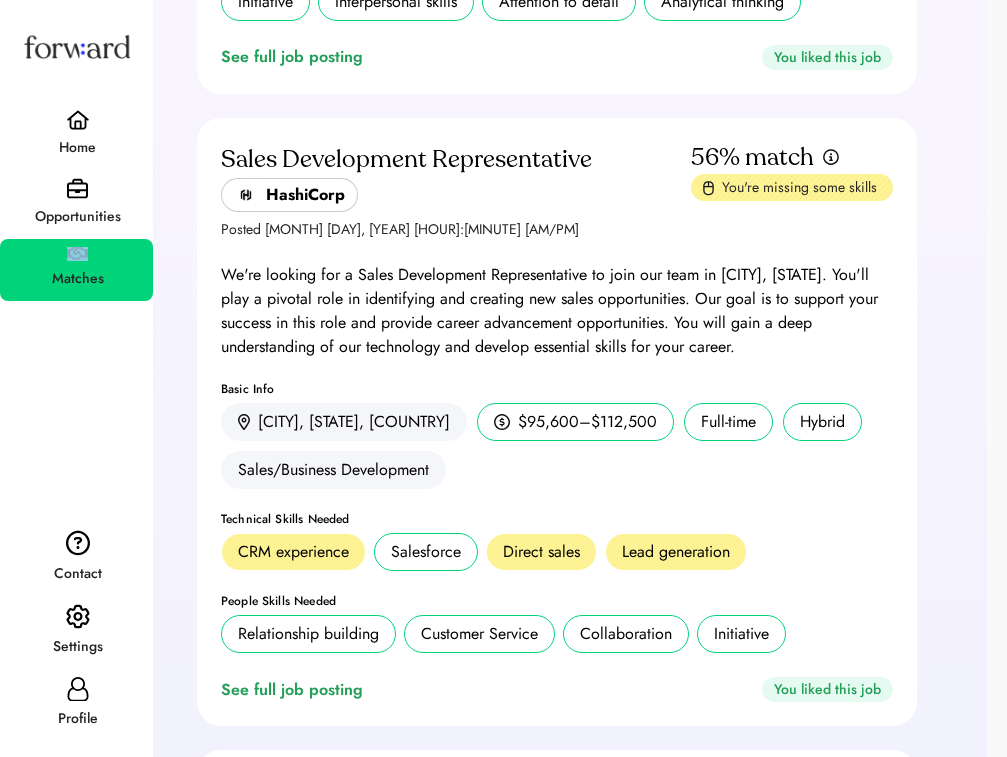 scroll, scrollTop: 635, scrollLeft: 0, axis: vertical 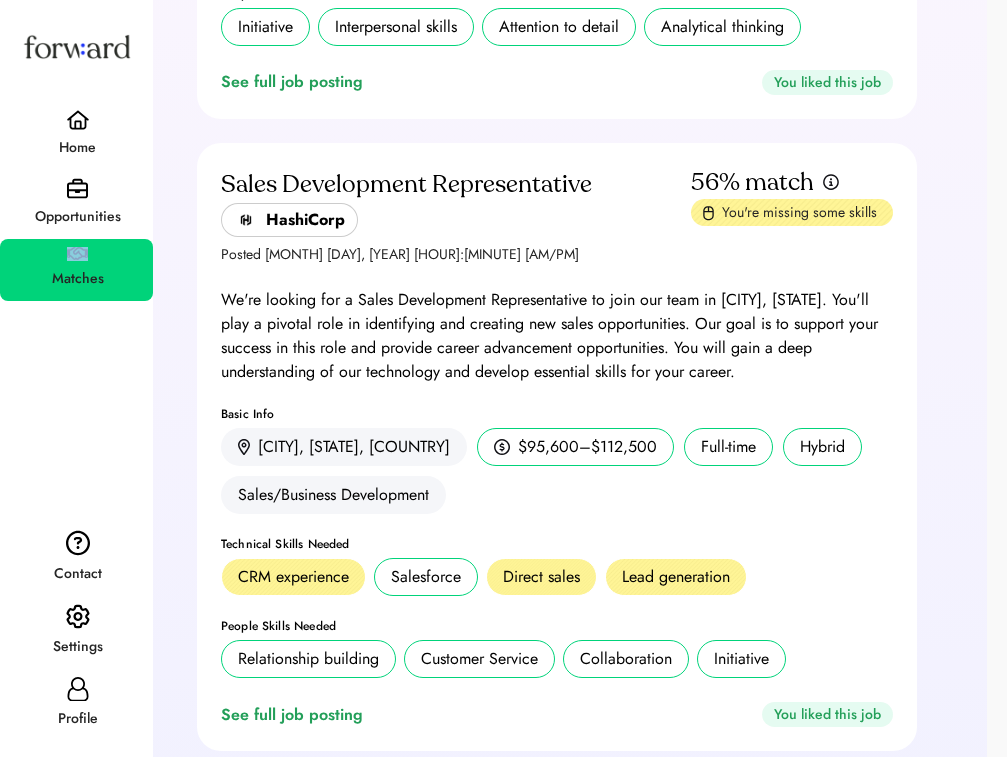 click at bounding box center [77, 188] 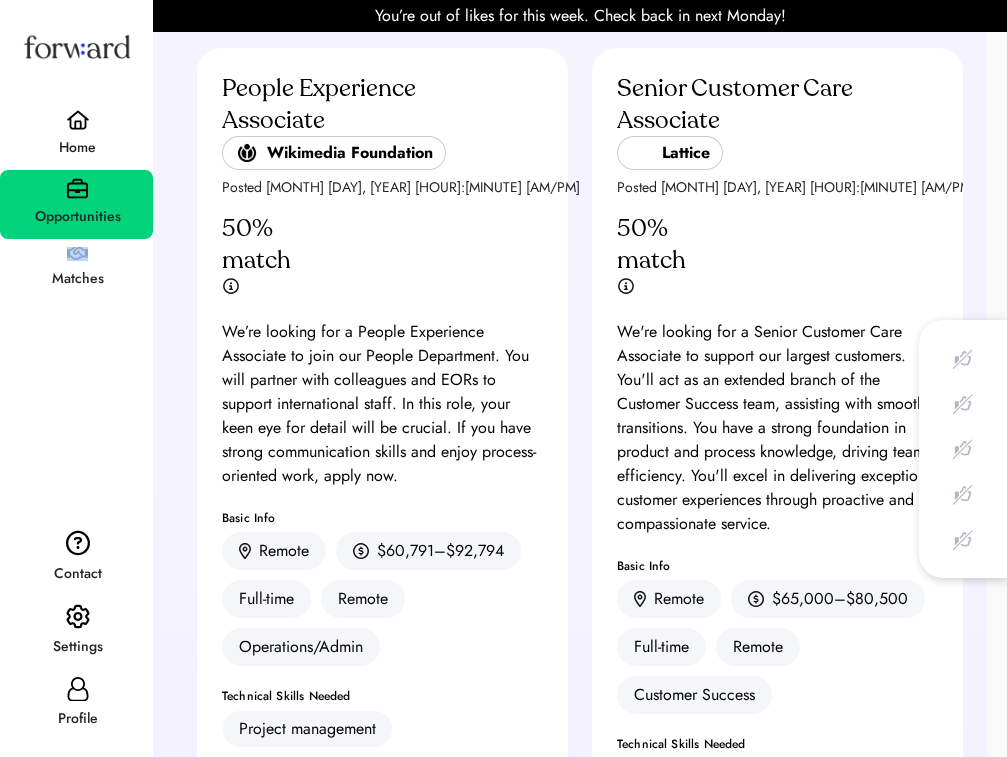 scroll, scrollTop: 3356, scrollLeft: 0, axis: vertical 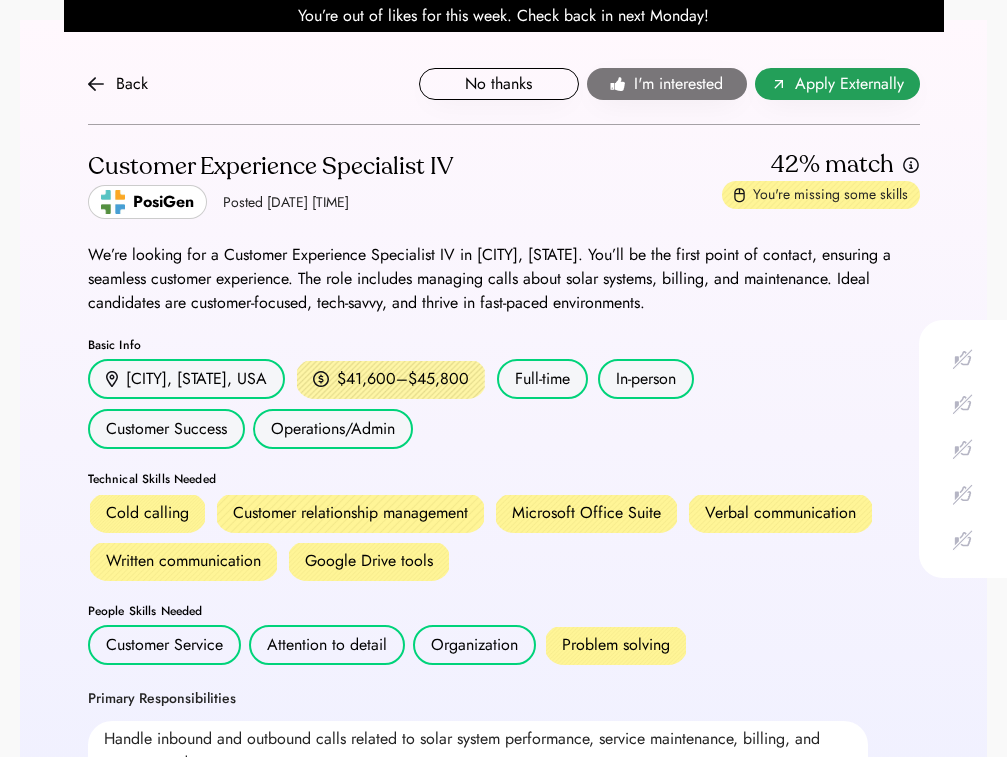 click on "Apply Externally" at bounding box center (849, 84) 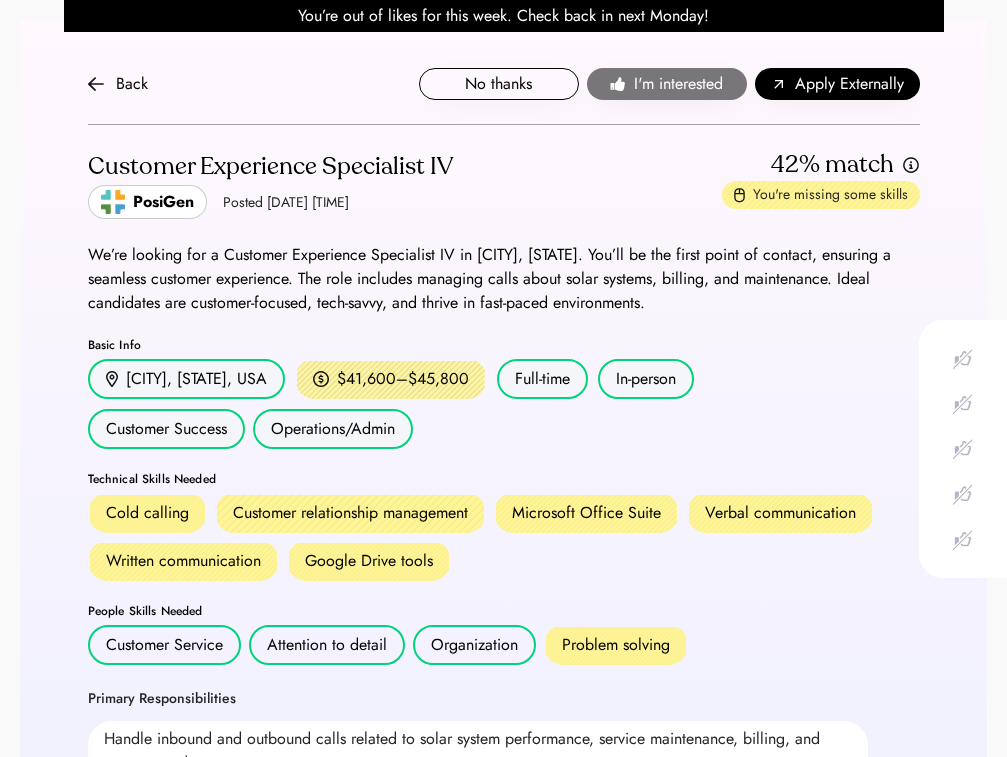 scroll, scrollTop: 0, scrollLeft: 0, axis: both 